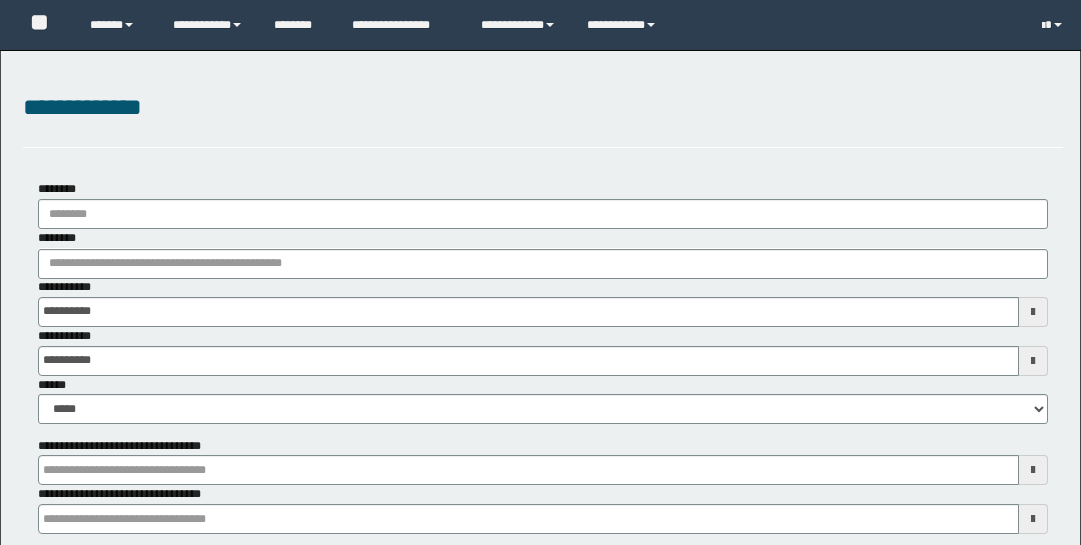 scroll, scrollTop: 0, scrollLeft: 0, axis: both 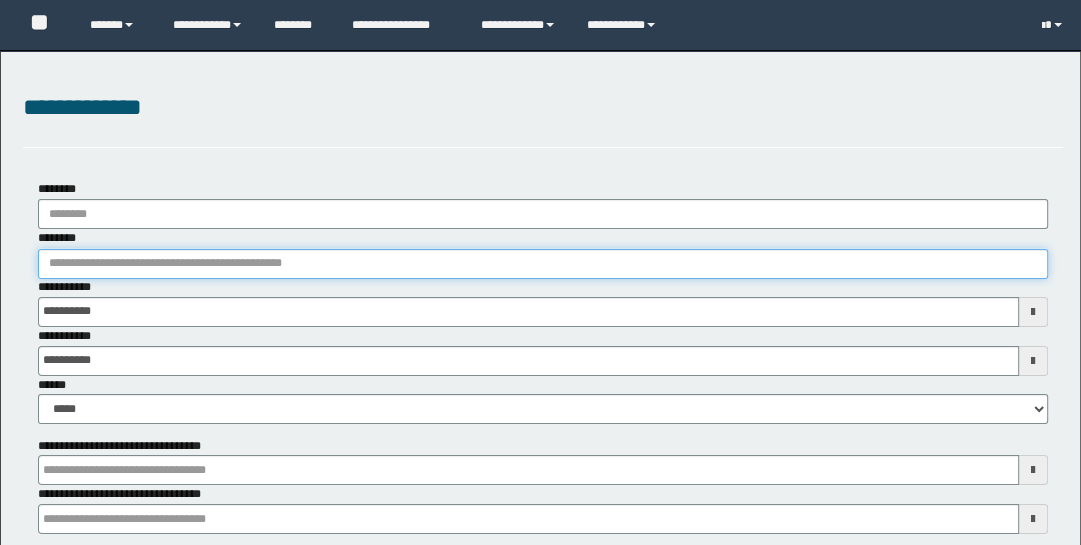 drag, startPoint x: 271, startPoint y: 260, endPoint x: 307, endPoint y: 239, distance: 41.677334 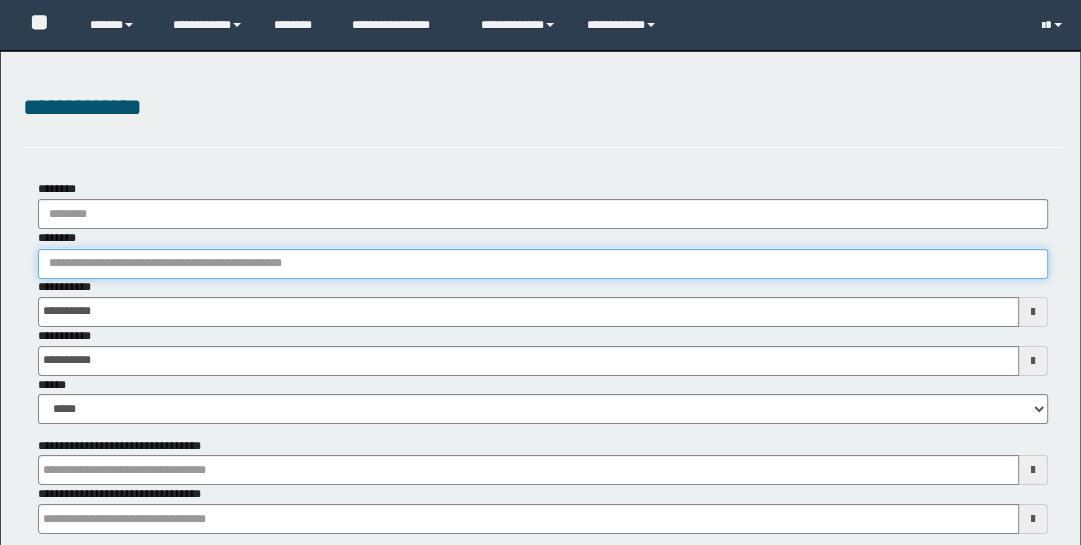 click on "********" at bounding box center [543, 264] 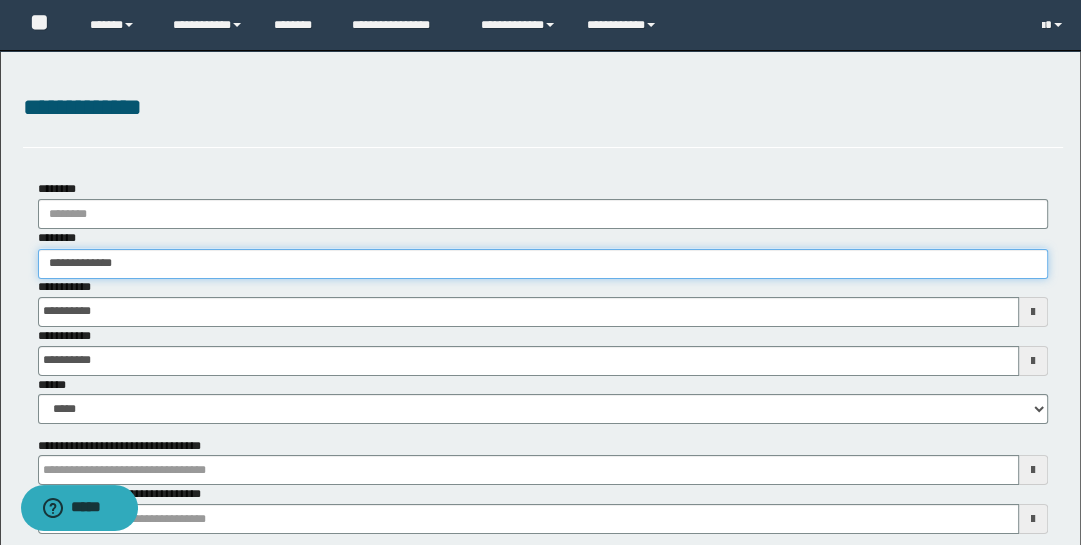 type on "**********" 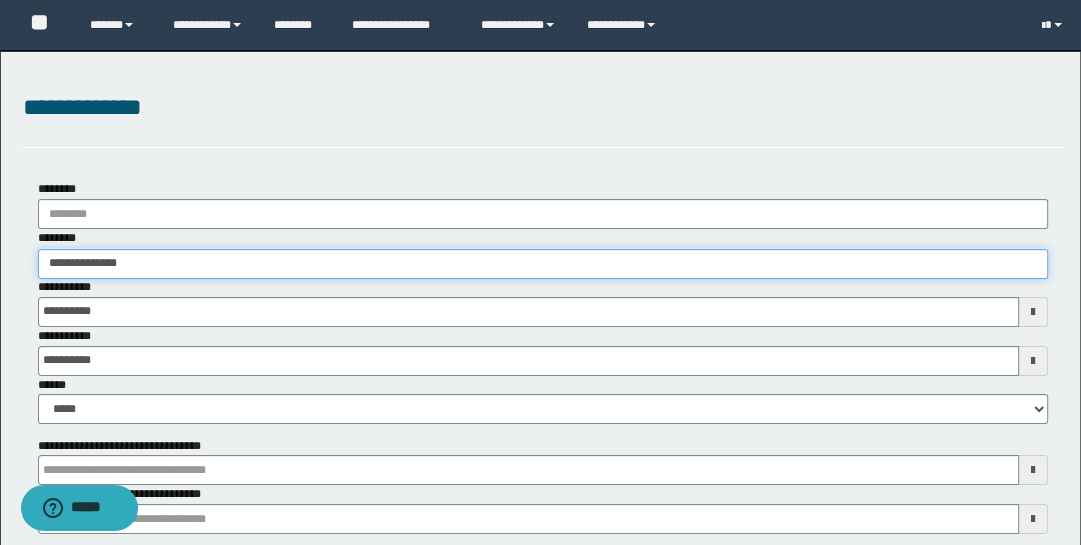 type on "**********" 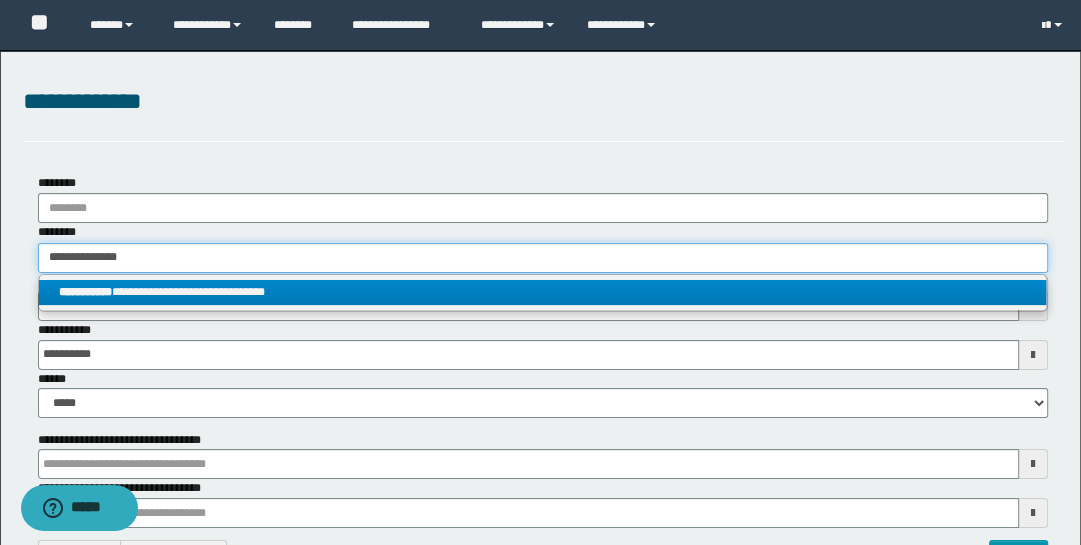 scroll, scrollTop: 271, scrollLeft: 0, axis: vertical 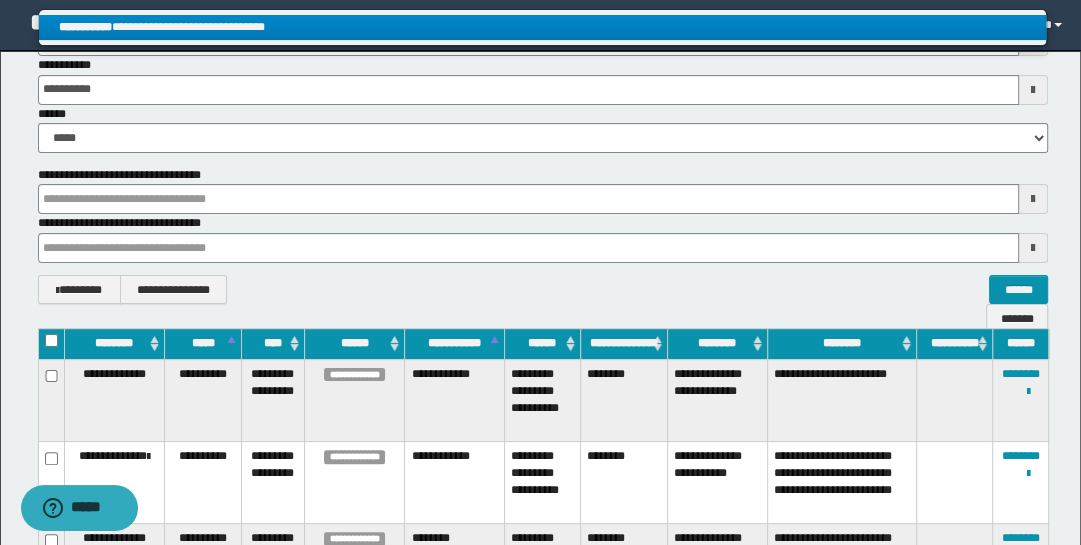 type on "**********" 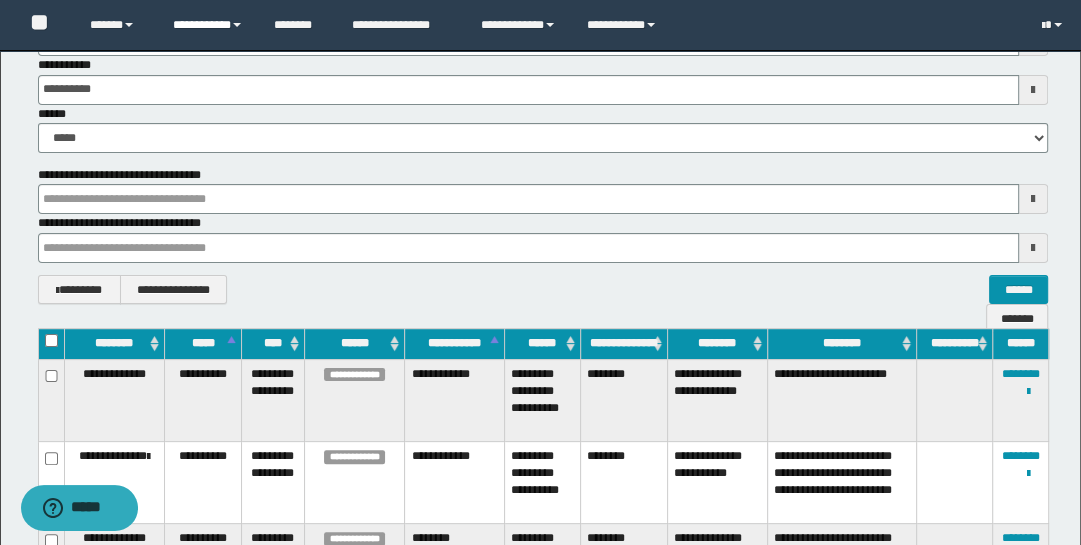 scroll, scrollTop: 248, scrollLeft: 0, axis: vertical 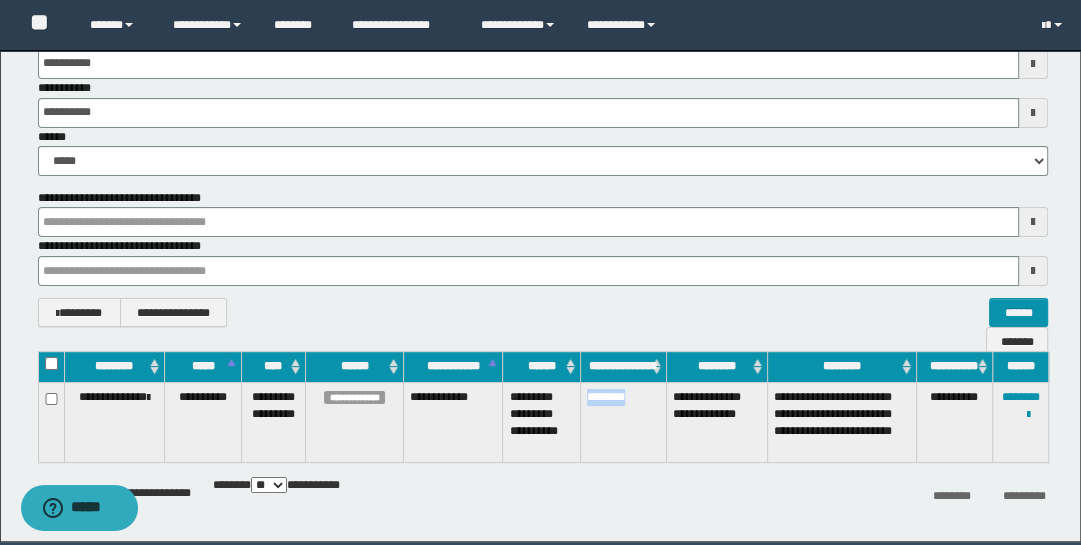 drag, startPoint x: 584, startPoint y: 394, endPoint x: 644, endPoint y: 413, distance: 62.936478 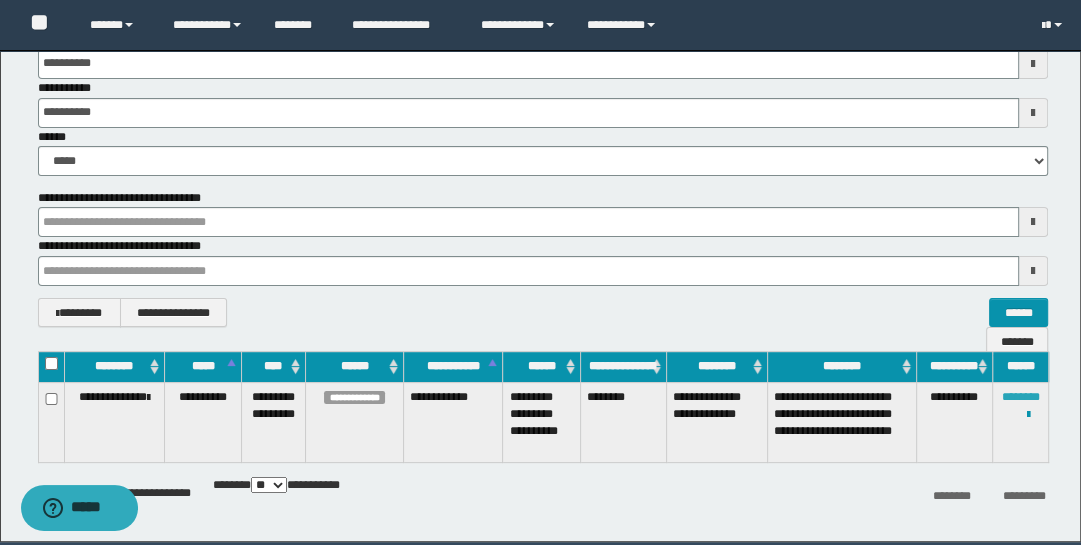 click on "********" at bounding box center [1021, 397] 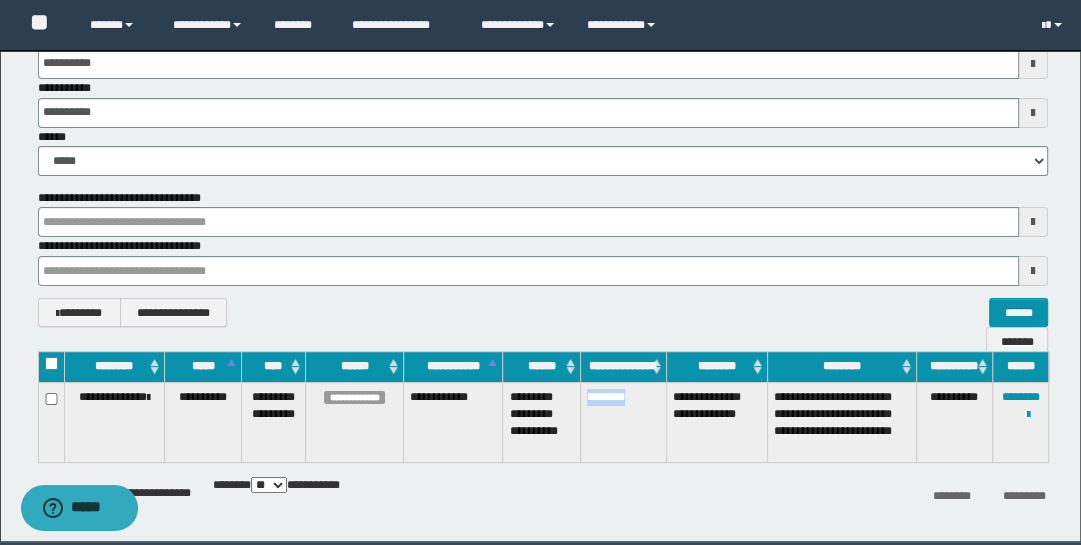drag, startPoint x: 583, startPoint y: 396, endPoint x: 645, endPoint y: 424, distance: 68.0294 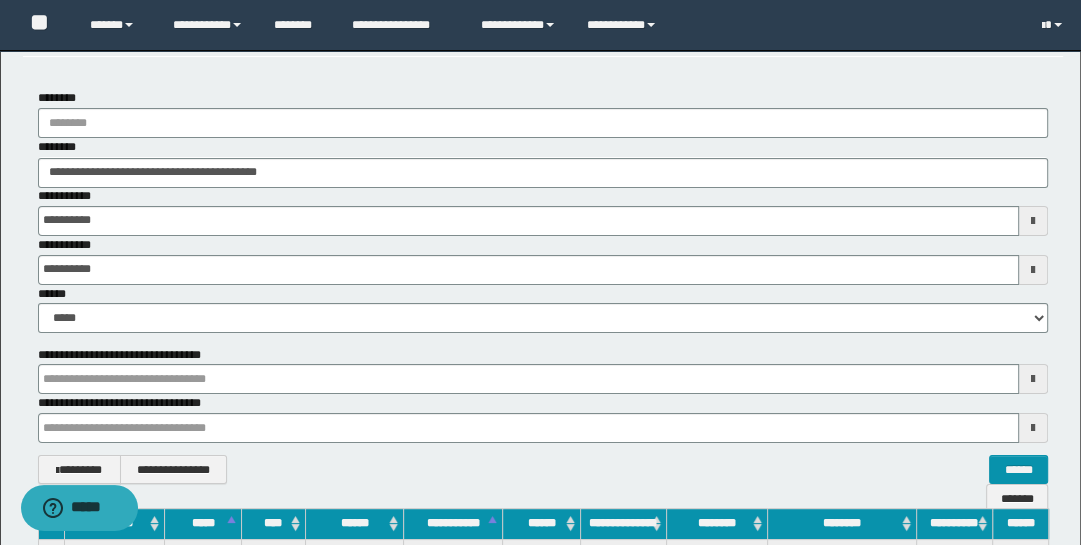 scroll, scrollTop: 52, scrollLeft: 0, axis: vertical 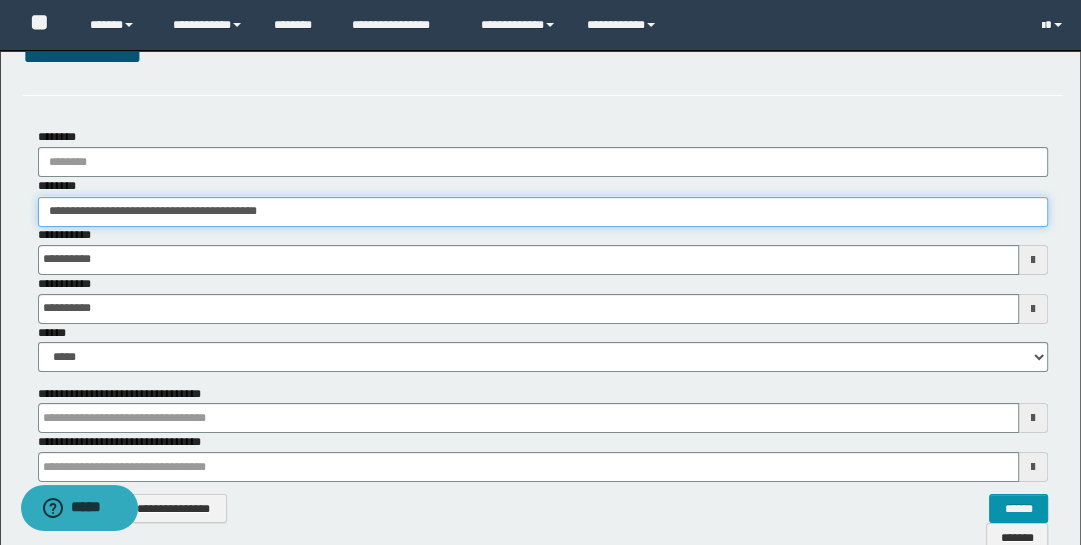 drag, startPoint x: 306, startPoint y: 205, endPoint x: -32, endPoint y: 98, distance: 354.53207 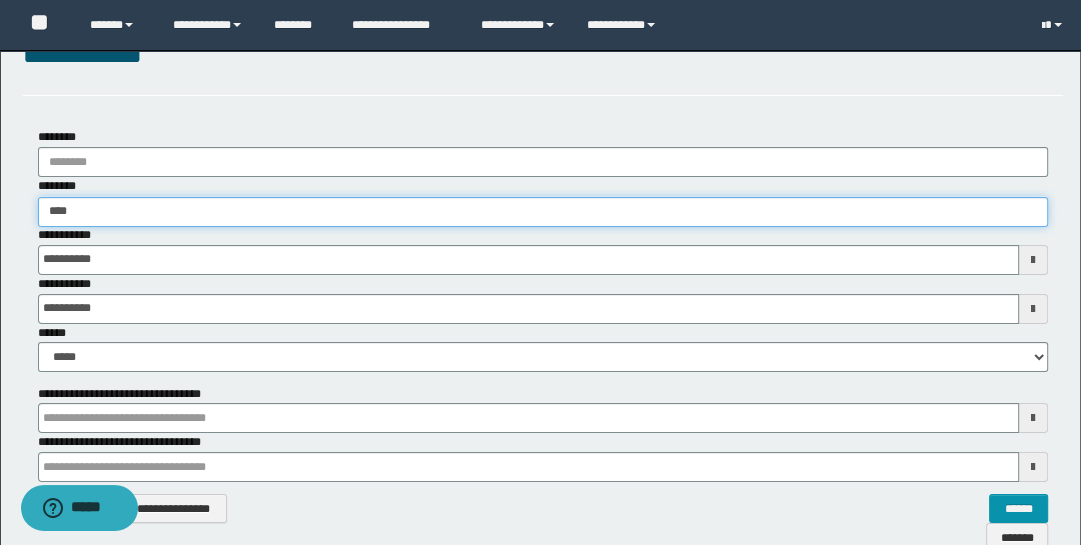 type on "*****" 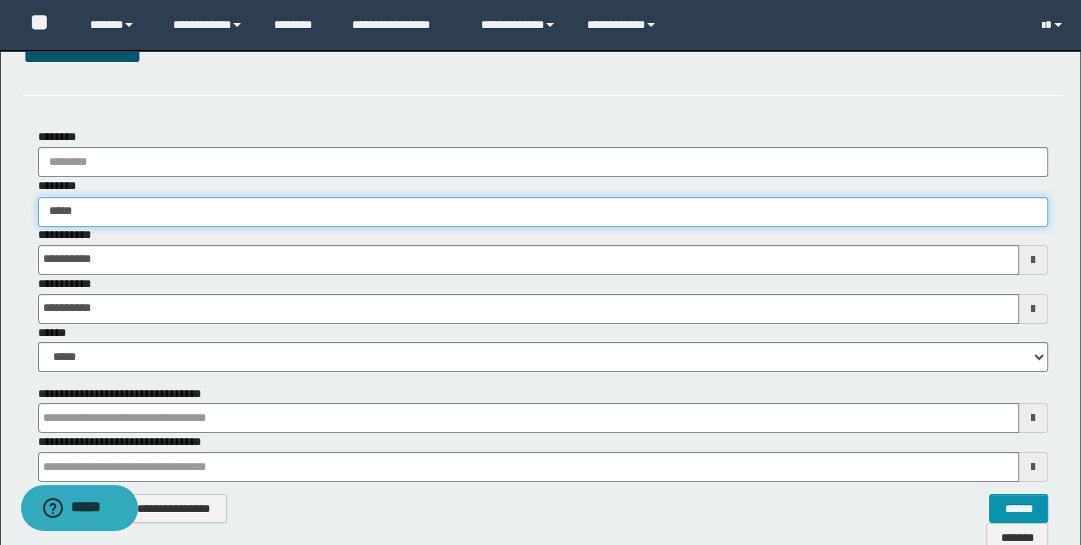 type on "*****" 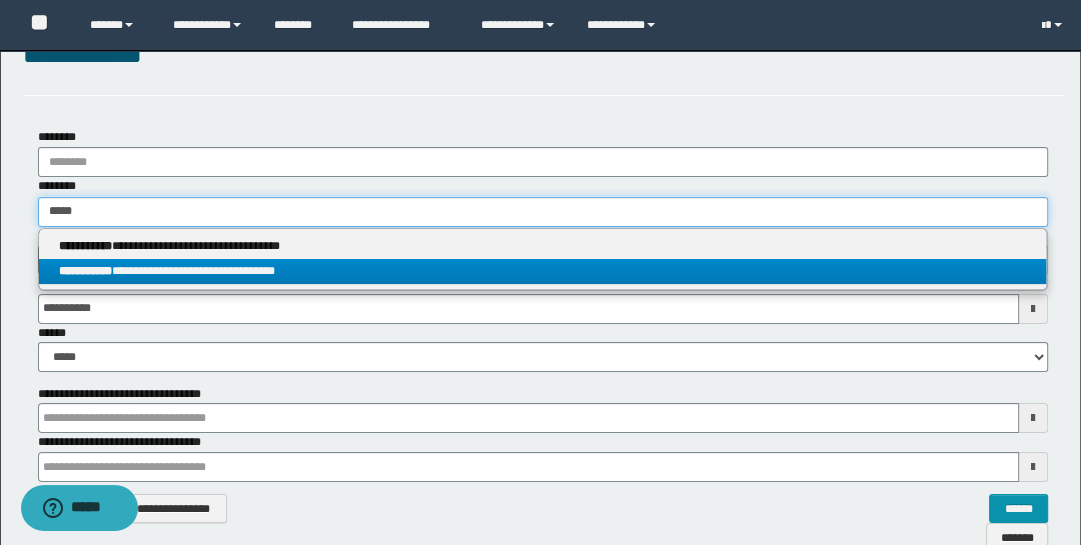 type on "*****" 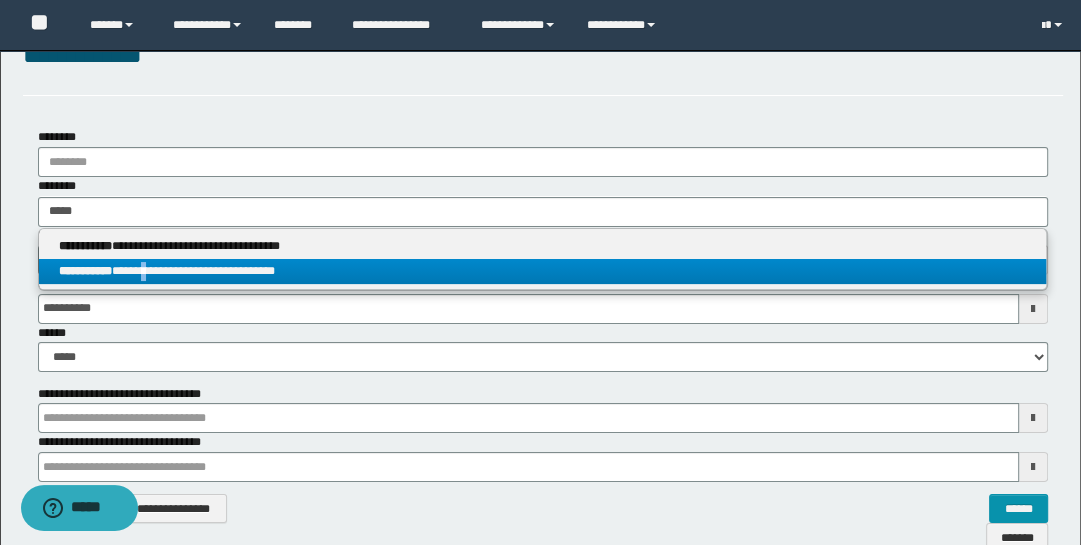click on "**********" at bounding box center (542, 271) 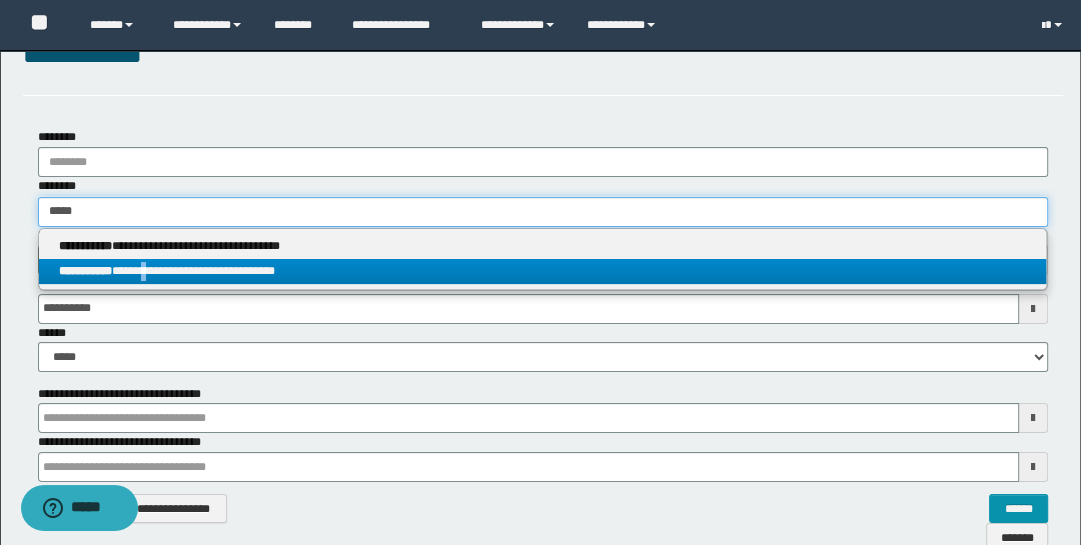 type 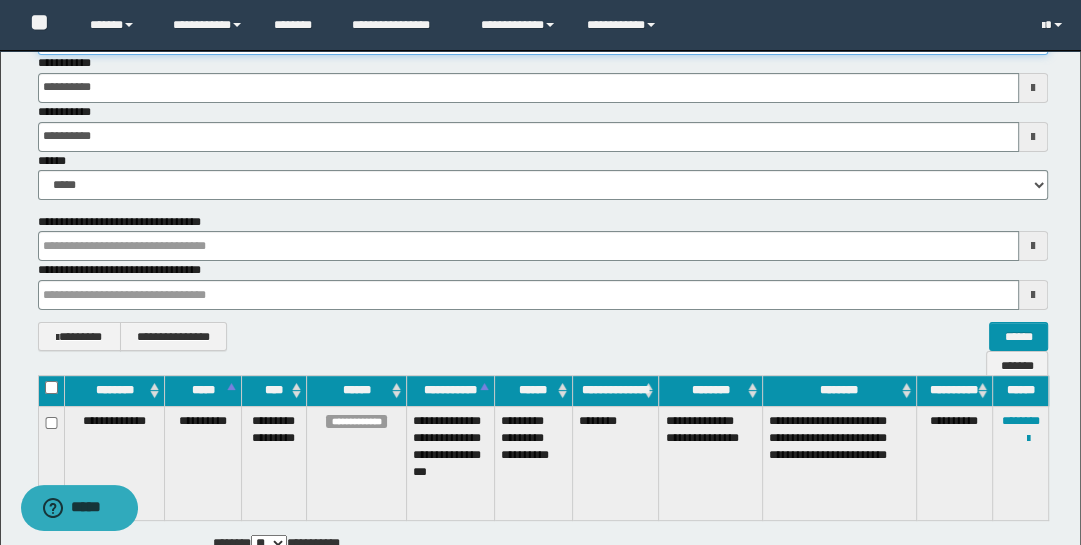 scroll, scrollTop: 356, scrollLeft: 0, axis: vertical 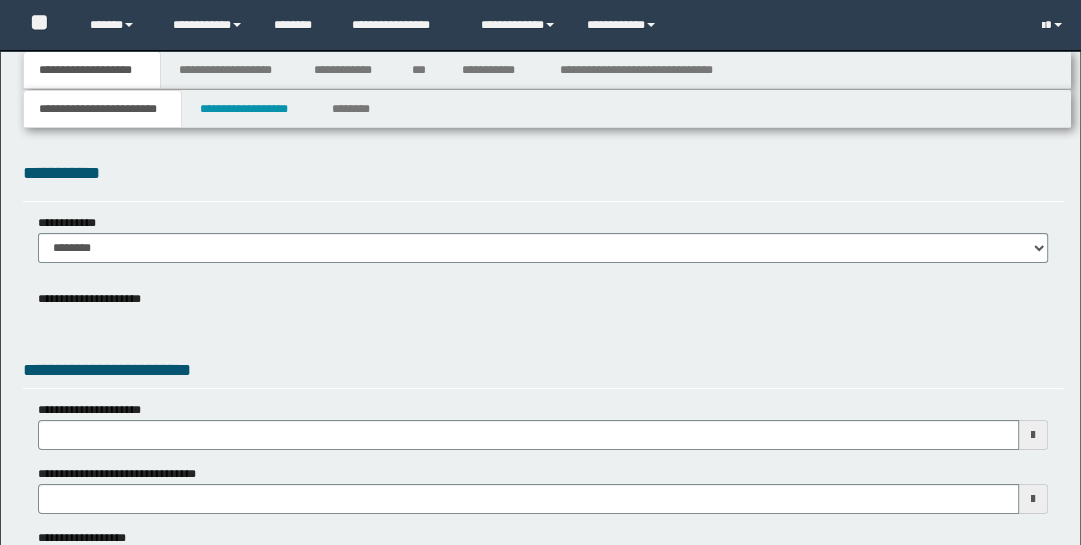 type on "**********" 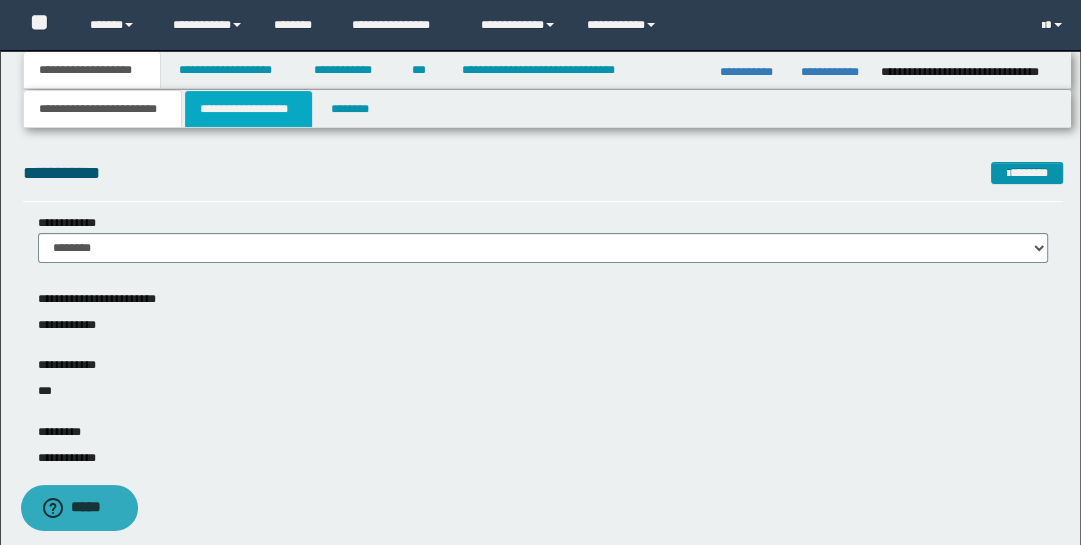 click on "**********" at bounding box center (249, 109) 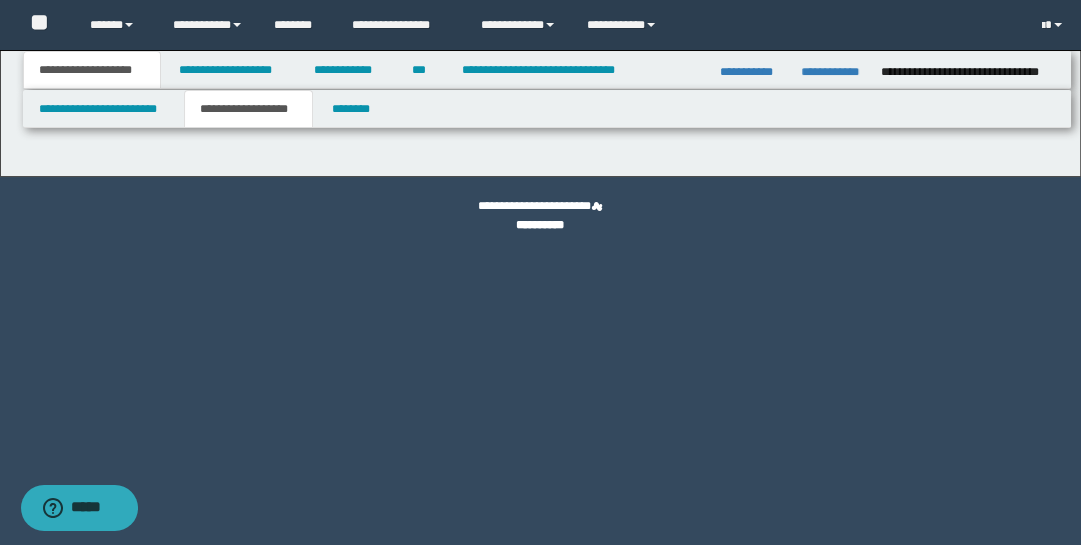 type on "********" 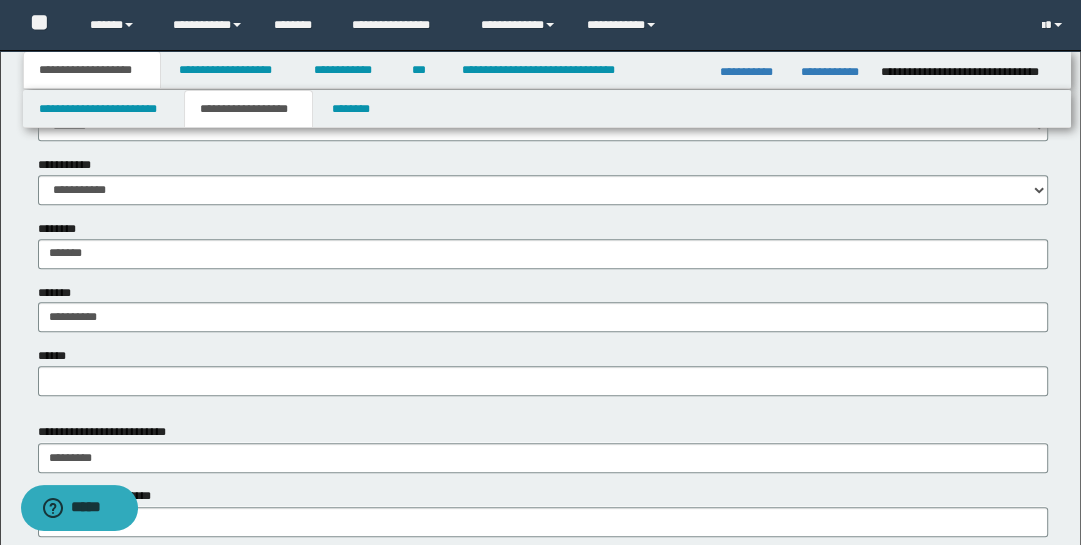 scroll, scrollTop: 1104, scrollLeft: 0, axis: vertical 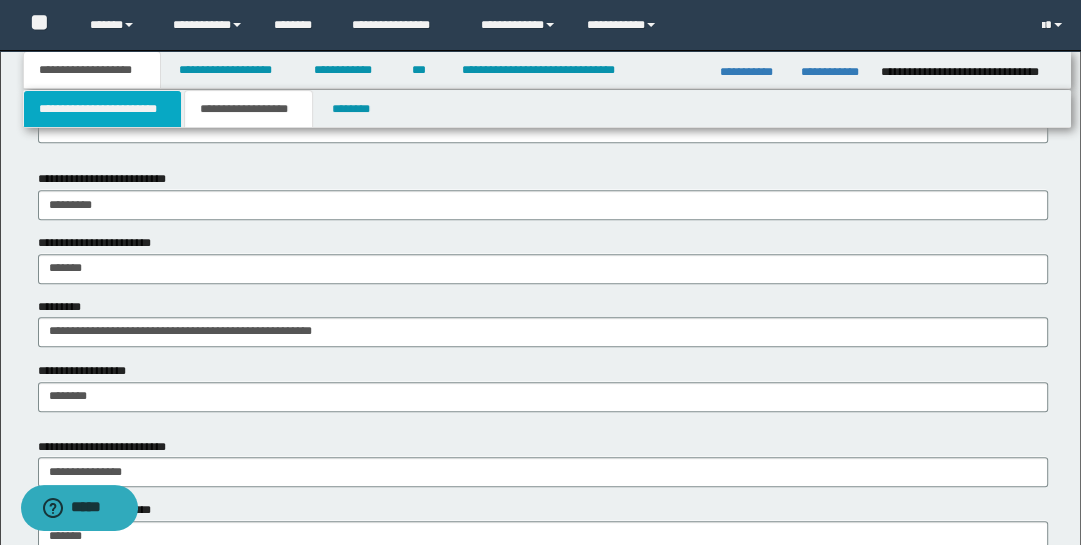 click on "**********" at bounding box center (102, 109) 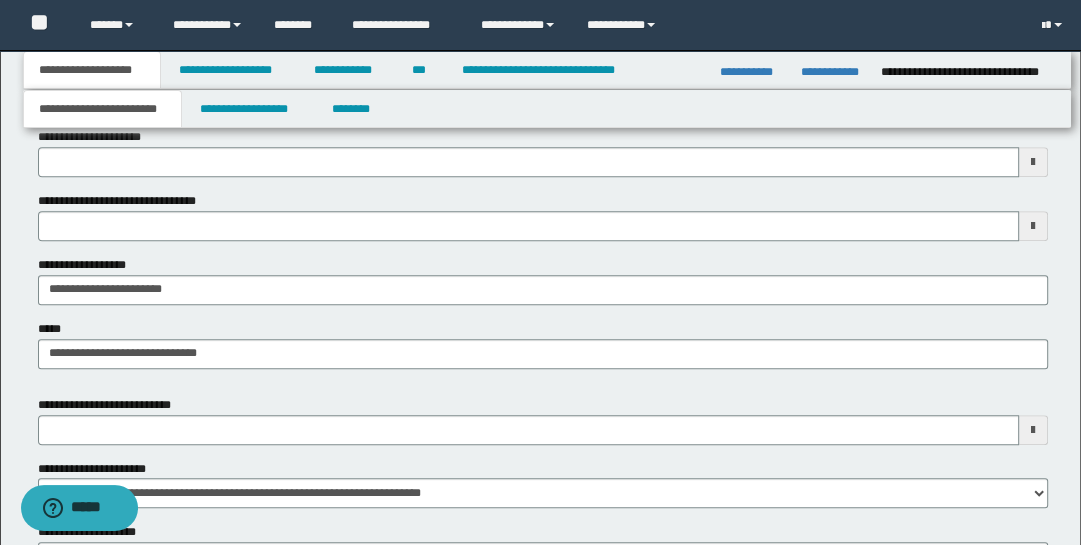 scroll, scrollTop: 743, scrollLeft: 0, axis: vertical 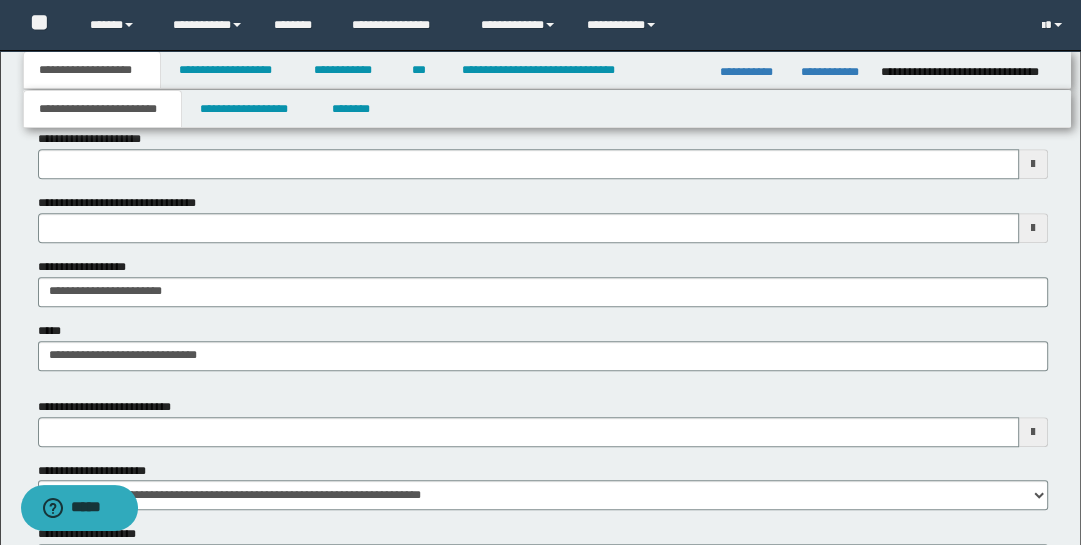 click at bounding box center (1033, 432) 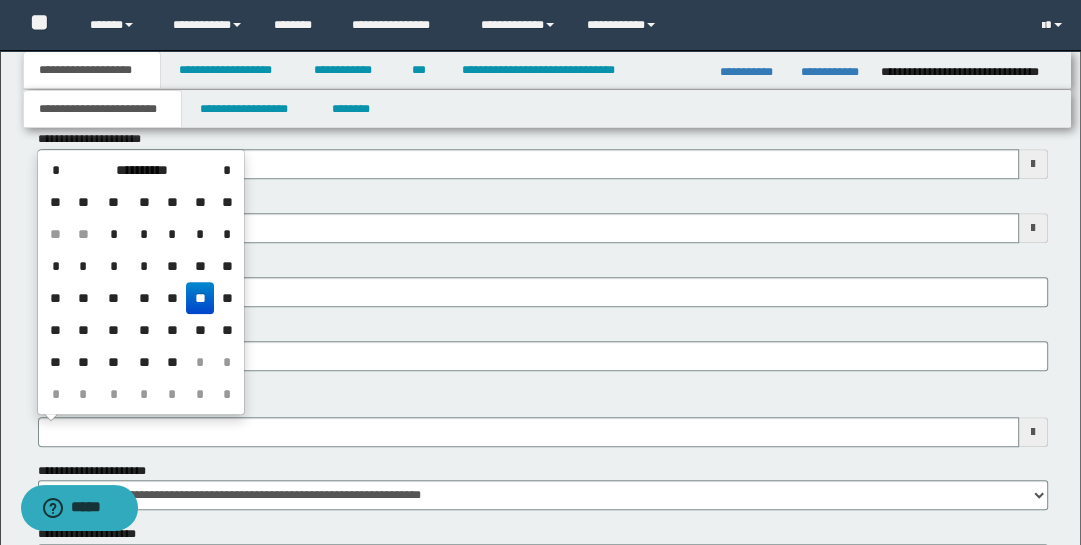 drag, startPoint x: 230, startPoint y: 294, endPoint x: 223, endPoint y: 247, distance: 47.518417 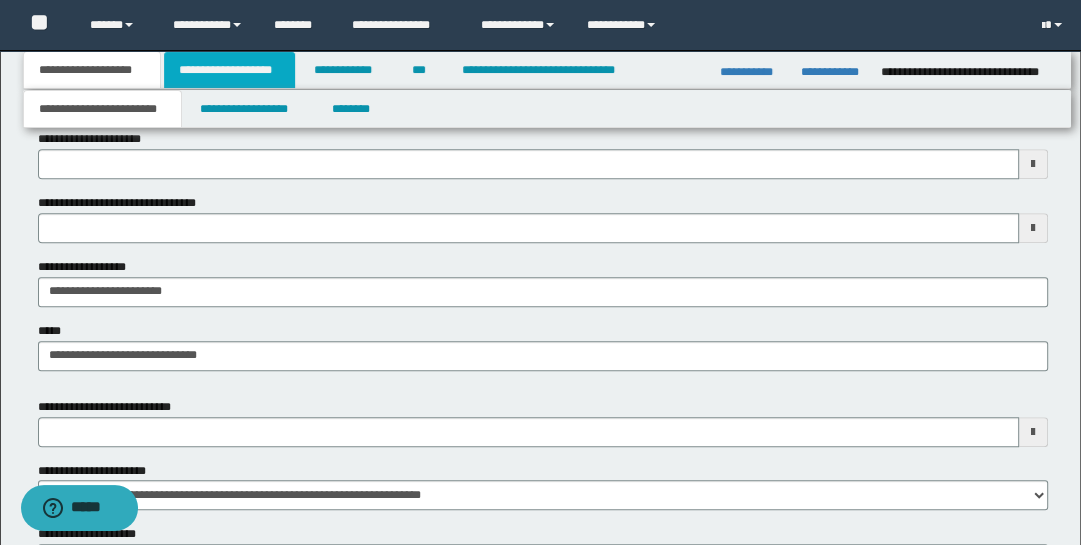 click on "**********" at bounding box center (229, 70) 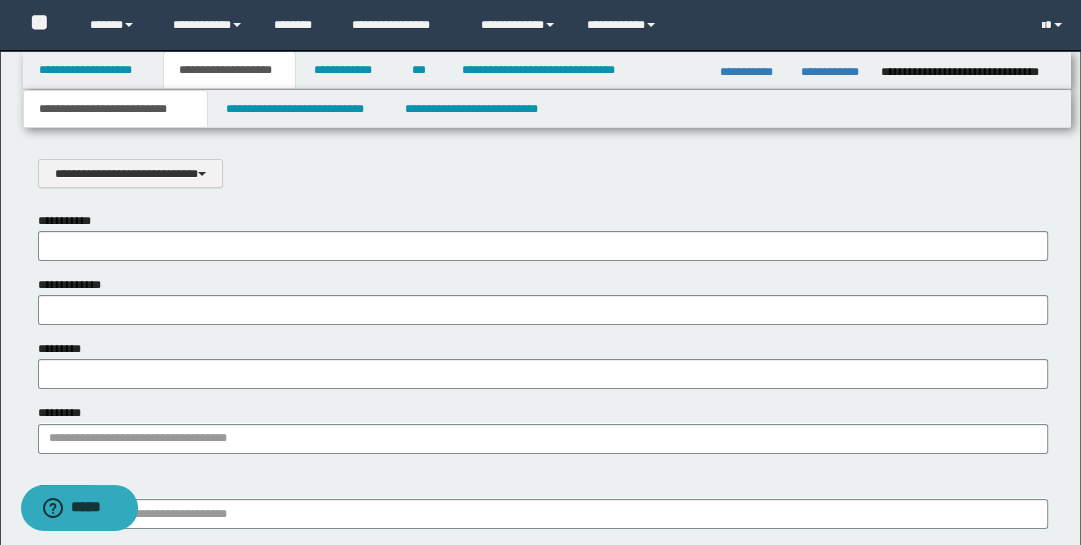 scroll, scrollTop: 0, scrollLeft: 0, axis: both 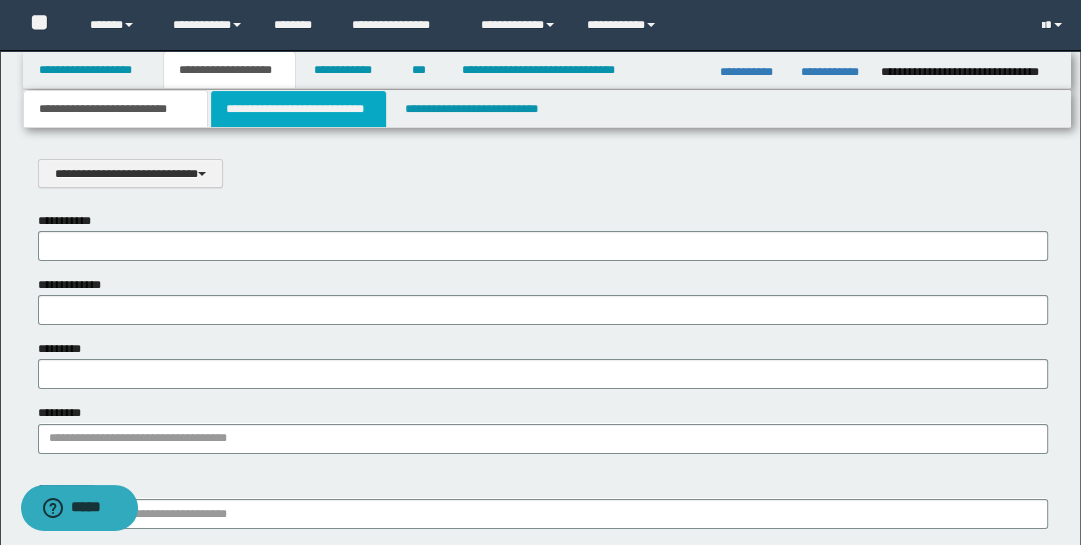 click on "**********" at bounding box center (299, 109) 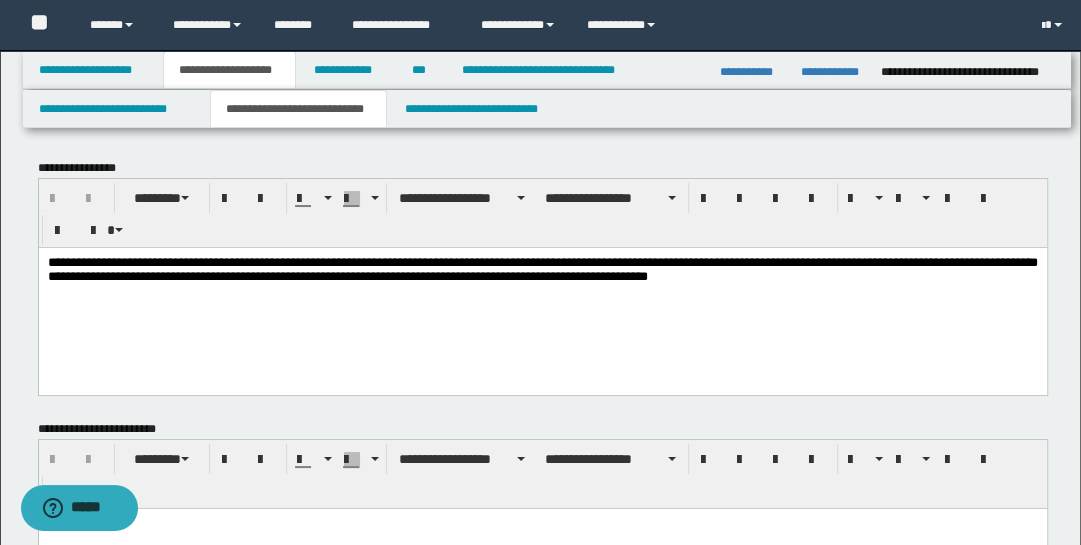 scroll, scrollTop: 0, scrollLeft: 0, axis: both 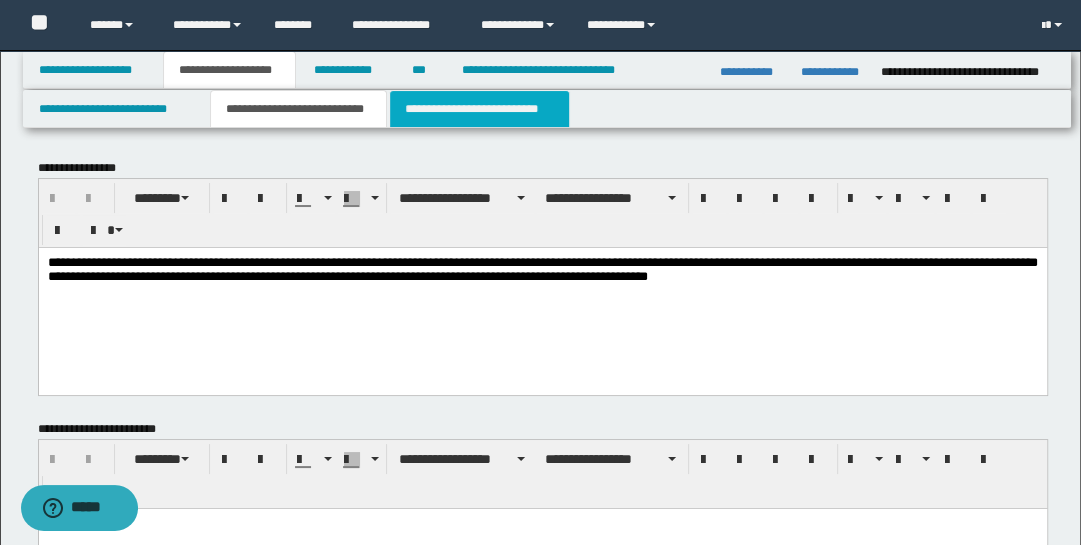 click on "**********" at bounding box center (479, 109) 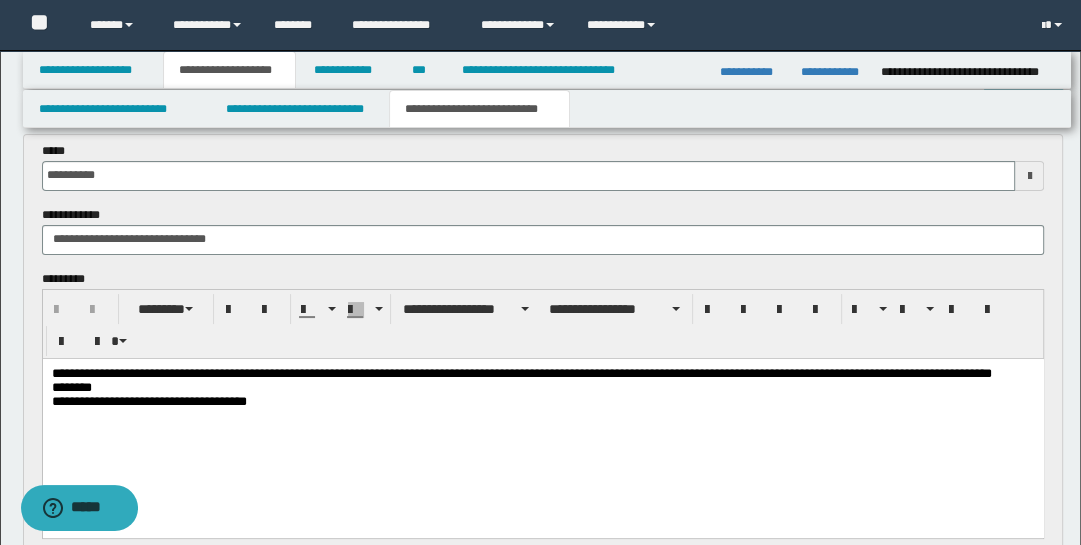 scroll, scrollTop: 190, scrollLeft: 0, axis: vertical 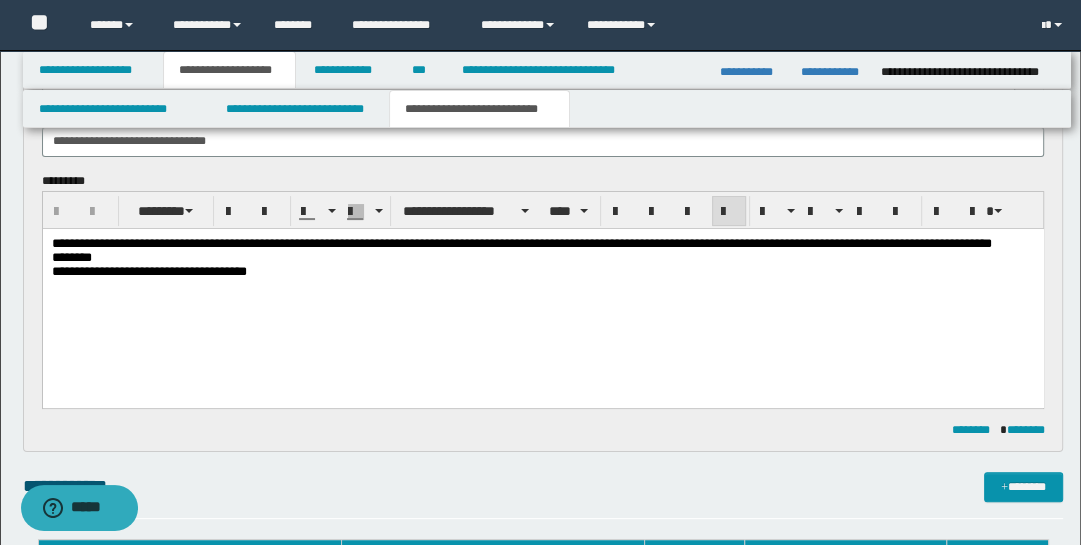 drag, startPoint x: 238, startPoint y: 263, endPoint x: 238, endPoint y: 295, distance: 32 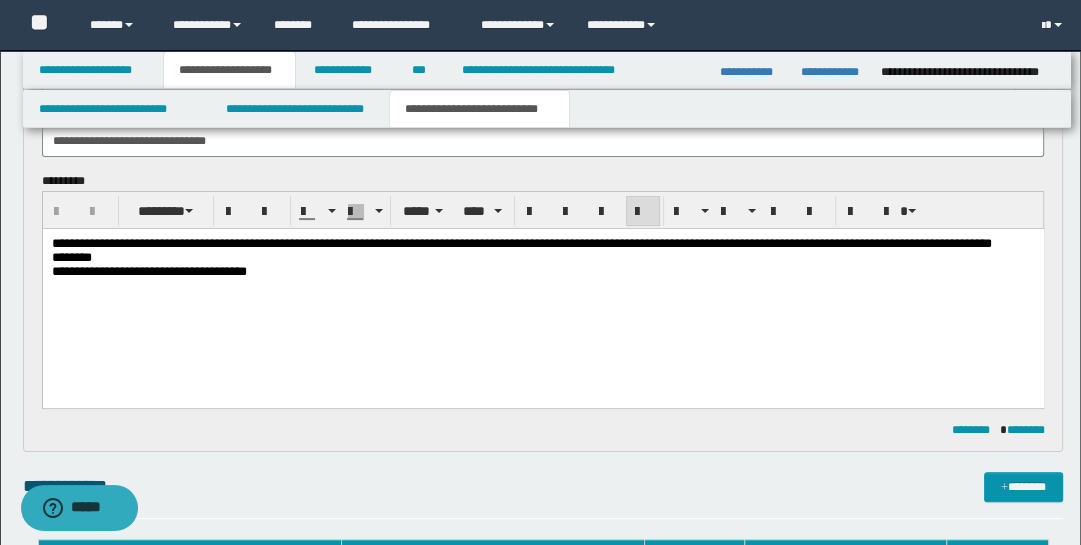 click on "**********" at bounding box center (542, 282) 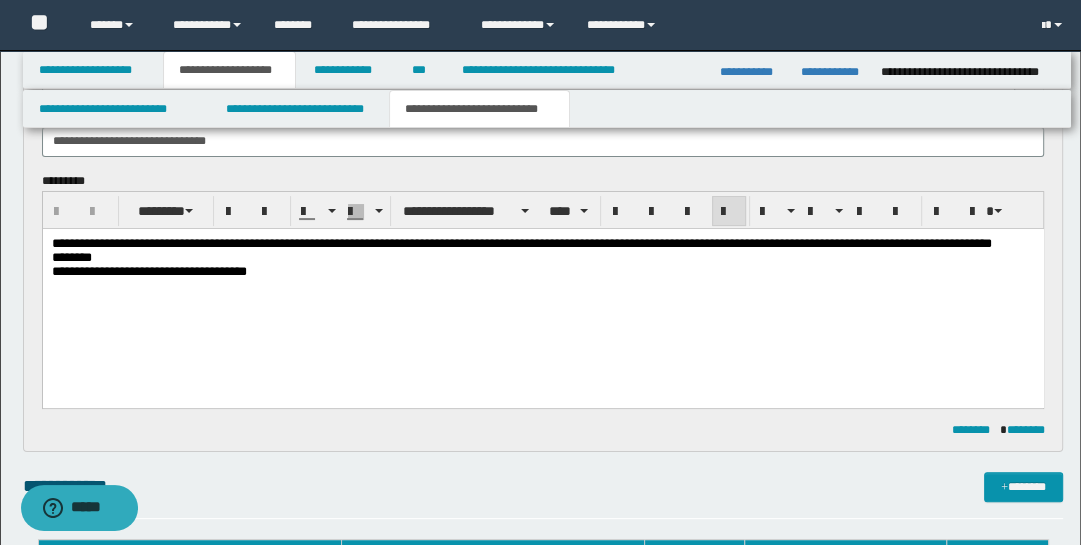 click on "**********" at bounding box center [521, 242] 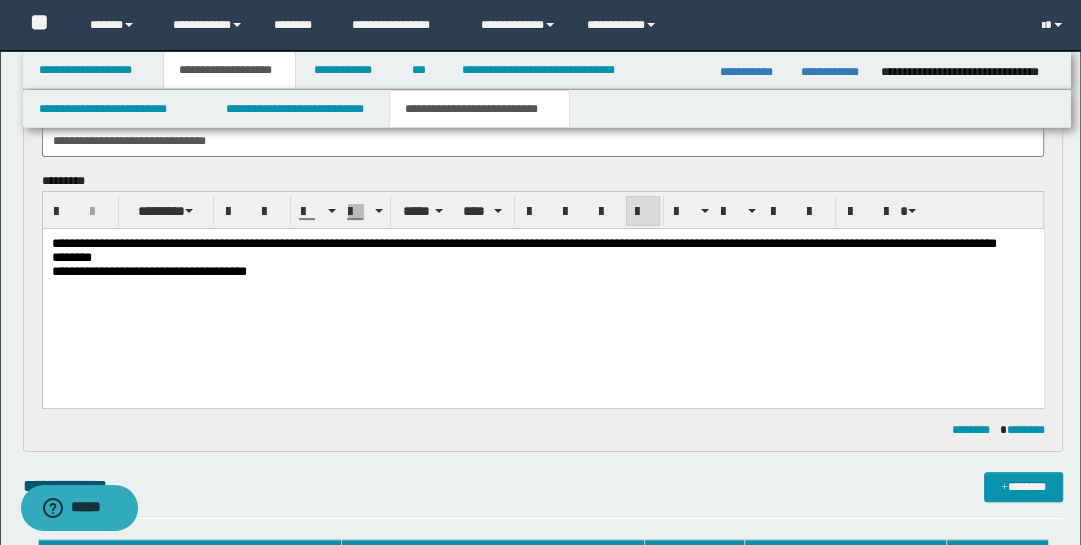 click on "********" at bounding box center [71, 256] 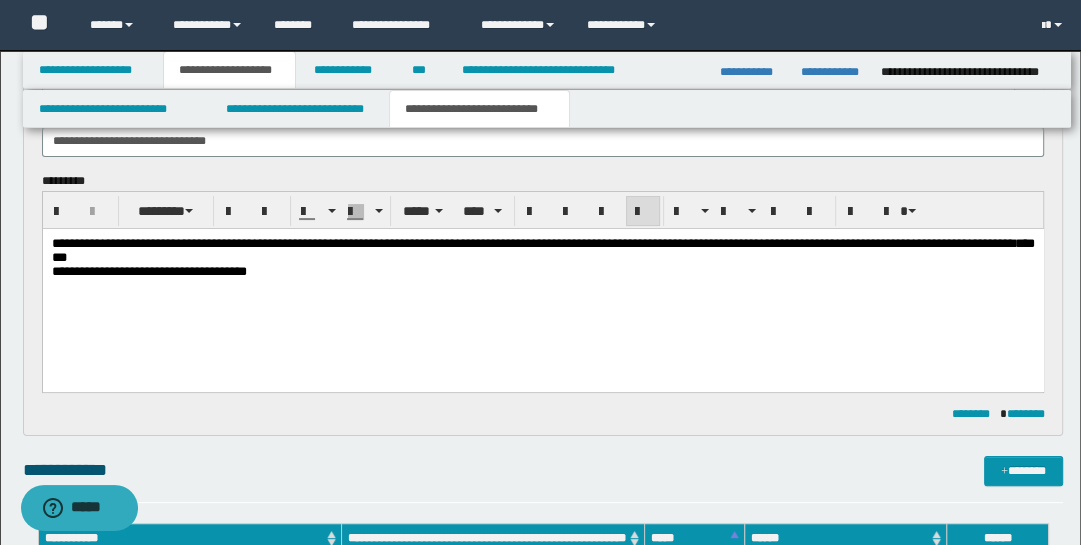 click on "**********" at bounding box center [542, 250] 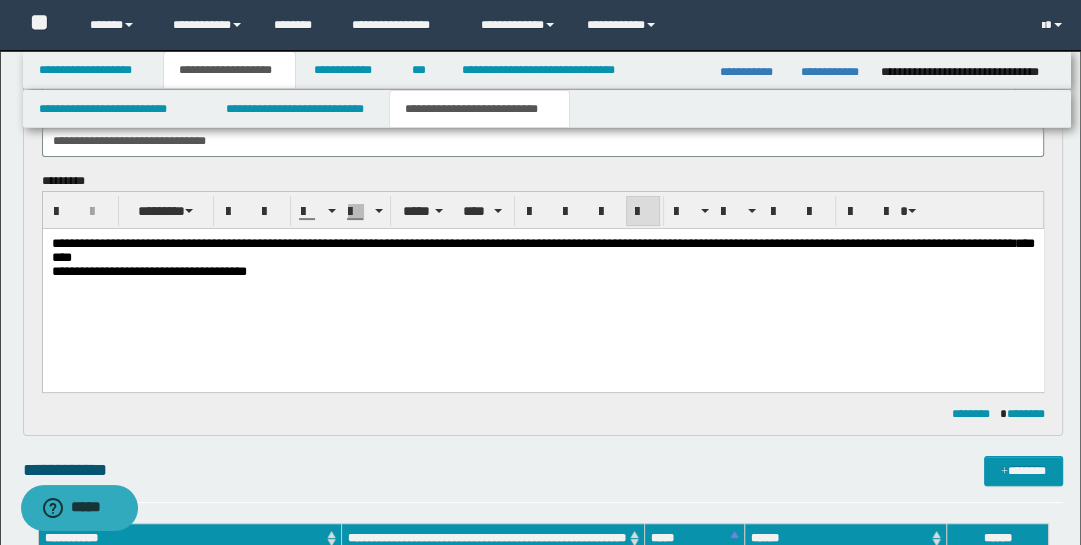 click on "**********" at bounding box center (148, 270) 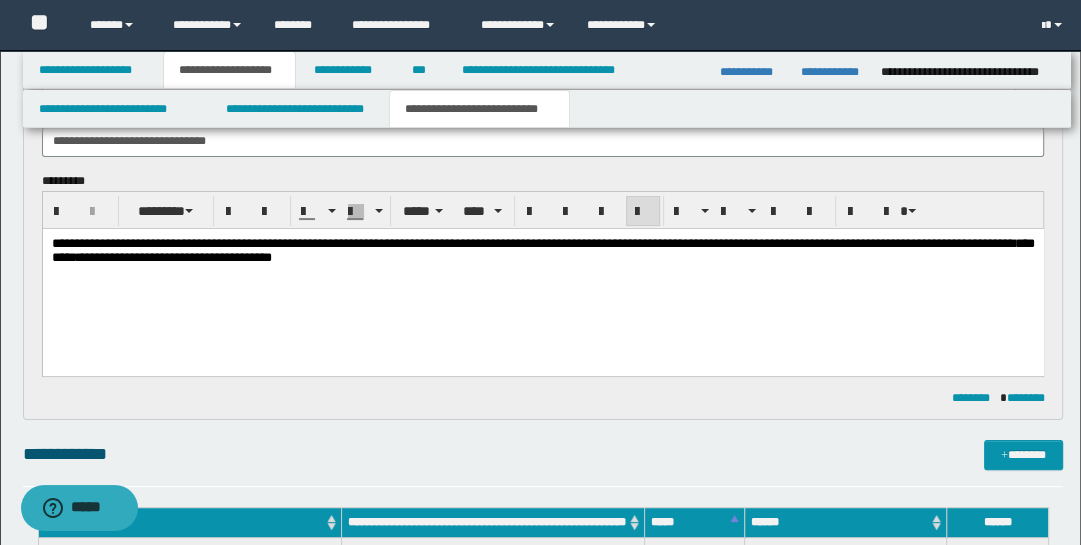 click on "**********" at bounding box center (173, 256) 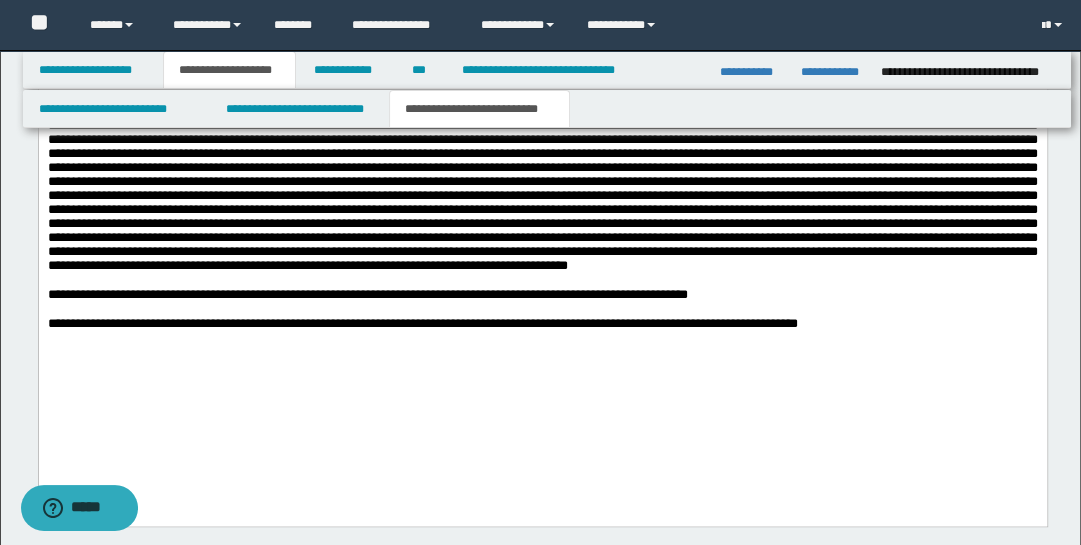 scroll, scrollTop: 1056, scrollLeft: 0, axis: vertical 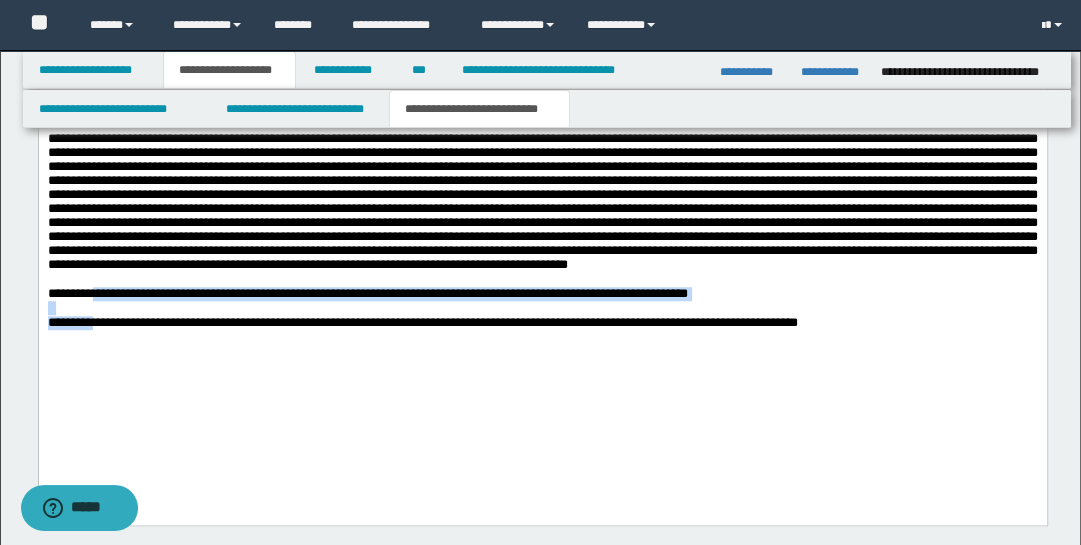 drag, startPoint x: 109, startPoint y: 364, endPoint x: 108, endPoint y: 396, distance: 32.01562 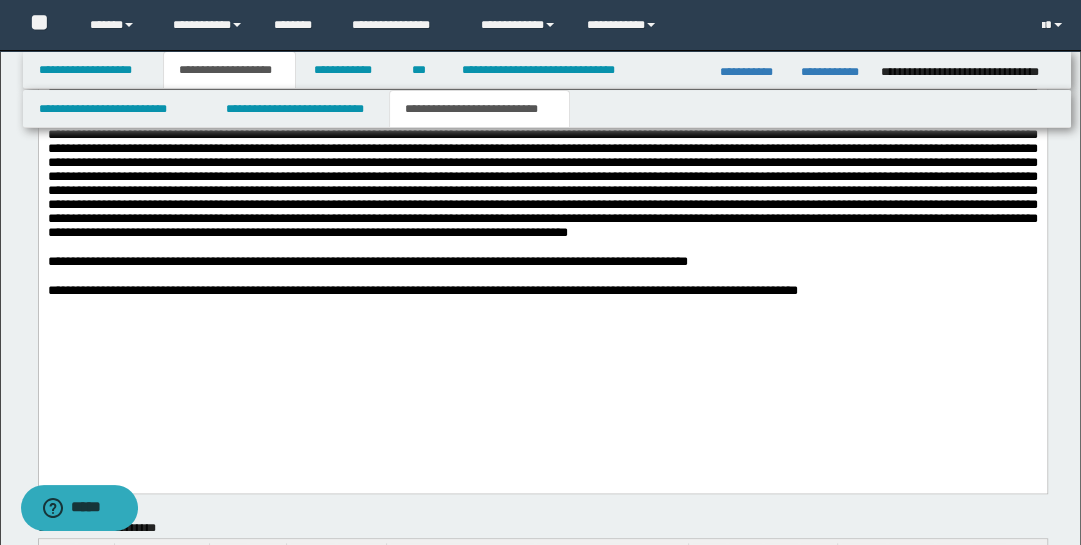 drag, startPoint x: 149, startPoint y: 413, endPoint x: 147, endPoint y: 379, distance: 34.058773 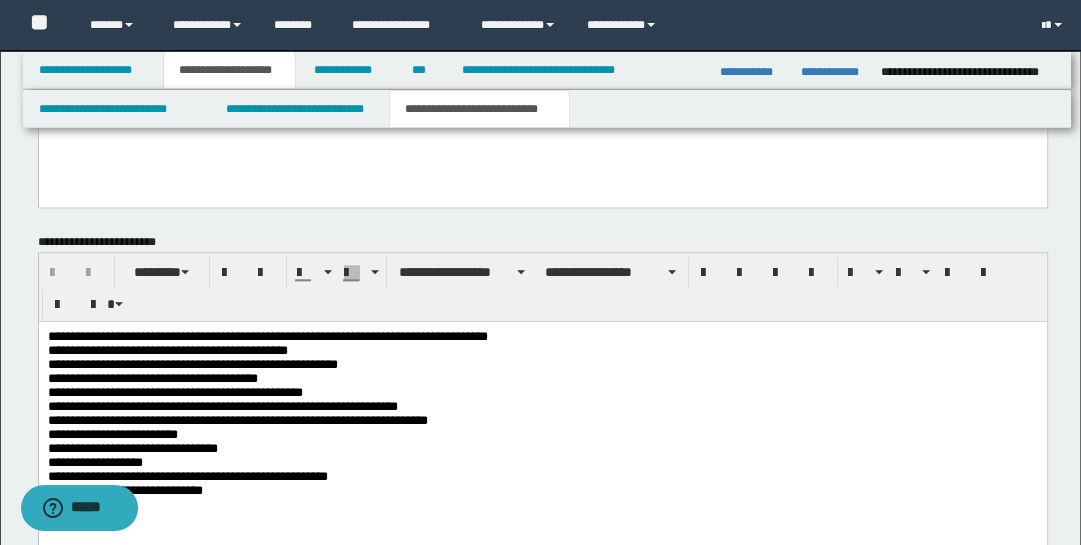 scroll, scrollTop: 1346, scrollLeft: 0, axis: vertical 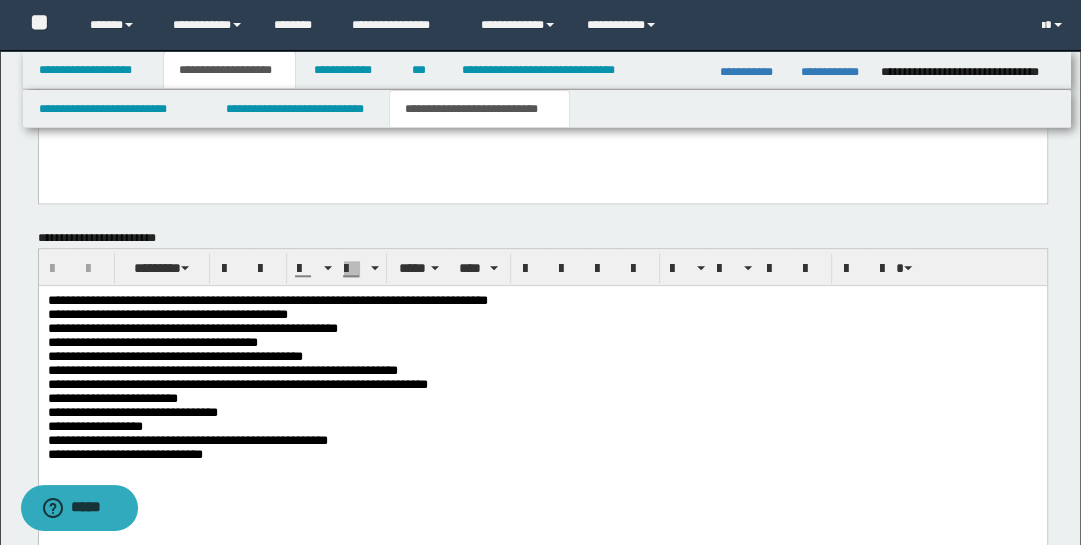 drag, startPoint x: 48, startPoint y: 298, endPoint x: 48, endPoint y: 331, distance: 33 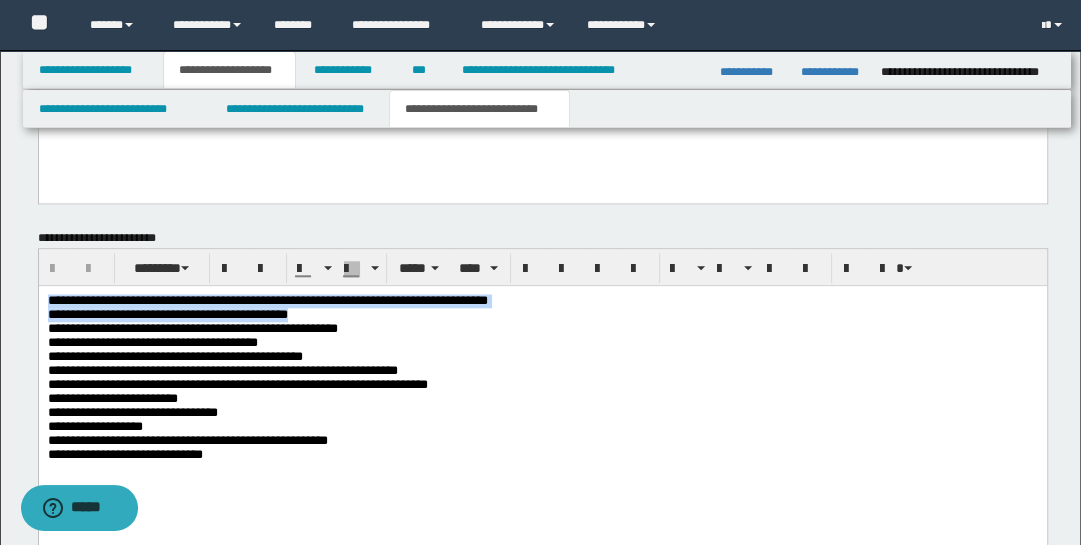 click on "**********" at bounding box center [192, 327] 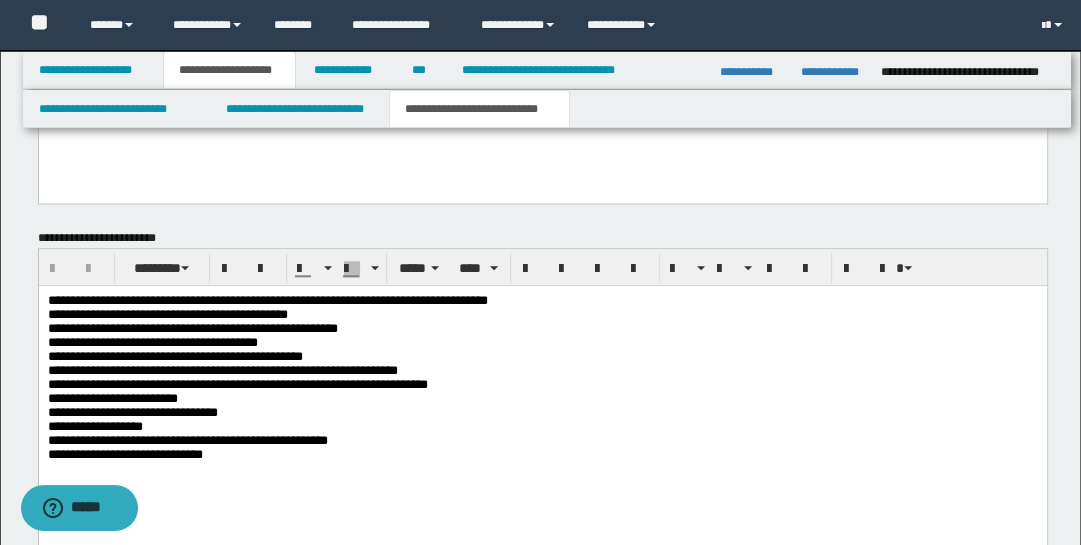 click on "**********" at bounding box center [542, 370] 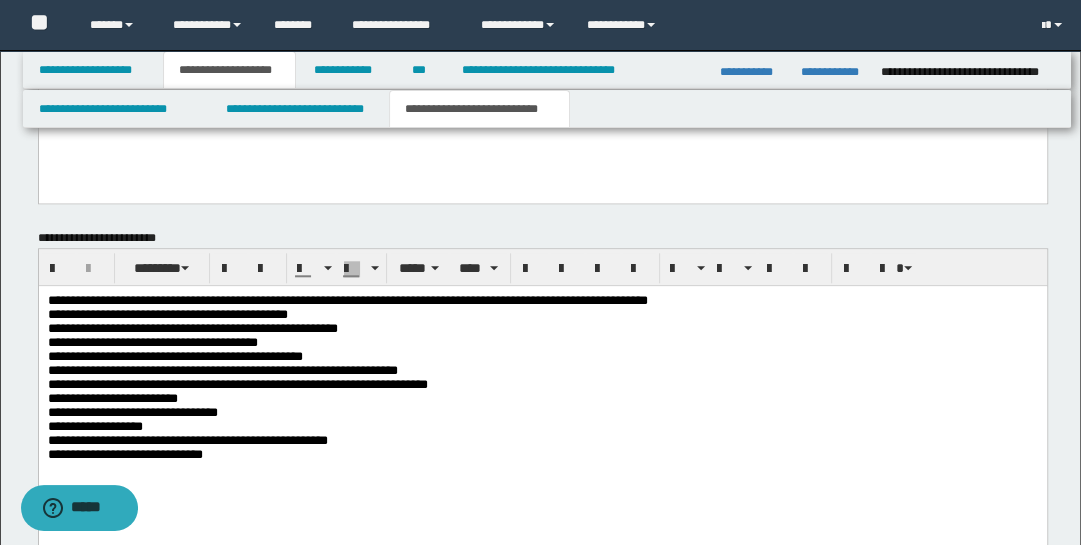 click on "**********" at bounding box center [347, 299] 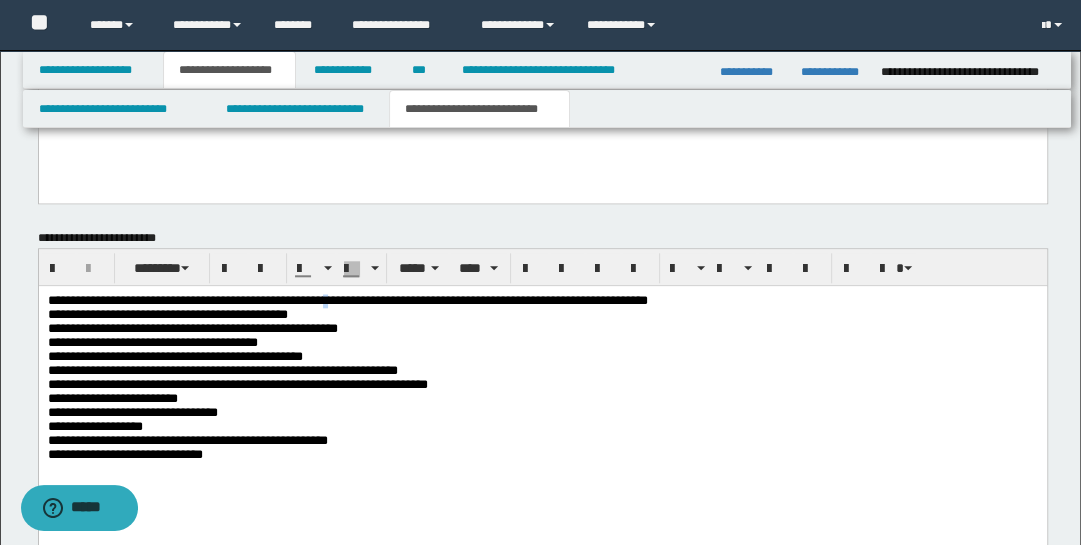 click on "**********" at bounding box center (347, 299) 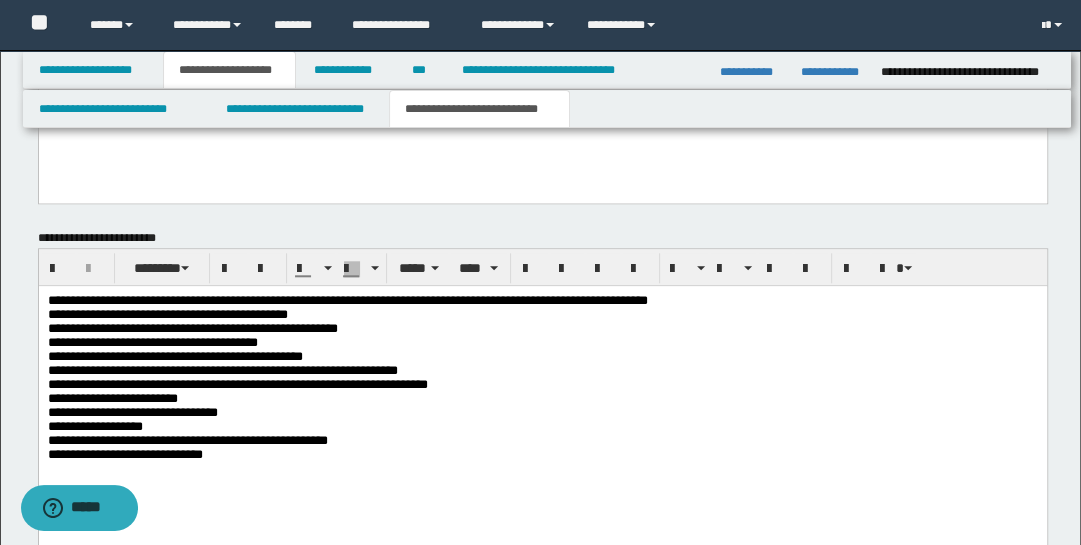 click on "**********" at bounding box center (542, 342) 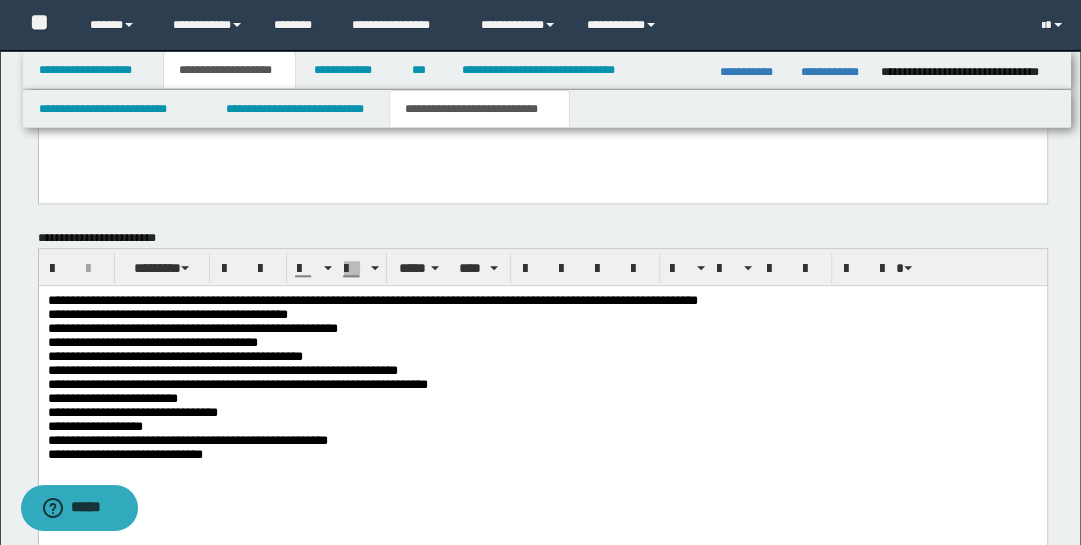 drag, startPoint x: 673, startPoint y: 297, endPoint x: 666, endPoint y: 289, distance: 10.630146 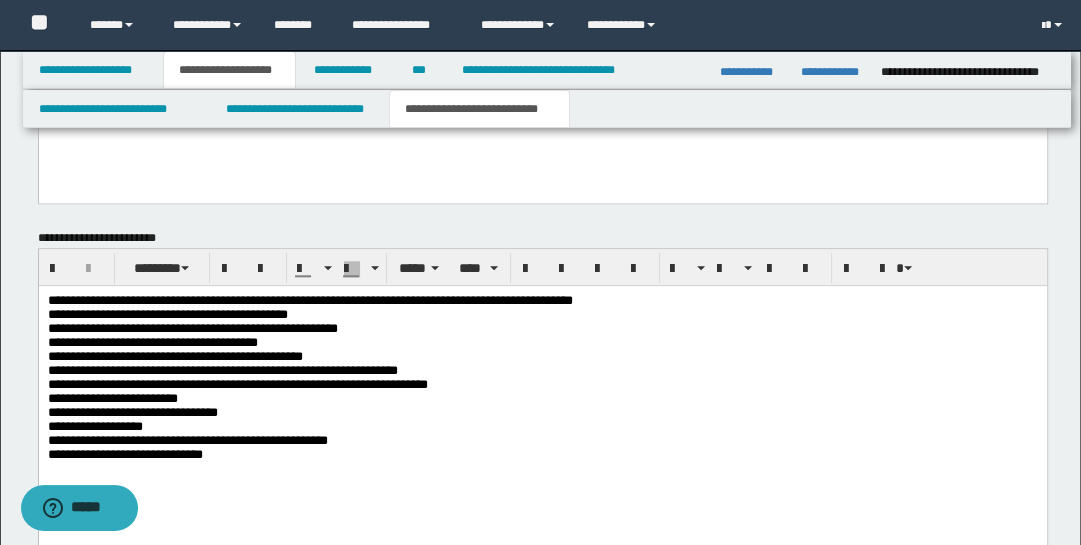 click on "**********" at bounding box center [542, 300] 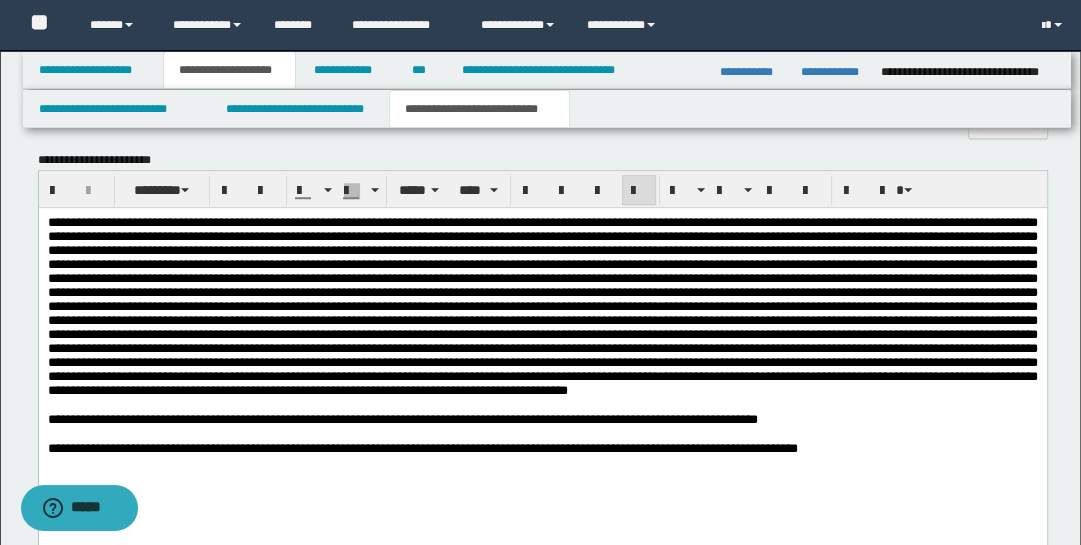 scroll, scrollTop: 898, scrollLeft: 0, axis: vertical 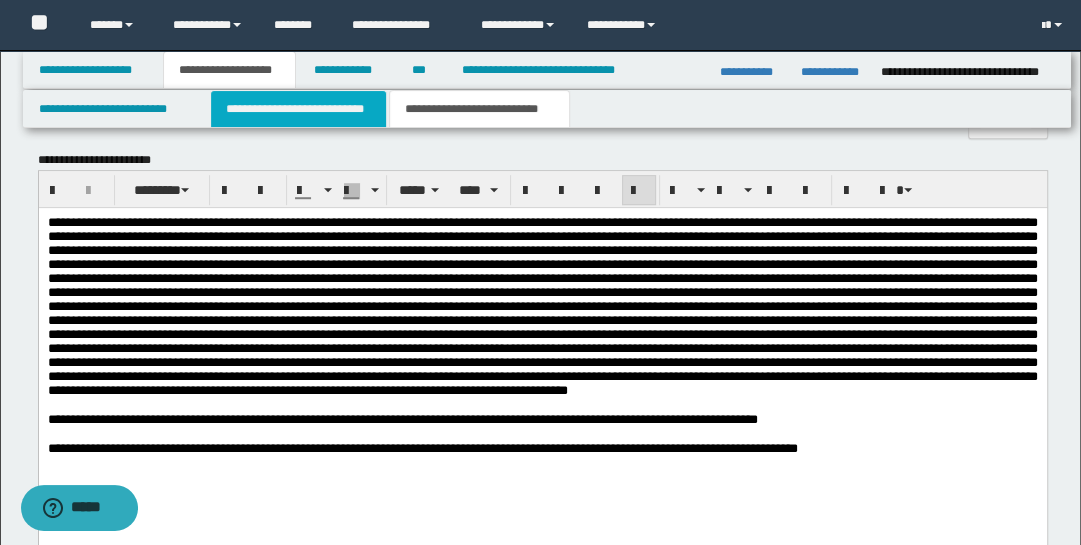 click on "**********" at bounding box center [299, 109] 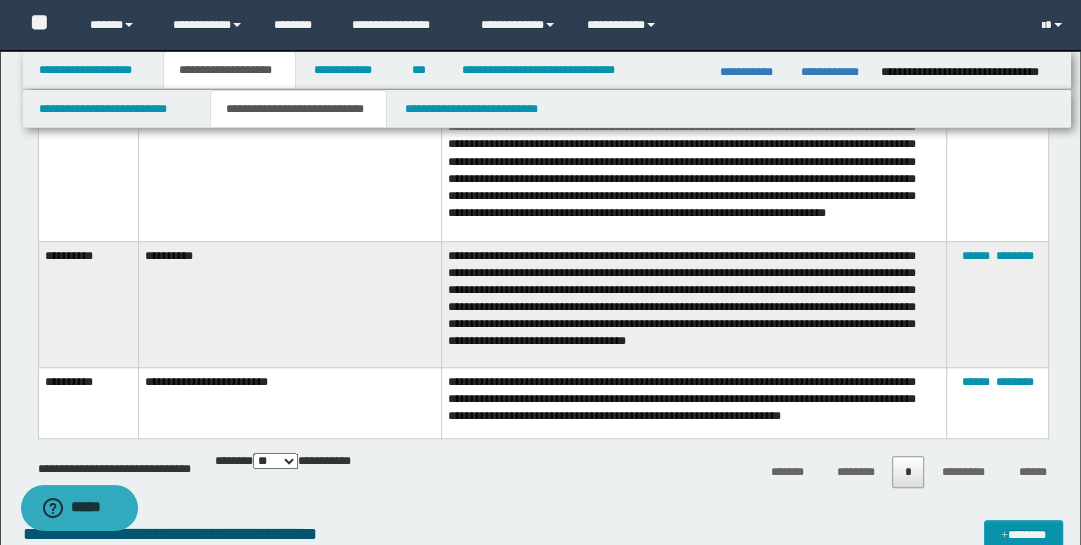 scroll, scrollTop: 1117, scrollLeft: 0, axis: vertical 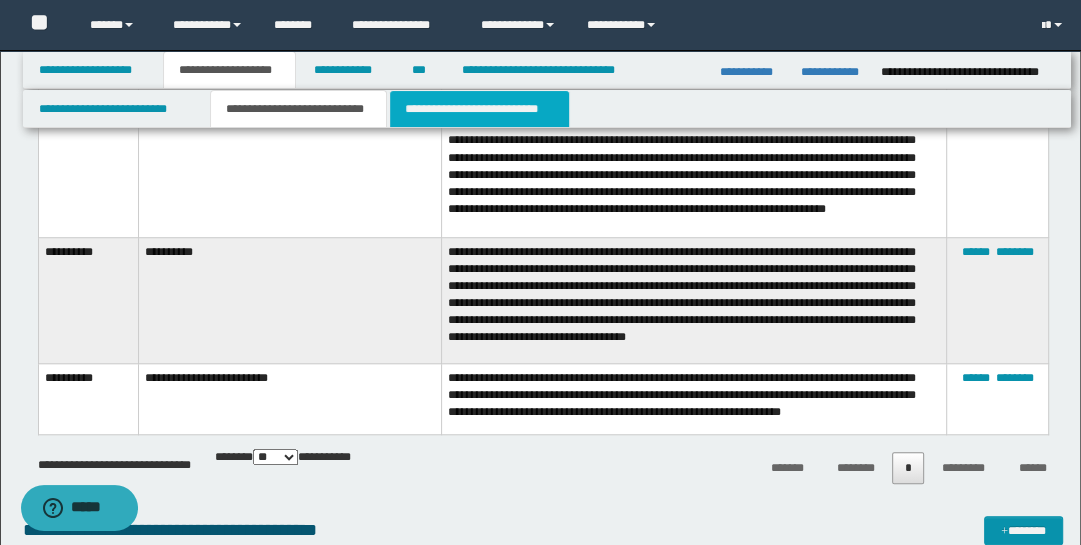 click on "**********" at bounding box center [479, 109] 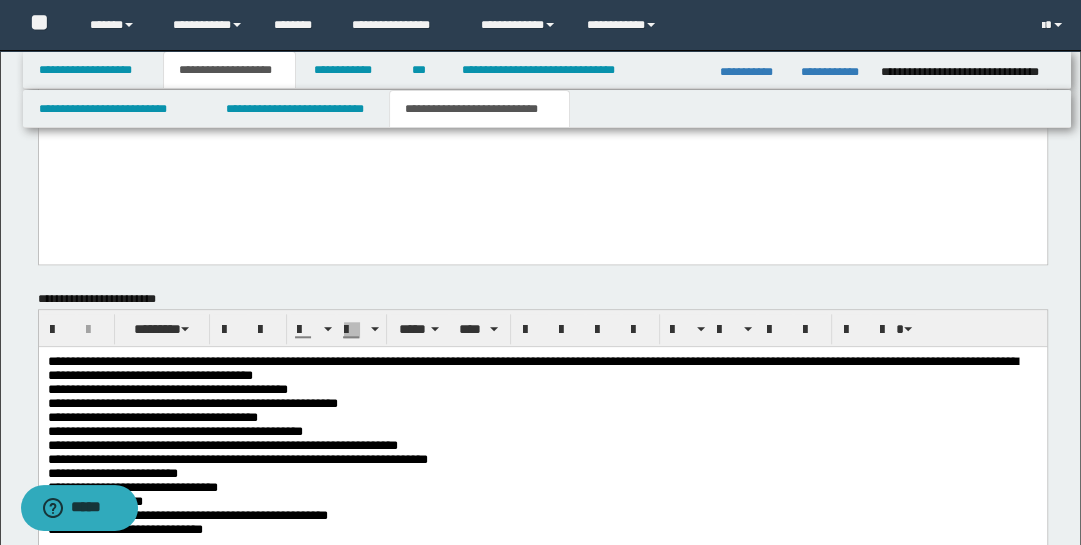 scroll, scrollTop: 1288, scrollLeft: 0, axis: vertical 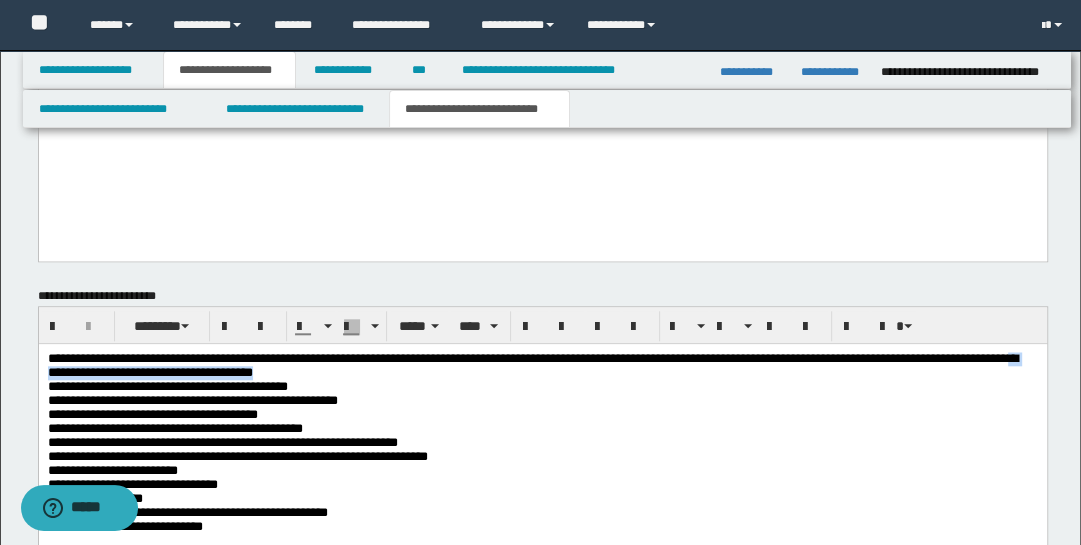 drag, startPoint x: 537, startPoint y: 377, endPoint x: 252, endPoint y: 378, distance: 285.00174 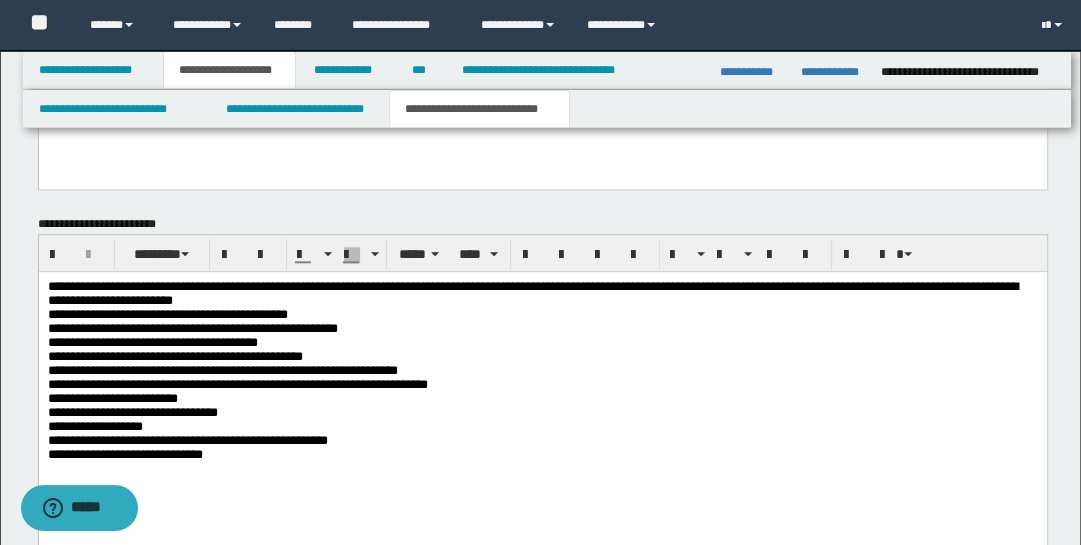 scroll, scrollTop: 1360, scrollLeft: 0, axis: vertical 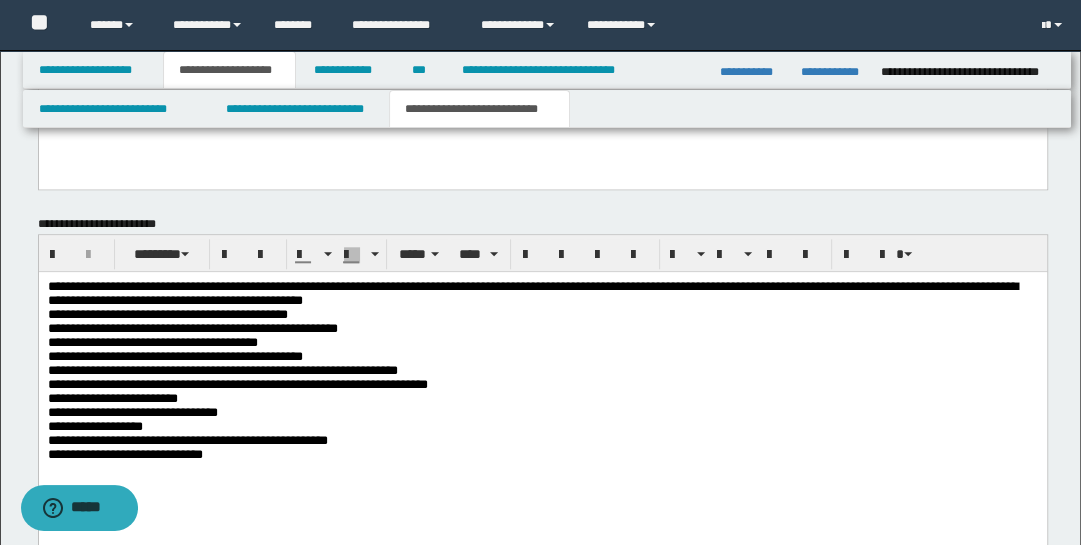click on "**********" at bounding box center (532, 292) 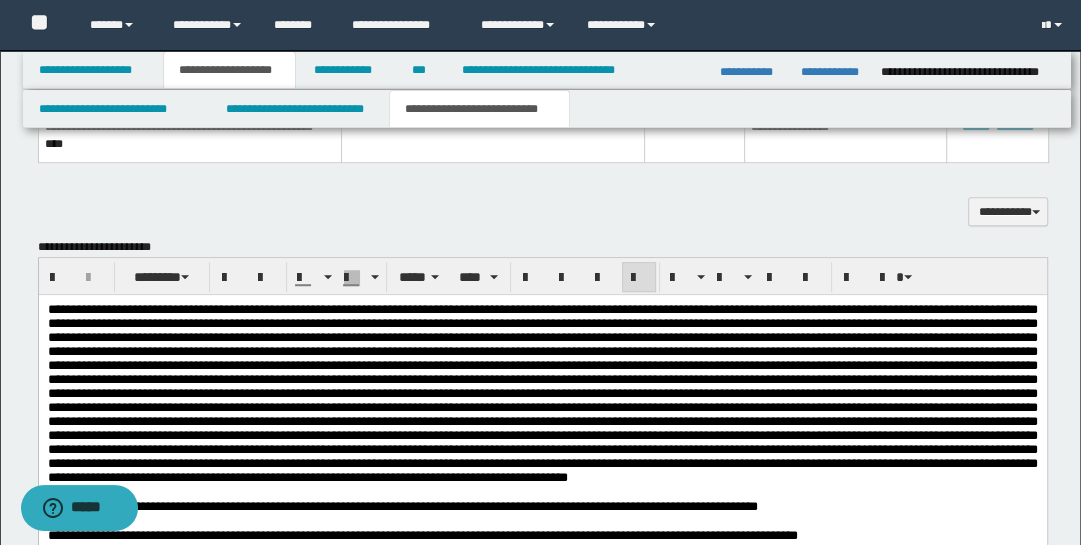 scroll, scrollTop: 854, scrollLeft: 0, axis: vertical 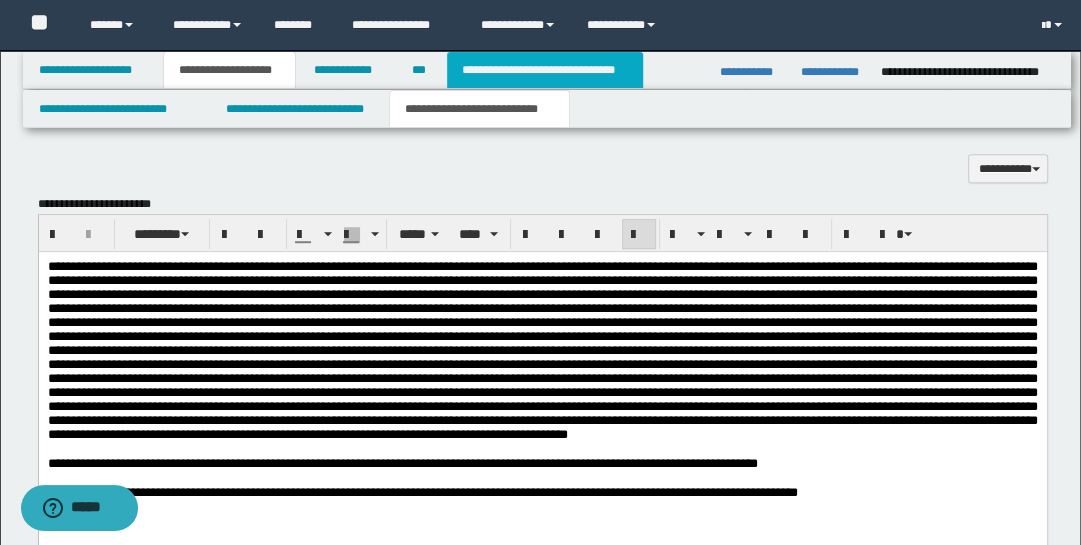 click on "**********" at bounding box center [545, 70] 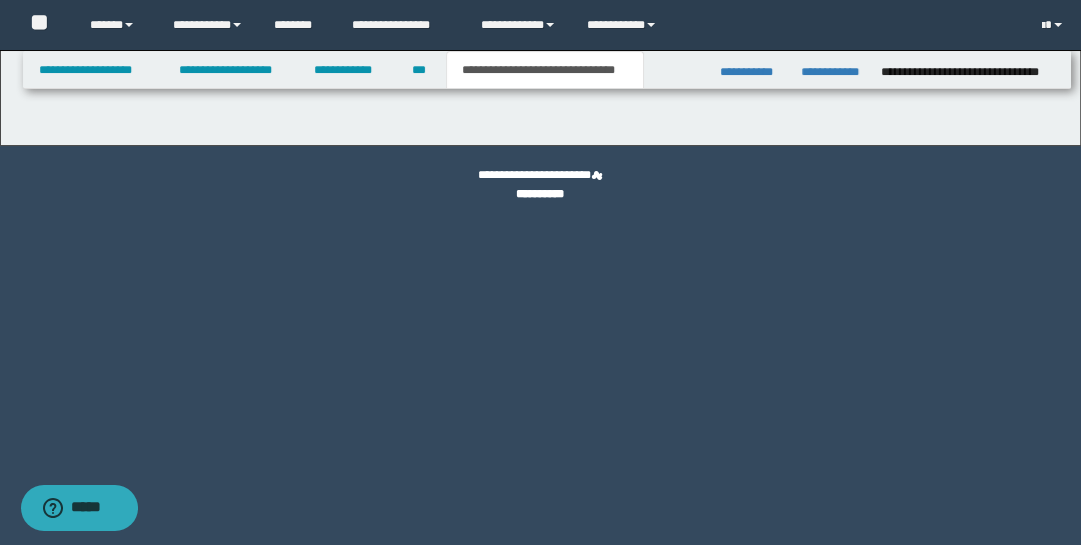 scroll, scrollTop: 0, scrollLeft: 0, axis: both 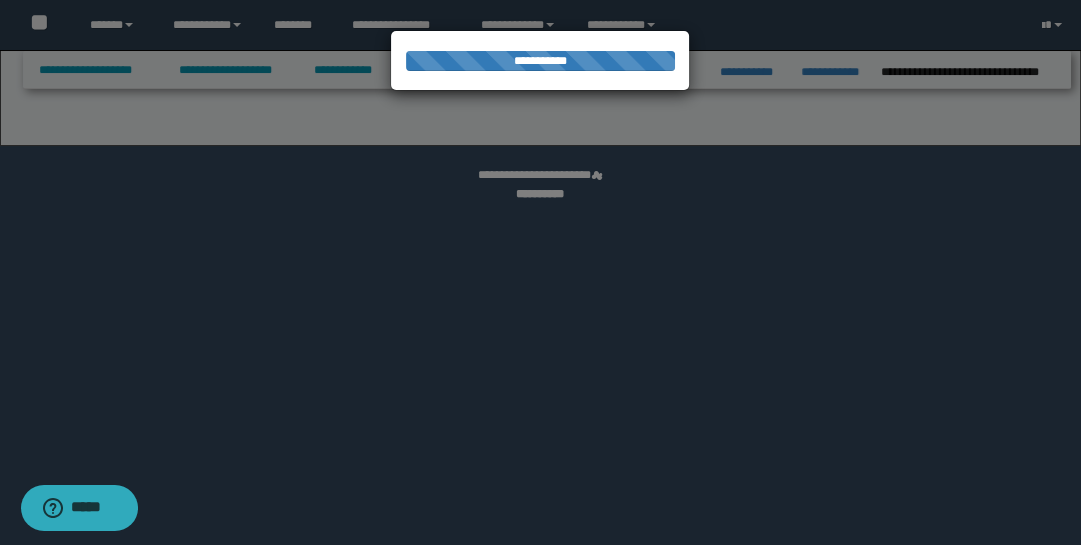 select on "*" 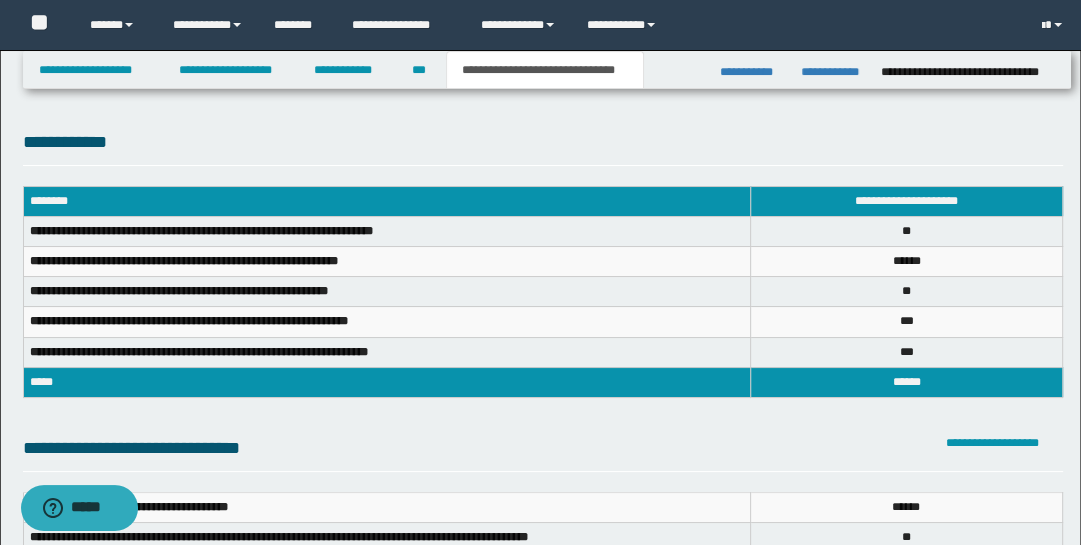 scroll, scrollTop: 0, scrollLeft: 0, axis: both 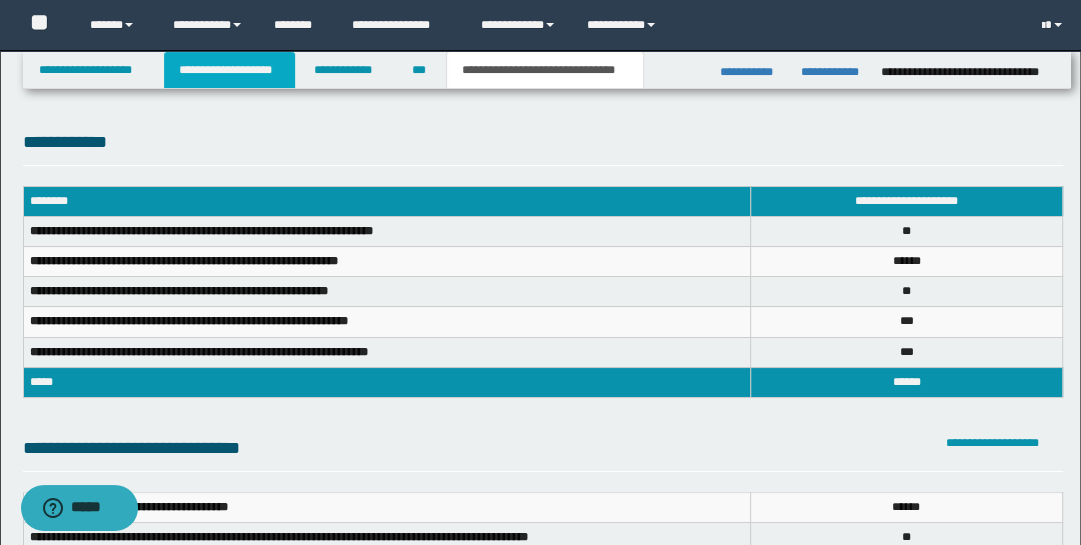 click on "**********" at bounding box center [229, 70] 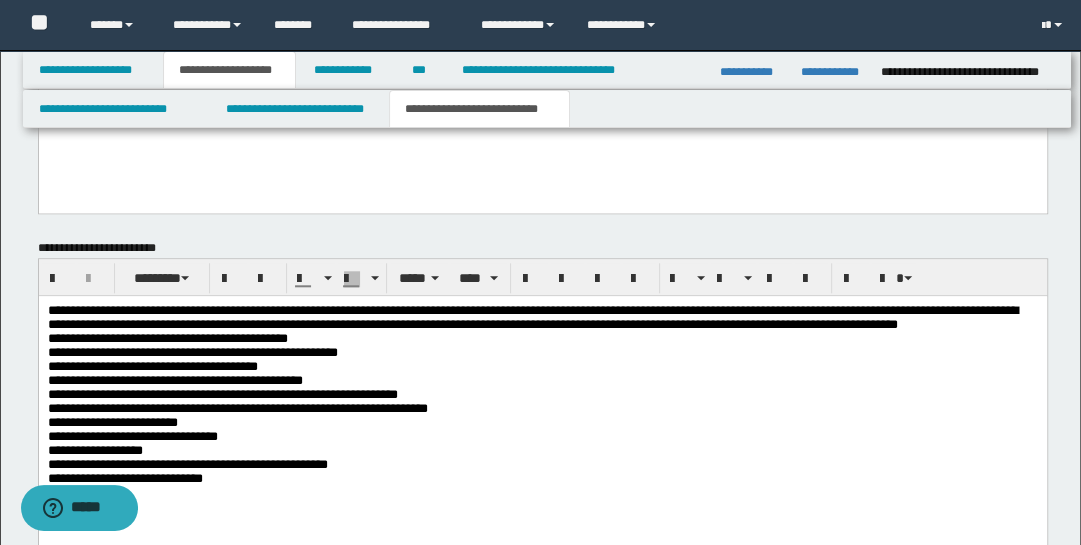 scroll, scrollTop: 1348, scrollLeft: 0, axis: vertical 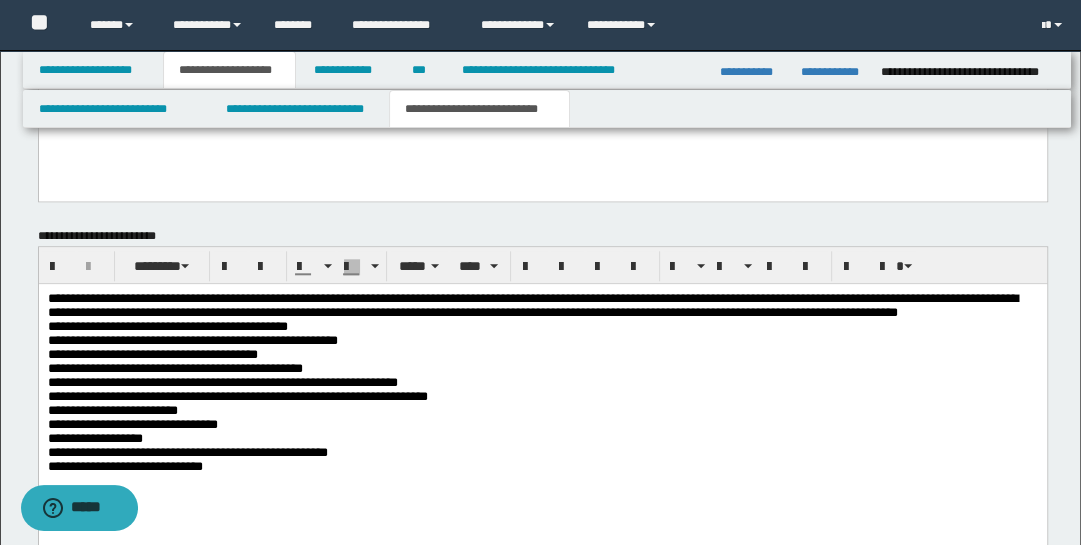 click on "**********" at bounding box center (542, 407) 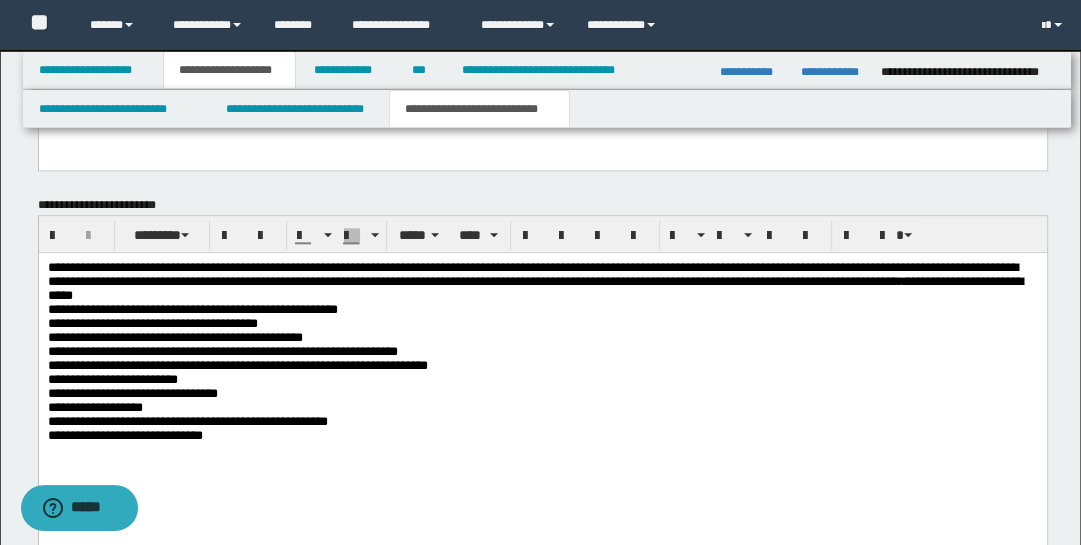 scroll, scrollTop: 1434, scrollLeft: 0, axis: vertical 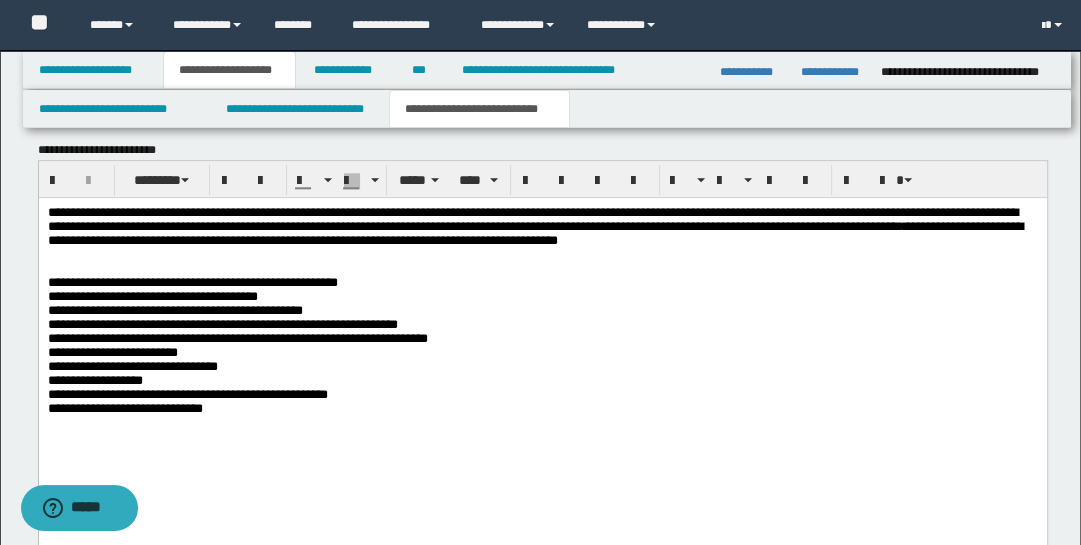 click on "**********" at bounding box center (534, 225) 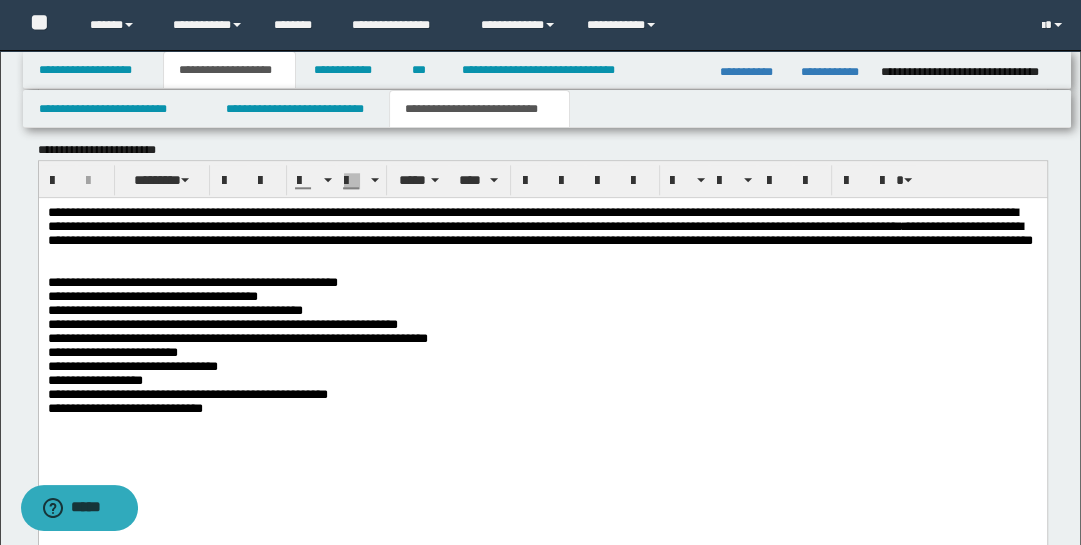 drag, startPoint x: 739, startPoint y: 257, endPoint x: 812, endPoint y: 314, distance: 92.61749 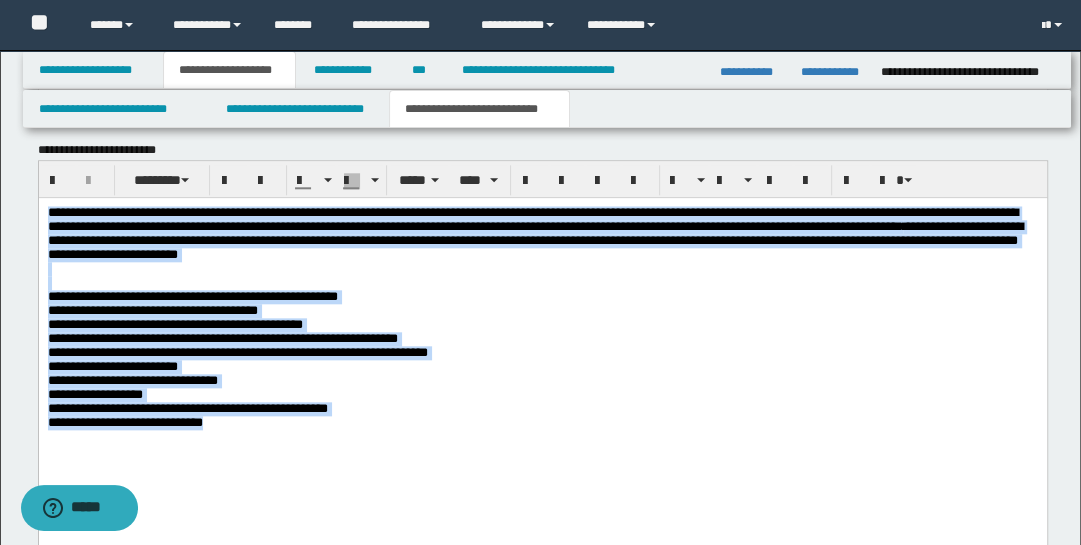 drag, startPoint x: 46, startPoint y: 205, endPoint x: 673, endPoint y: 463, distance: 678.00665 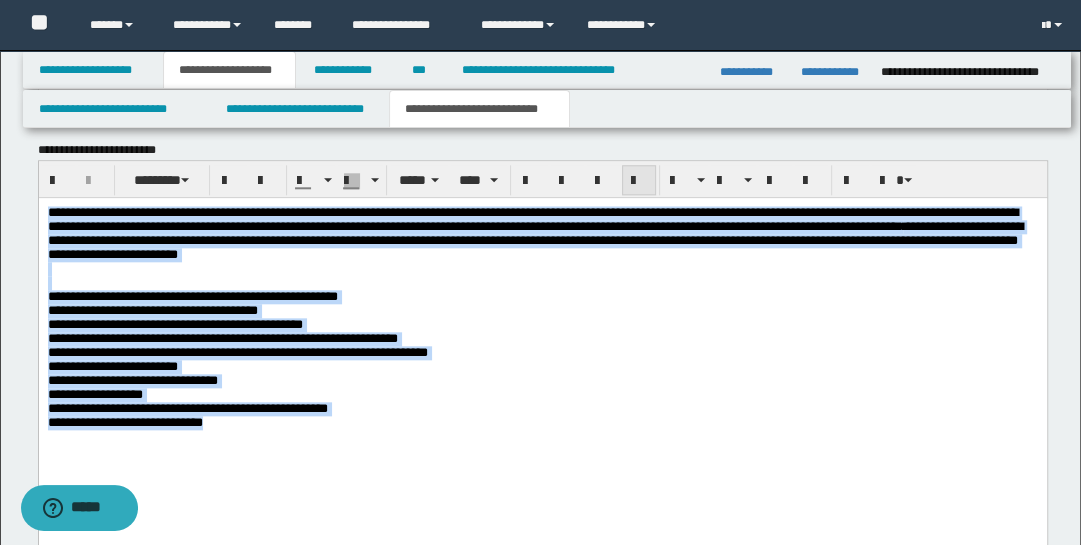 click at bounding box center [639, 181] 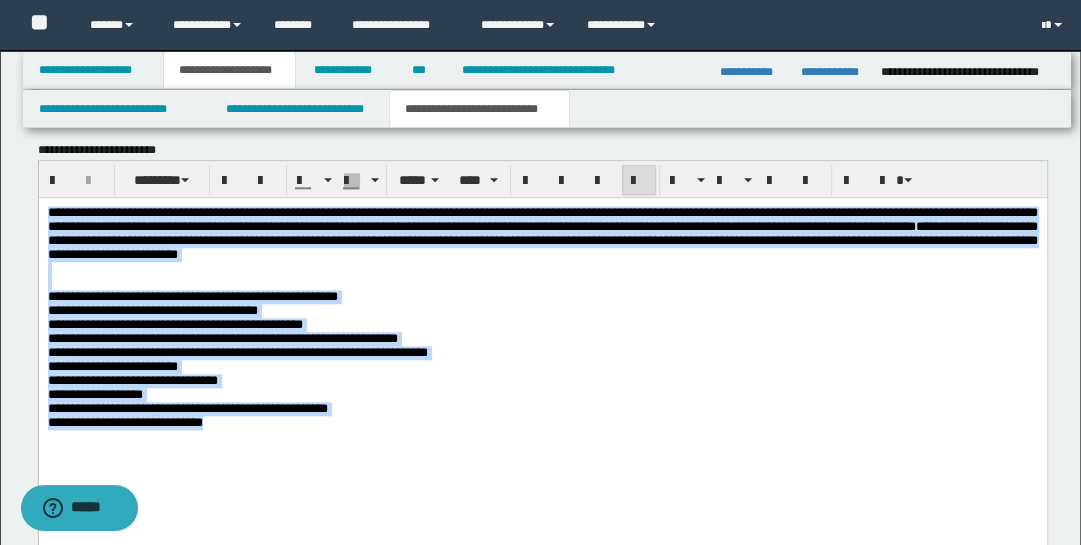 click on "**********" at bounding box center [542, 352] 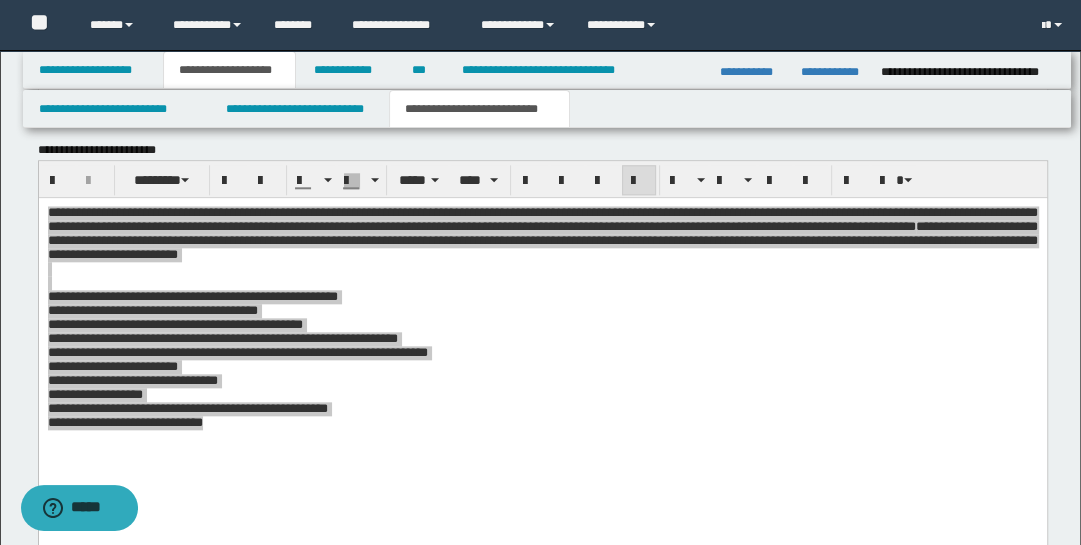 click on "**********" at bounding box center (547, 109) 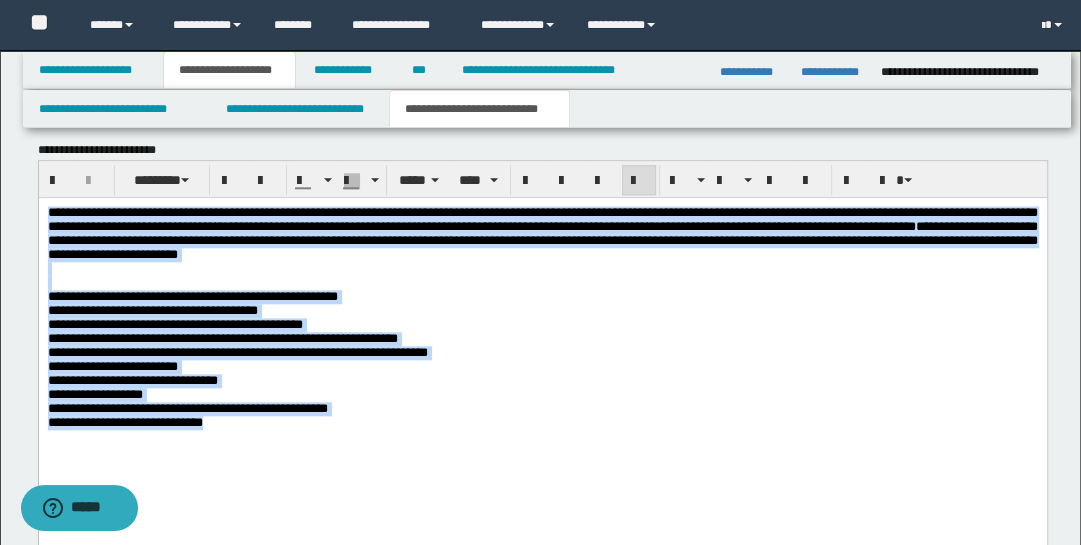 click on "**********" at bounding box center (542, 324) 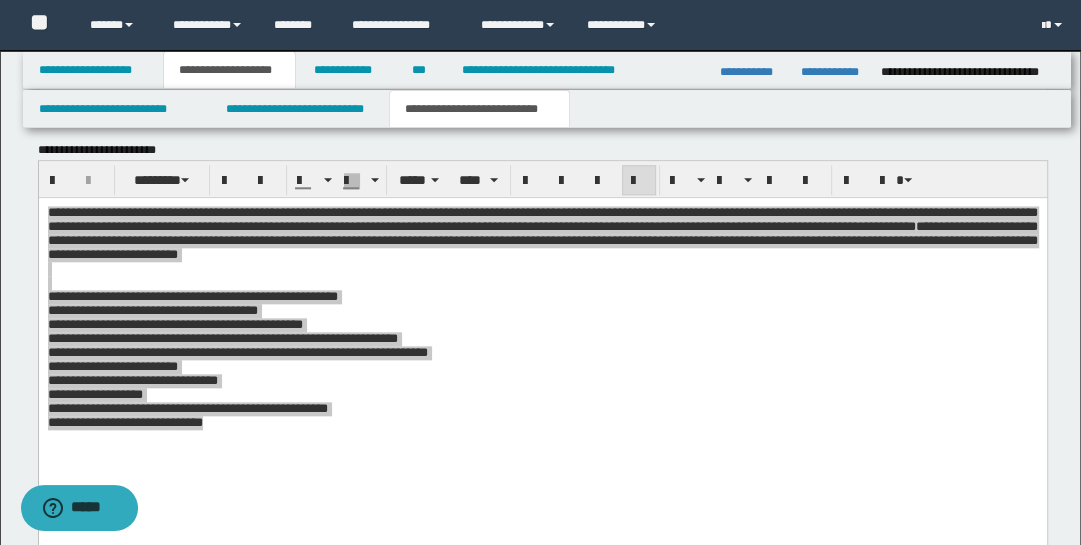 click on "**********" at bounding box center [547, 109] 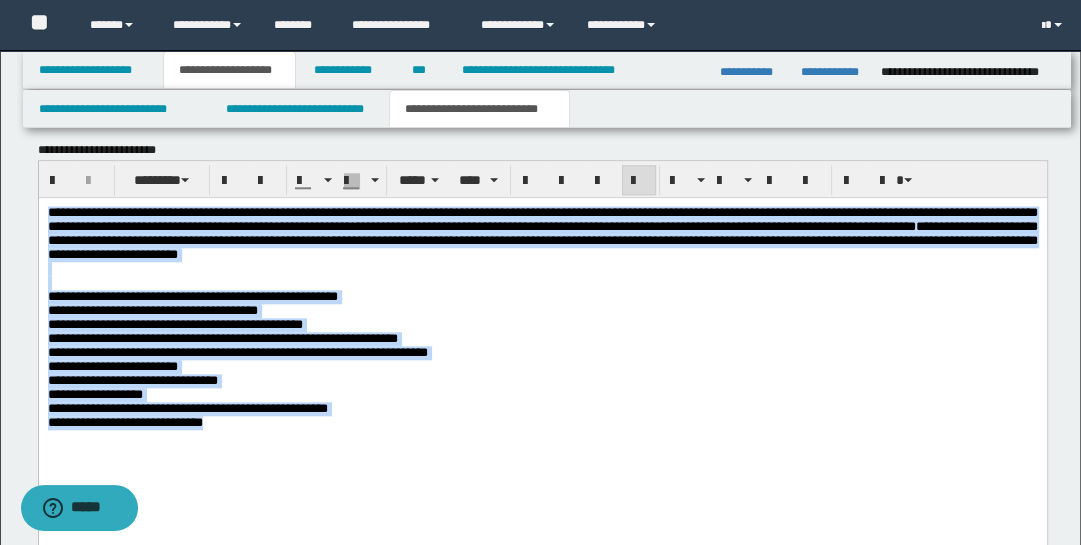 click on "**********" at bounding box center [542, 342] 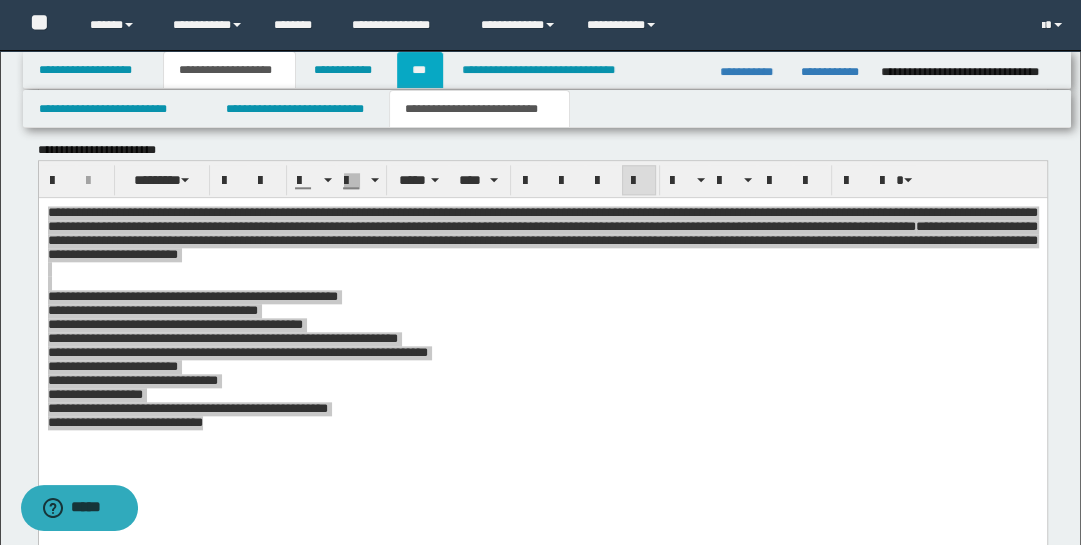 click on "***" at bounding box center [420, 70] 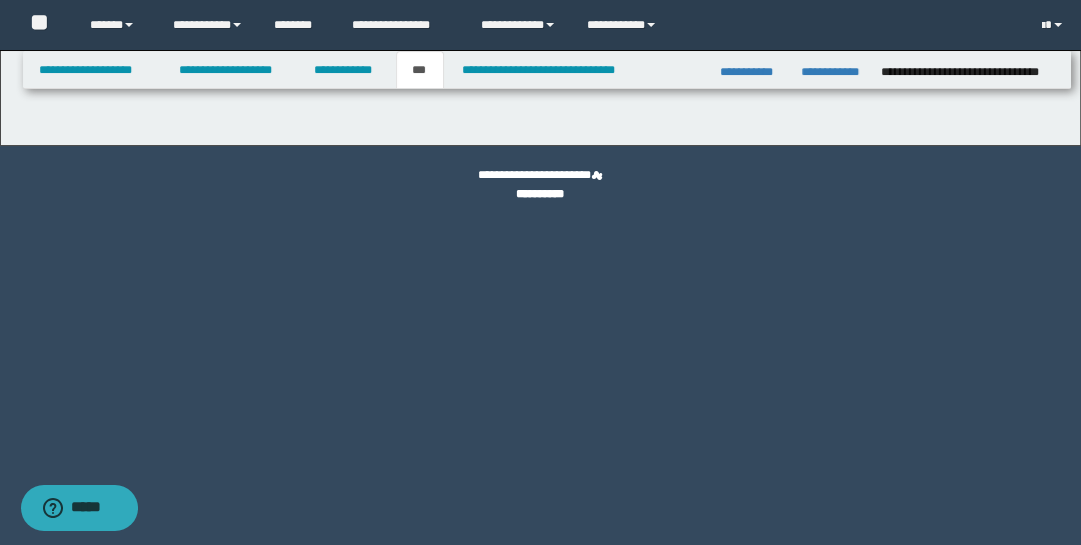 scroll, scrollTop: 0, scrollLeft: 0, axis: both 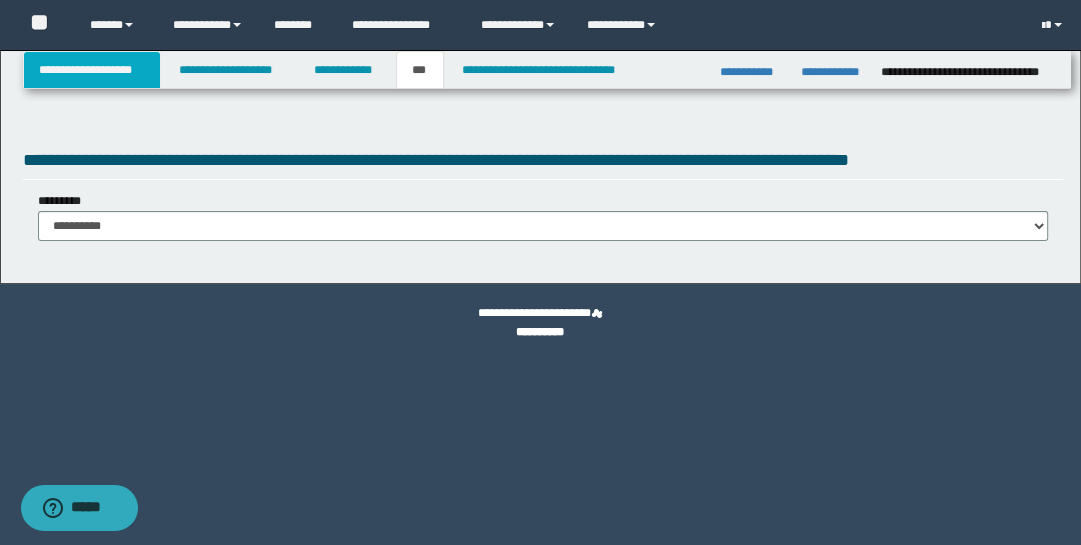 click on "**********" at bounding box center (92, 70) 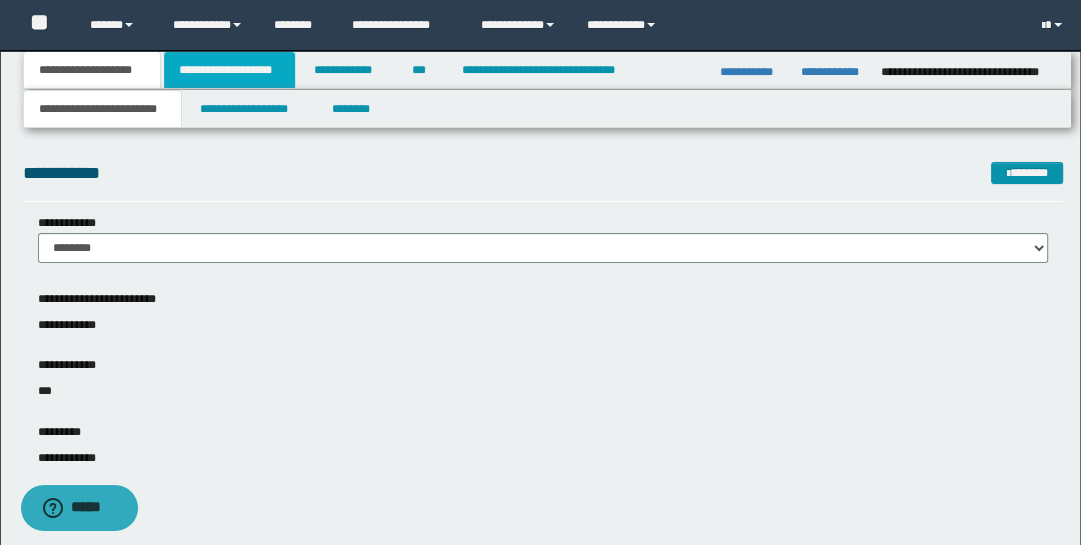 click on "**********" at bounding box center (229, 70) 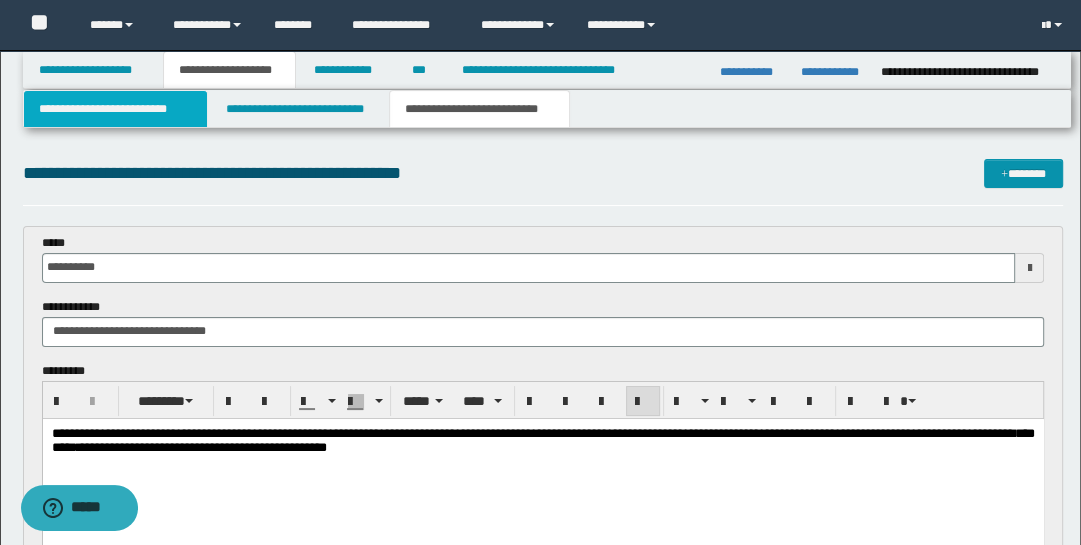 click on "**********" at bounding box center [115, 109] 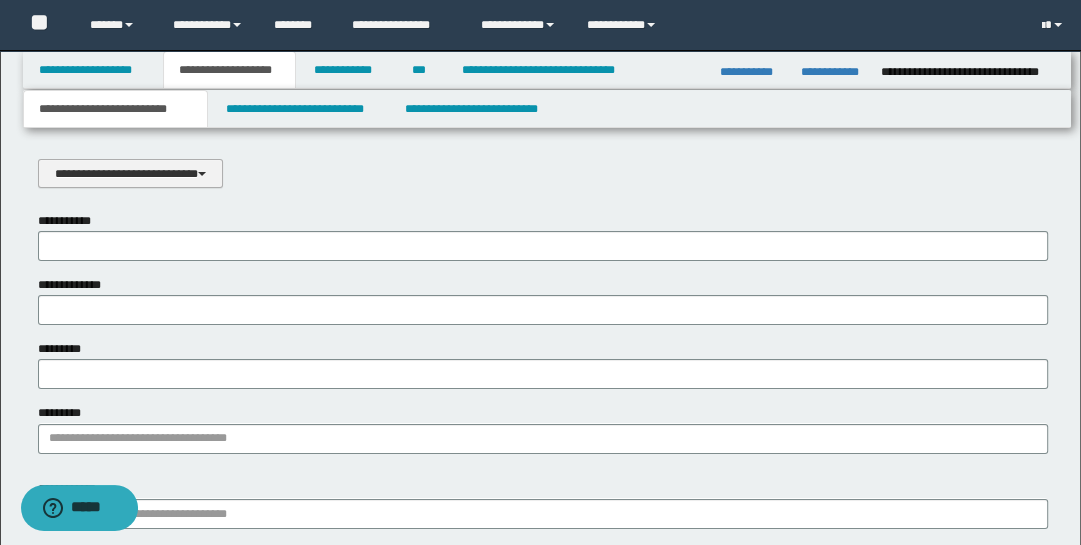 click on "**********" at bounding box center [131, 173] 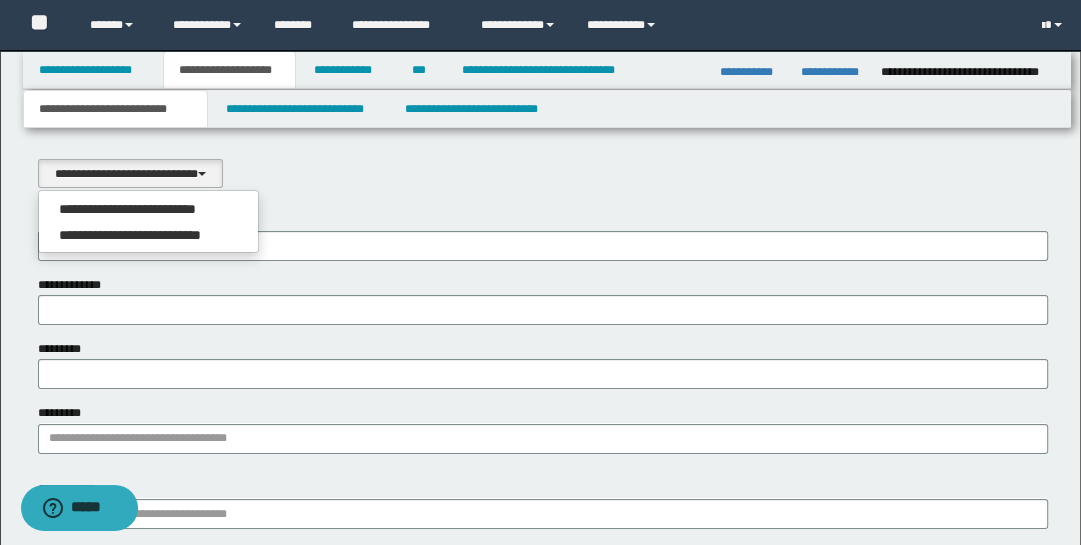 click on "**********" at bounding box center [149, 209] 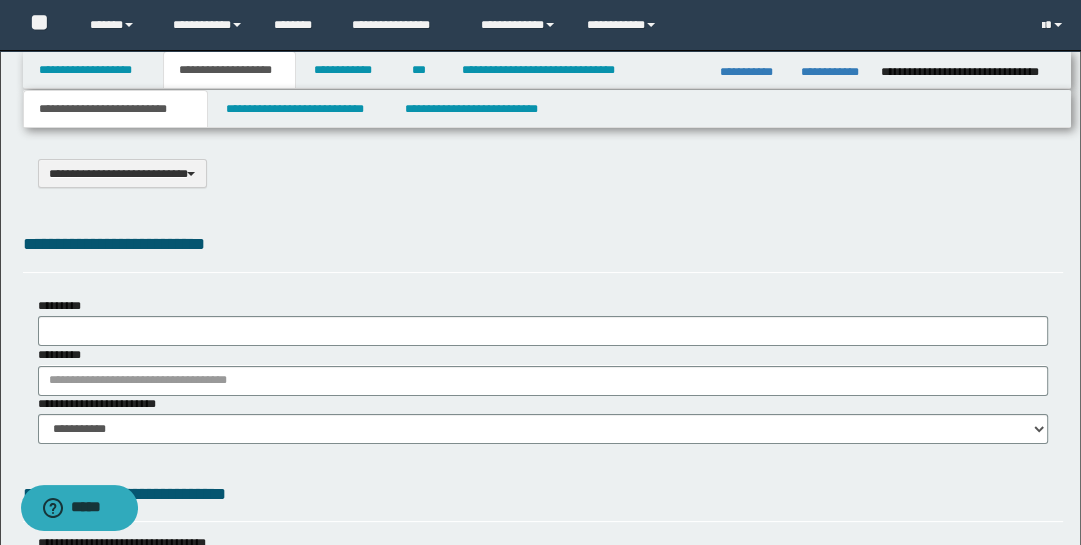 select on "*" 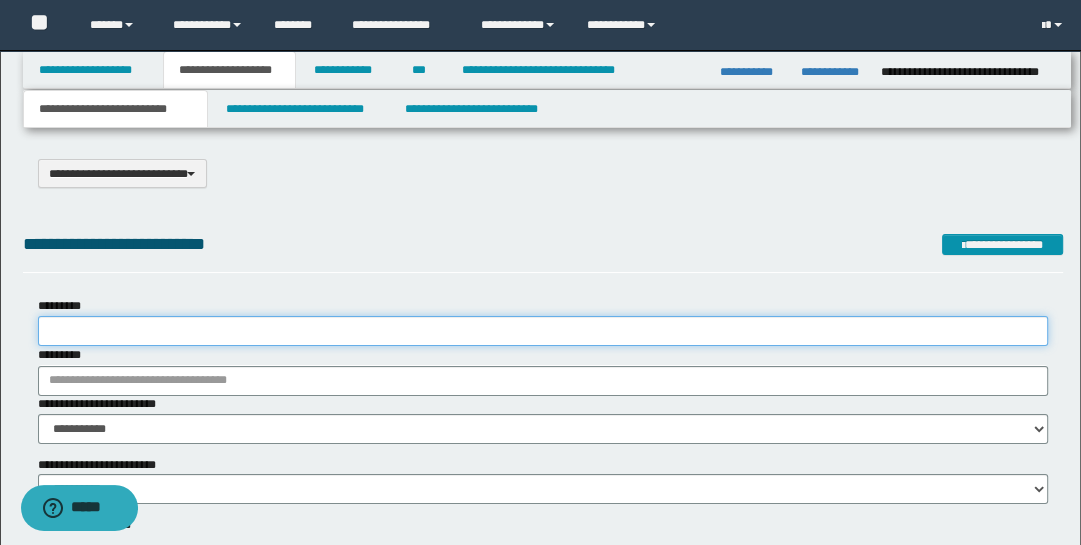 drag, startPoint x: 236, startPoint y: 327, endPoint x: 265, endPoint y: 307, distance: 35.22783 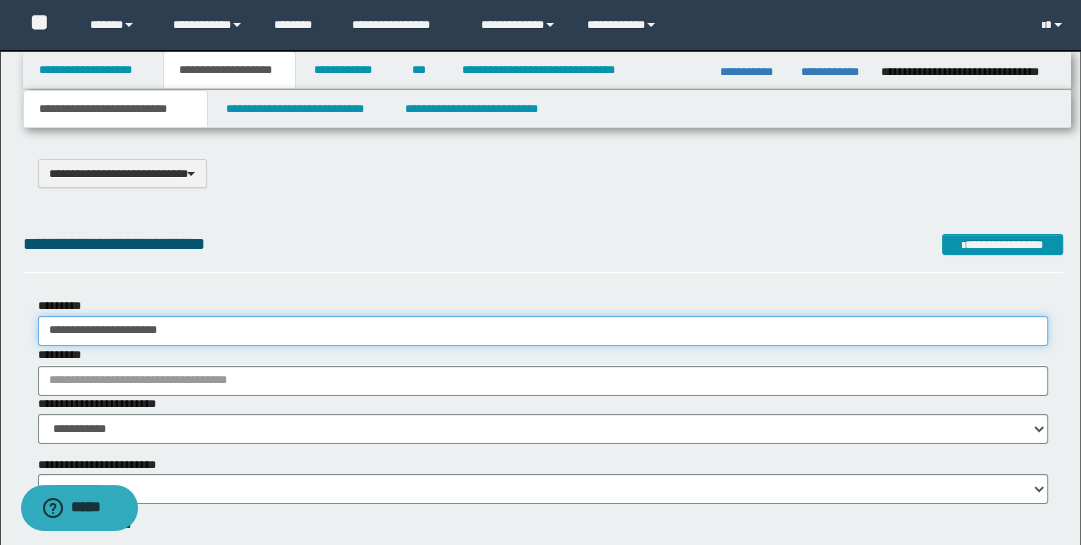 type on "**********" 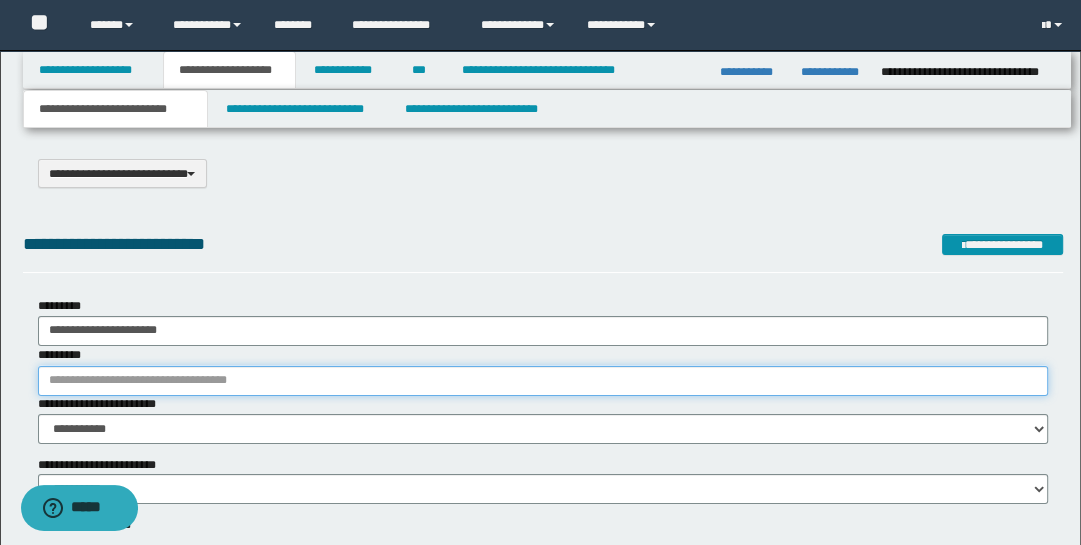click on "*********" at bounding box center [543, 381] 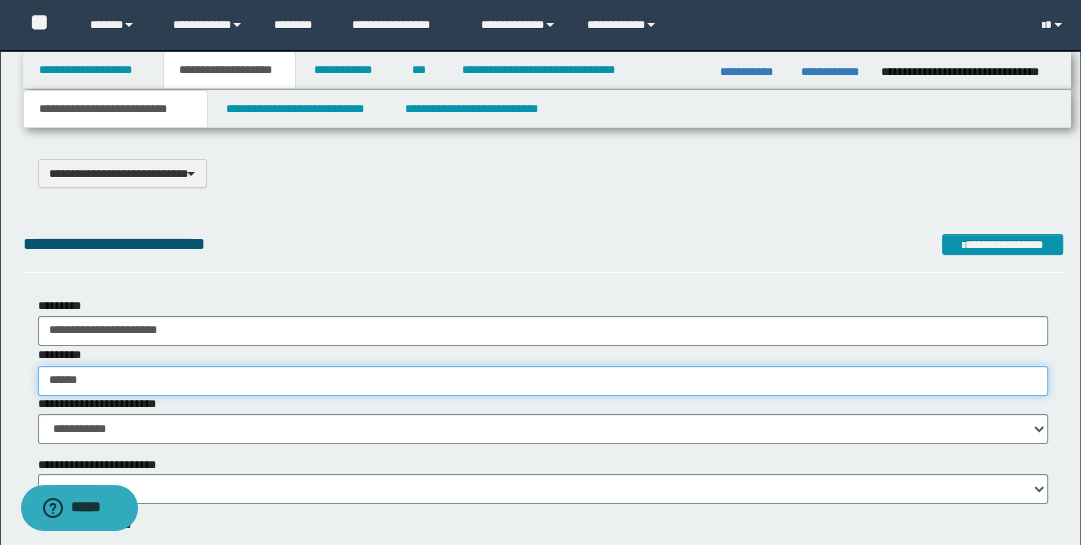 type on "*******" 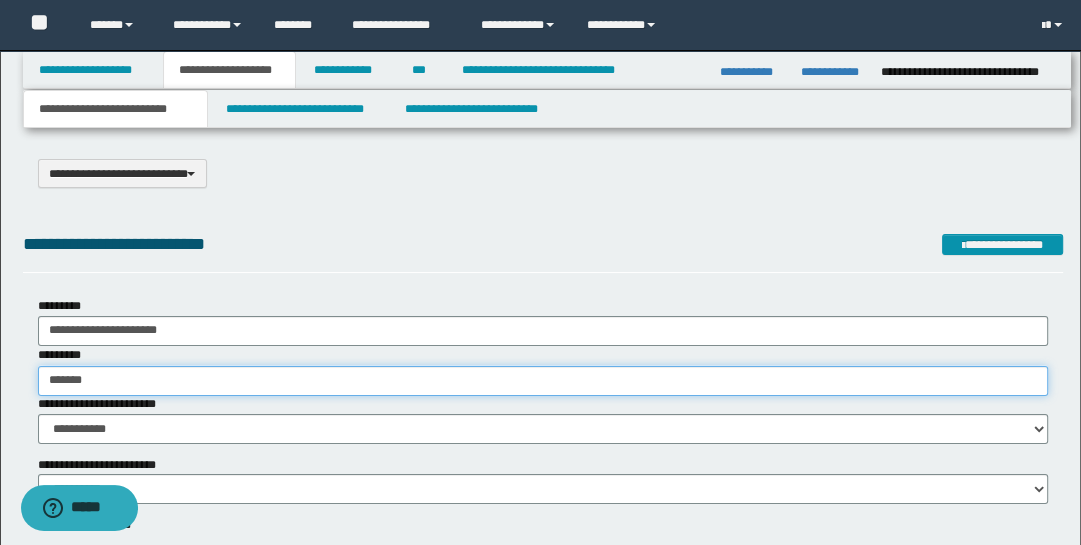 type on "*******" 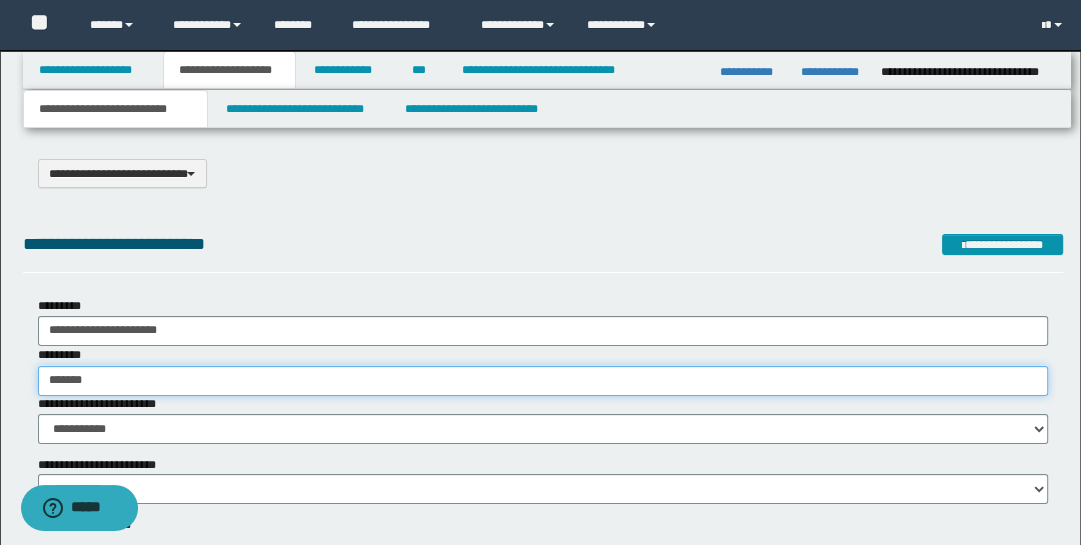 type 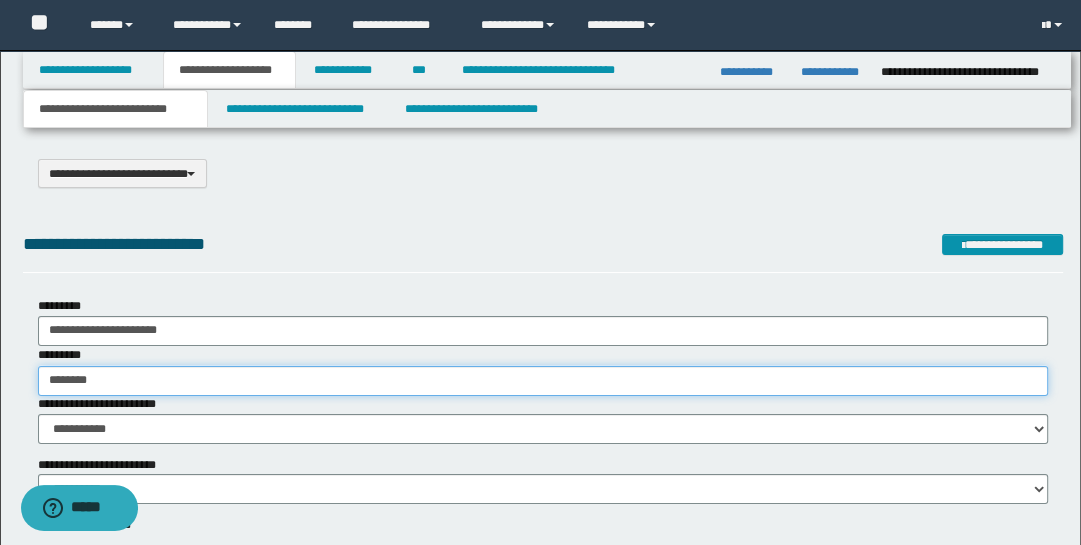 type on "********" 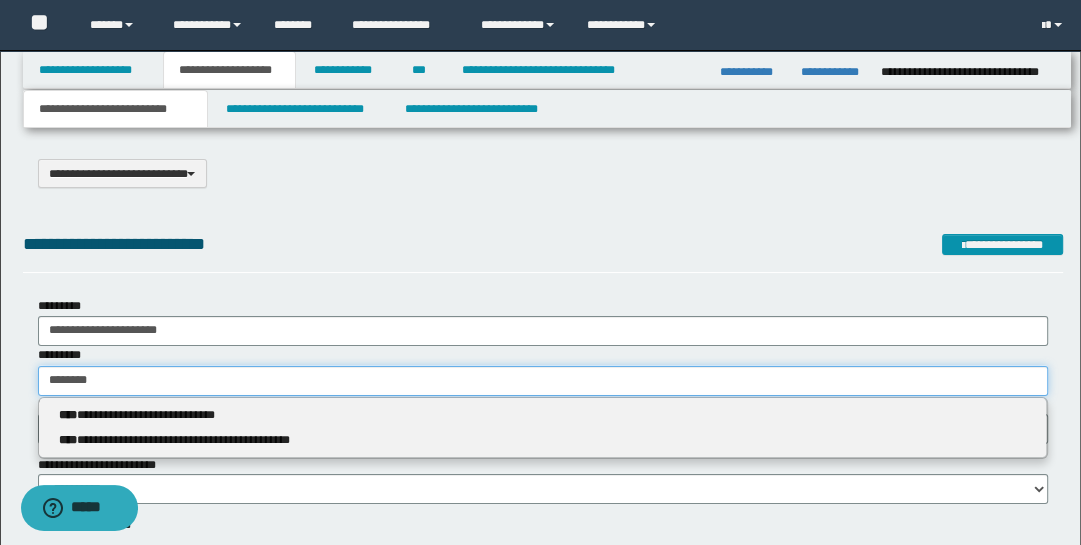 type 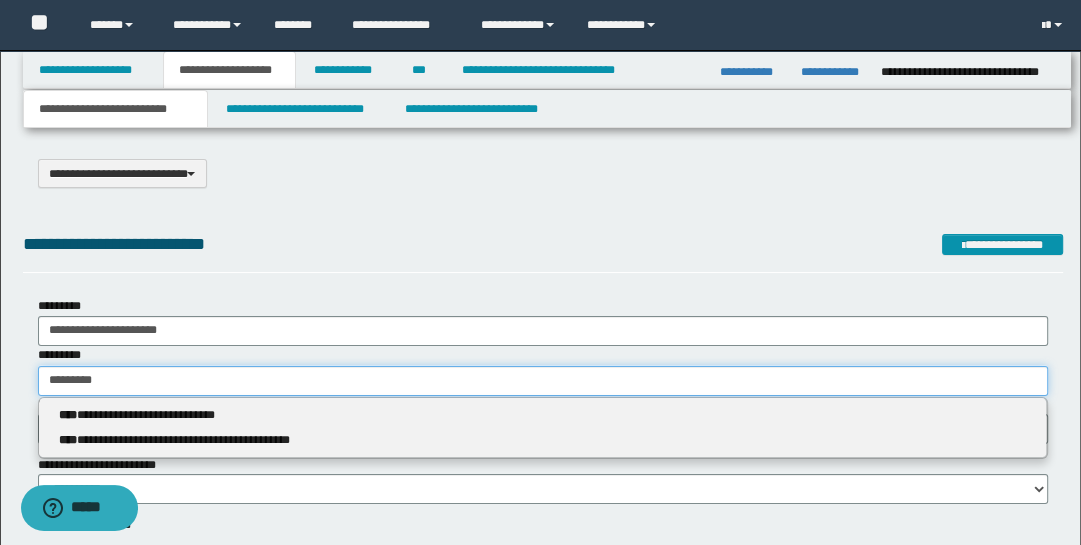 type on "**********" 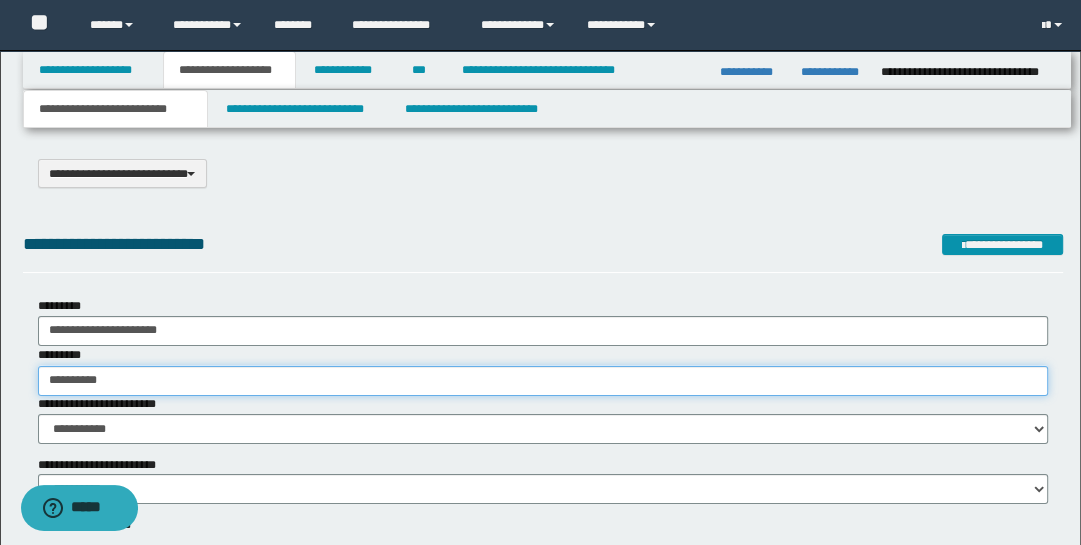 type on "**********" 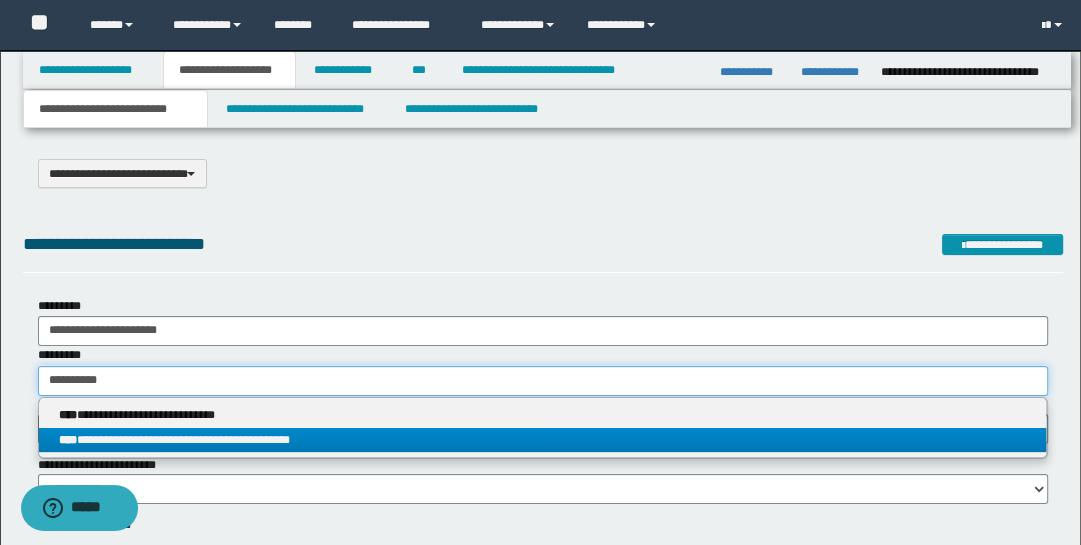 type on "**********" 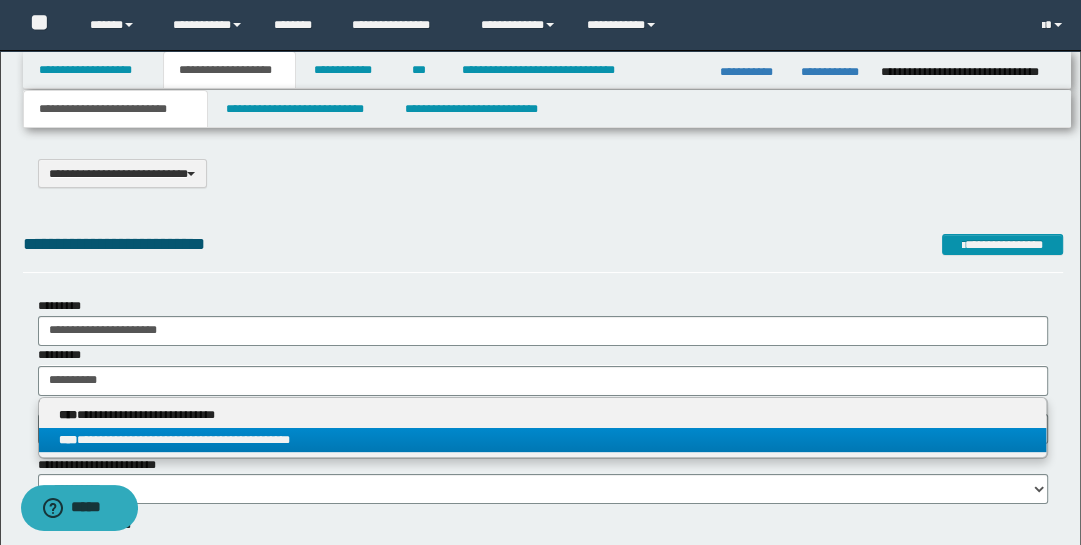 click on "**********" at bounding box center [543, 440] 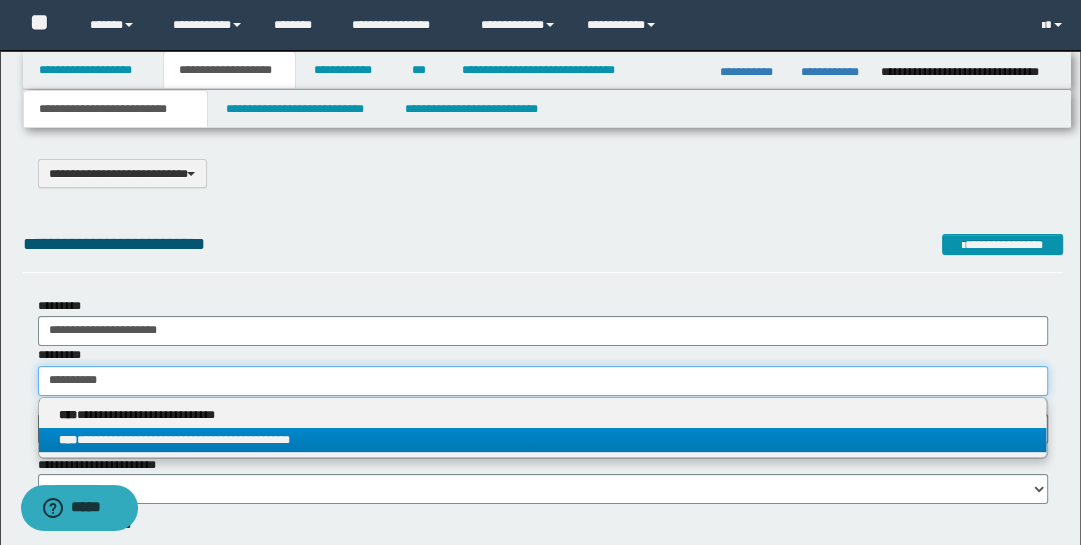 type 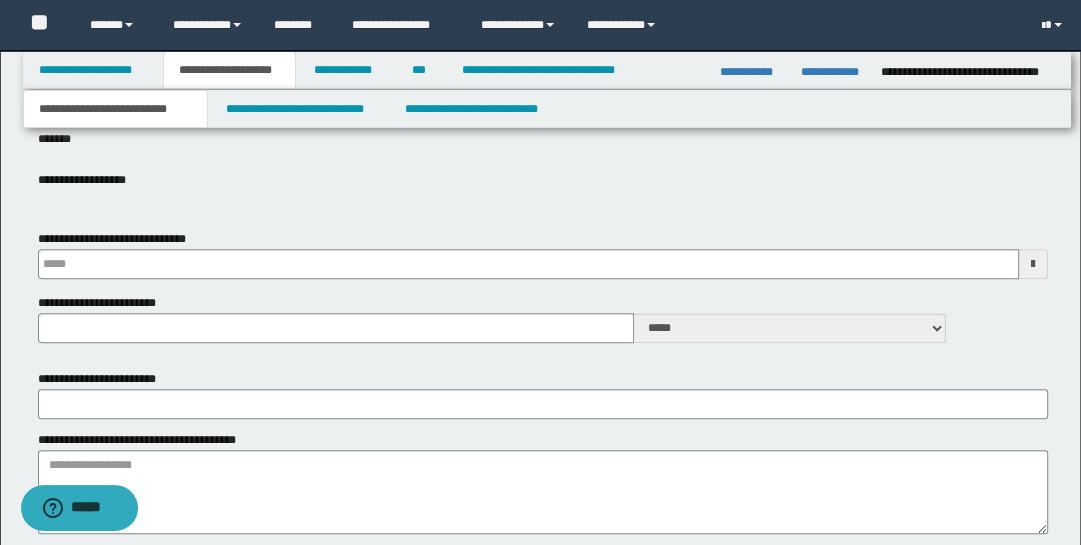 scroll, scrollTop: 799, scrollLeft: 0, axis: vertical 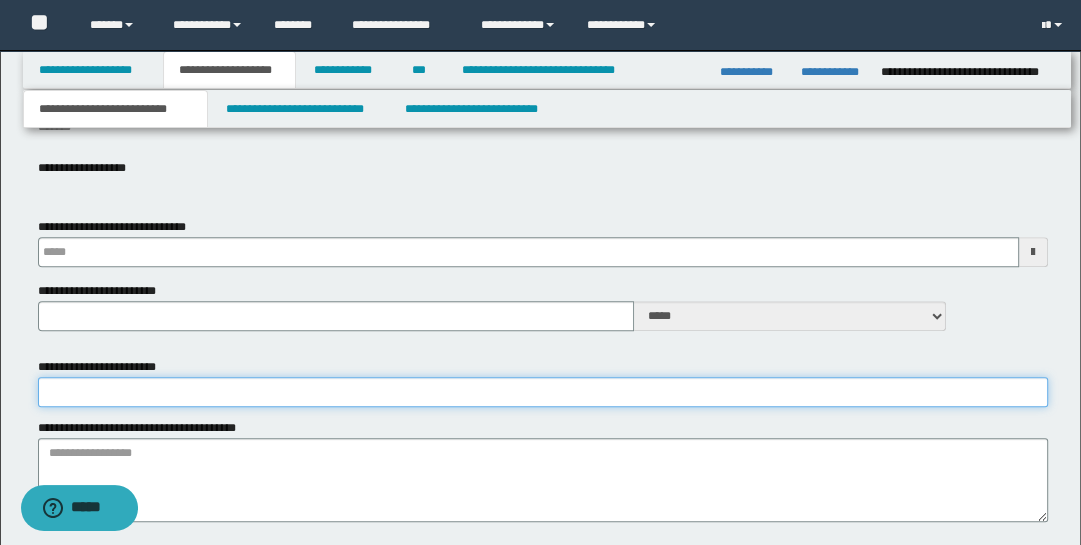 click on "**********" at bounding box center [543, 392] 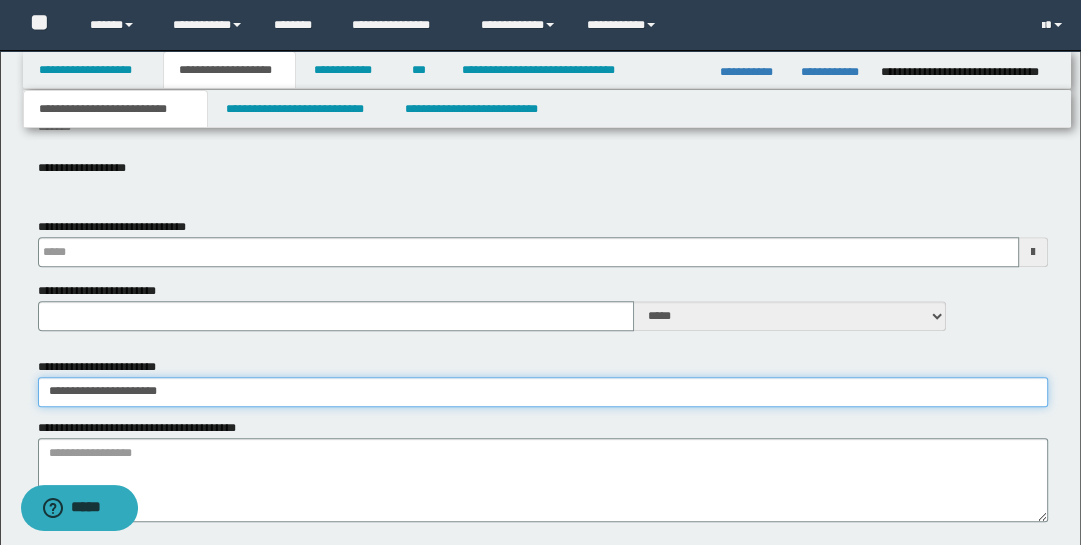 type on "**********" 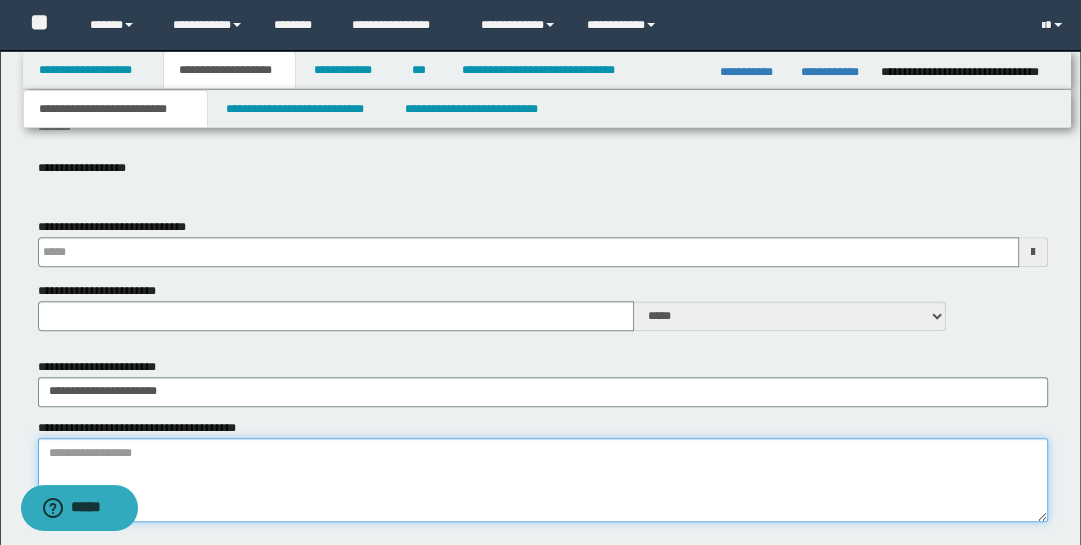 click on "**********" at bounding box center (543, 480) 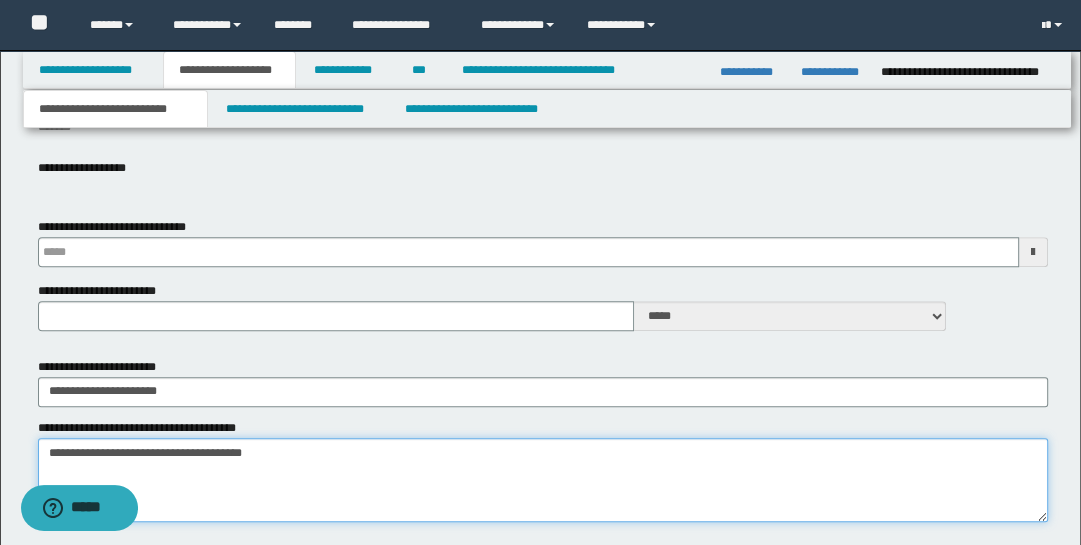 type on "**********" 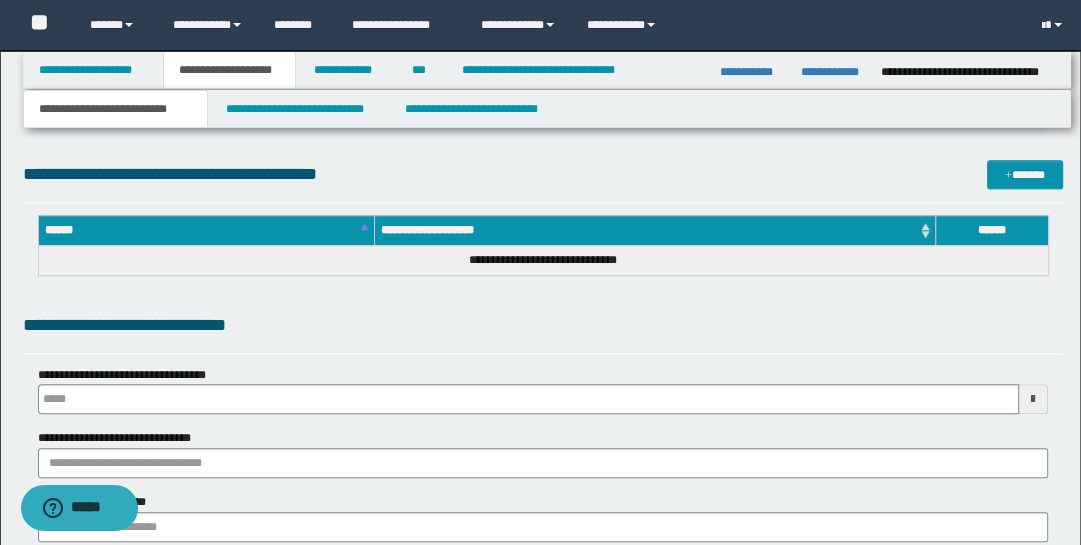scroll, scrollTop: 1387, scrollLeft: 0, axis: vertical 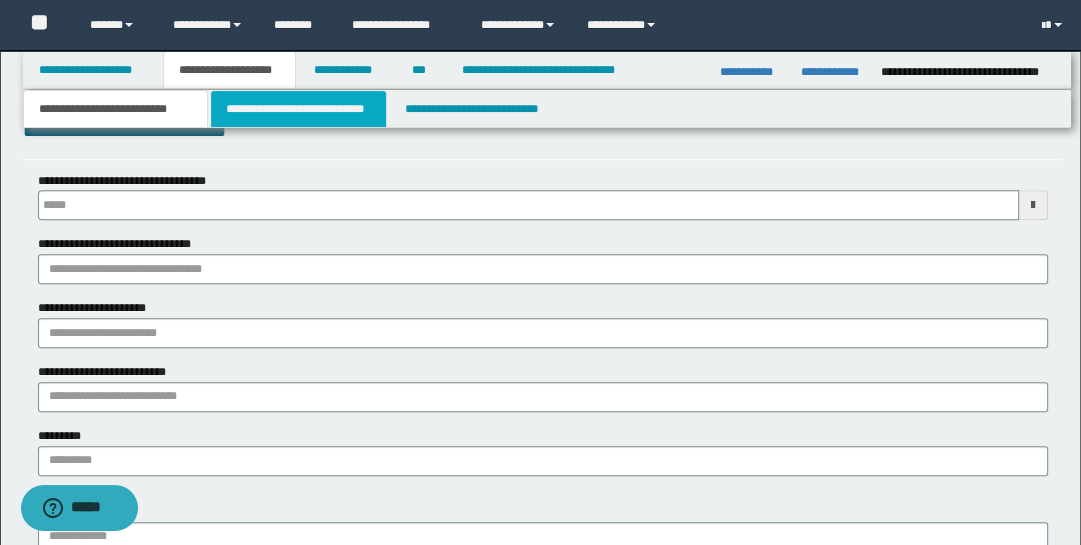 type 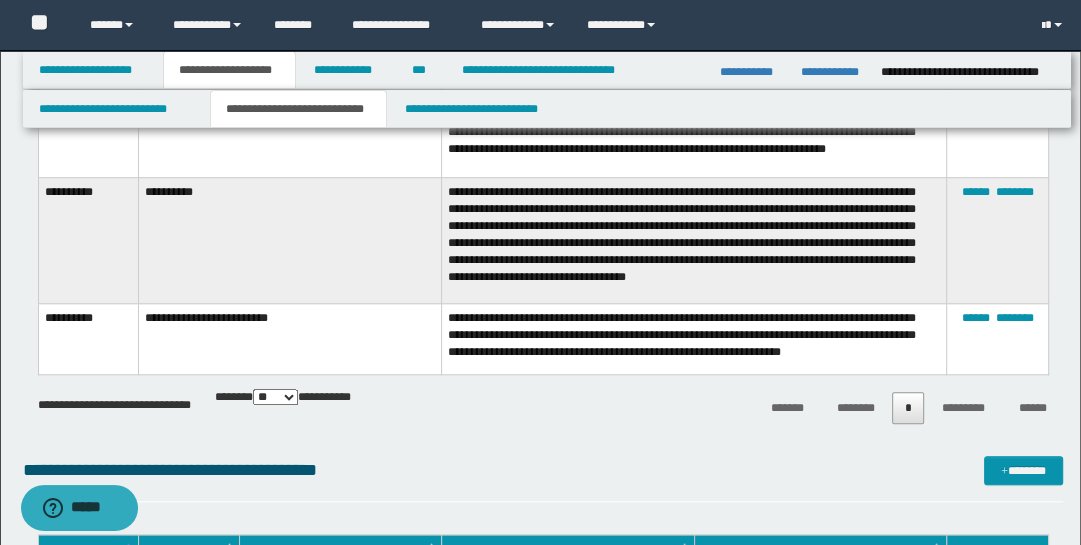 scroll, scrollTop: 1019, scrollLeft: 0, axis: vertical 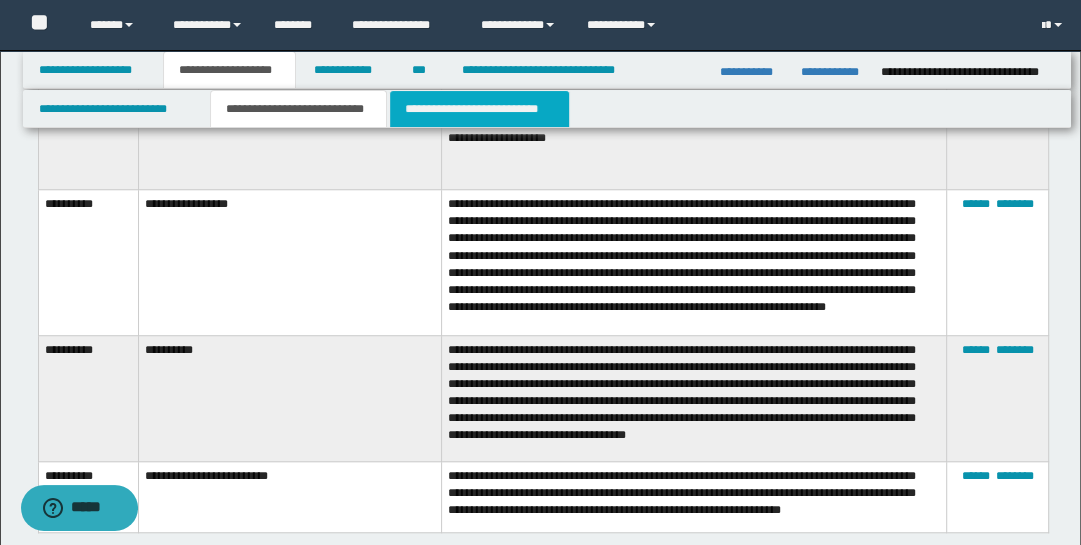 click on "**********" at bounding box center (479, 109) 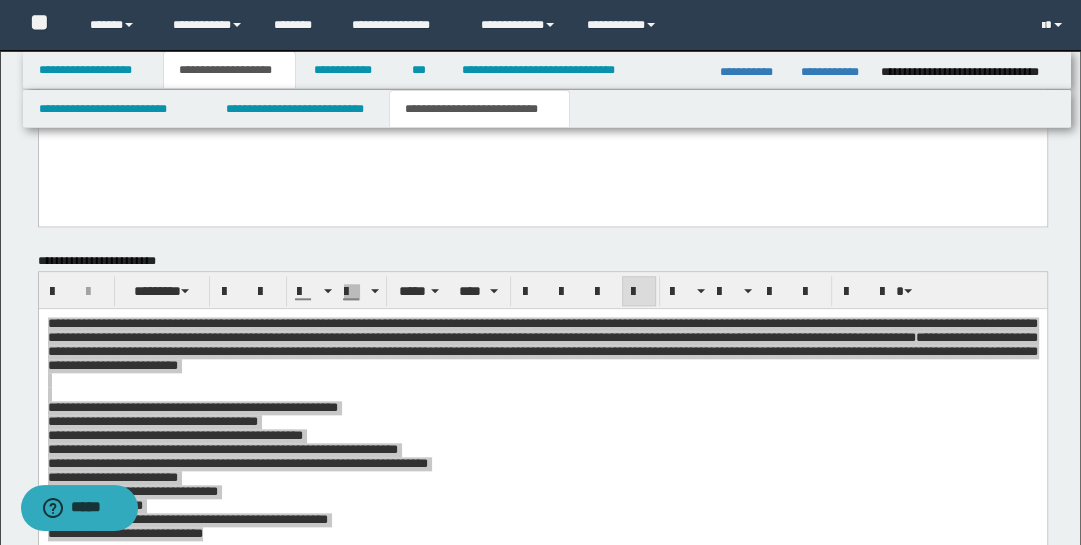 scroll, scrollTop: 1356, scrollLeft: 0, axis: vertical 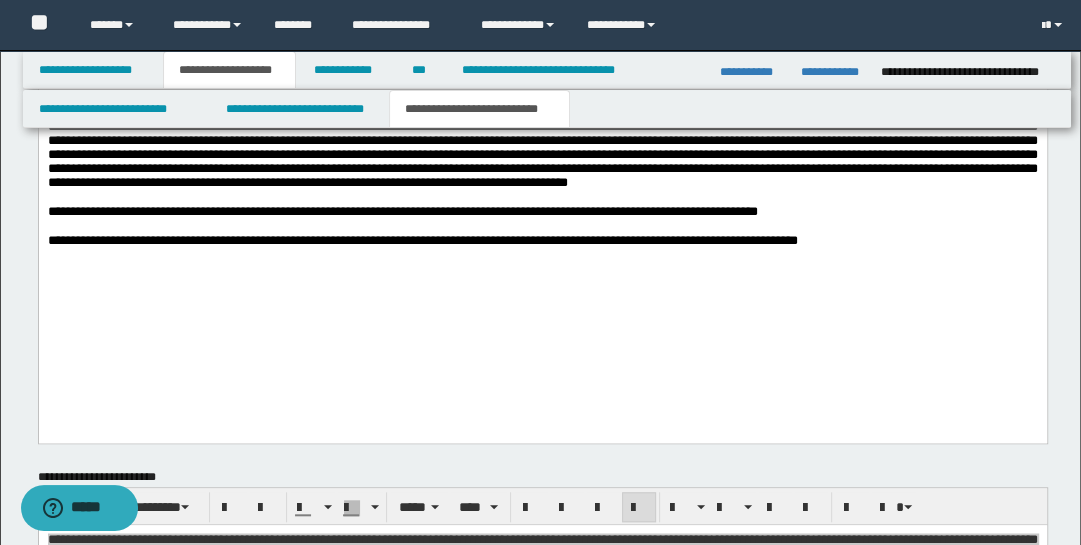 click on "**********" at bounding box center [542, 160] 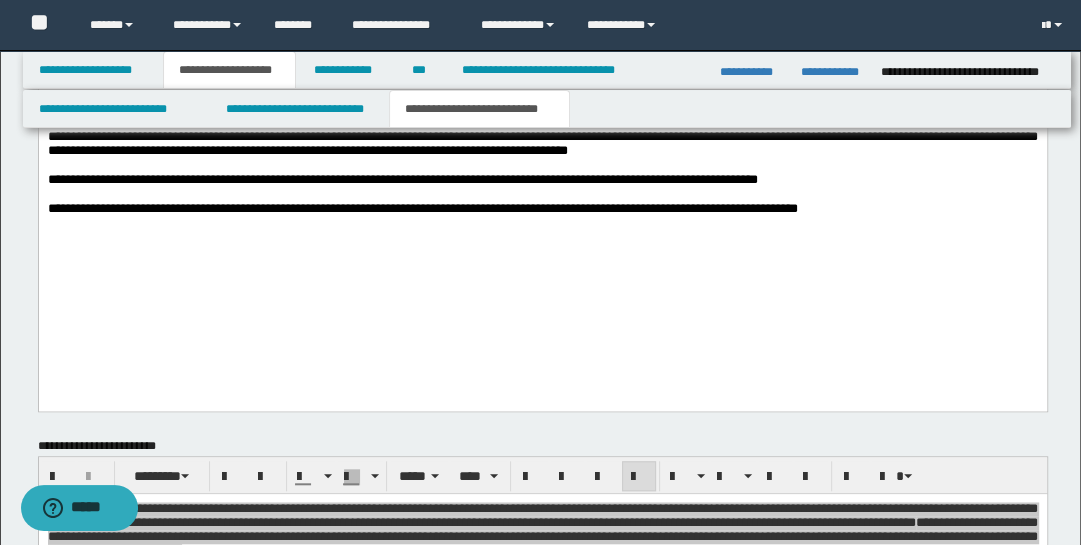 scroll, scrollTop: 1107, scrollLeft: 0, axis: vertical 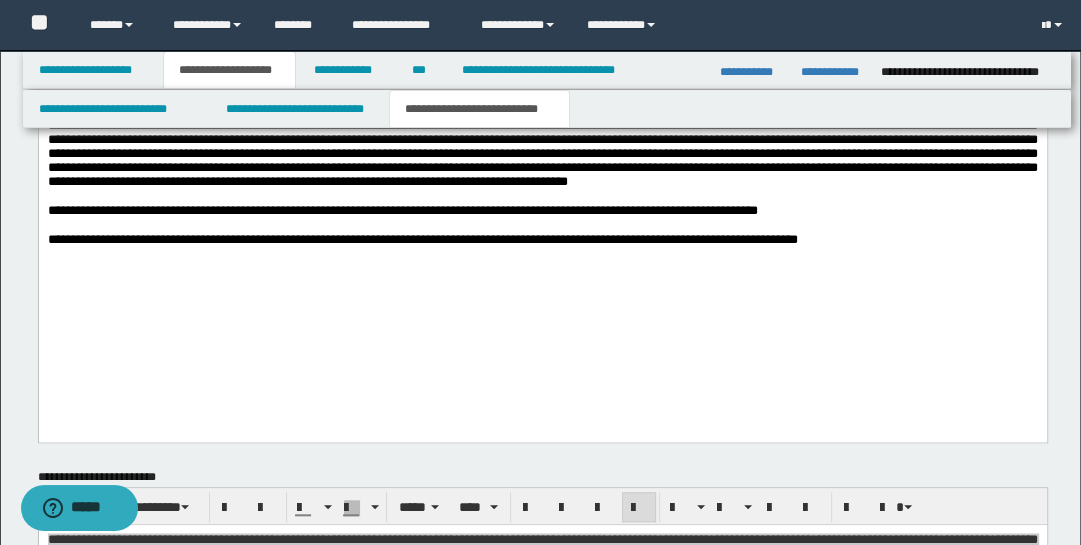 click at bounding box center (542, 97) 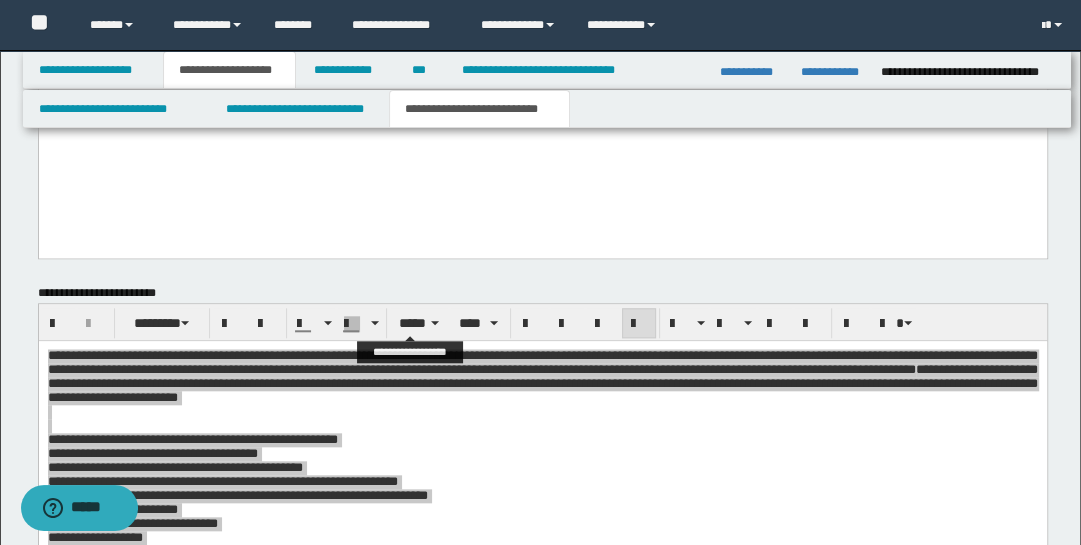 scroll, scrollTop: 1300, scrollLeft: 0, axis: vertical 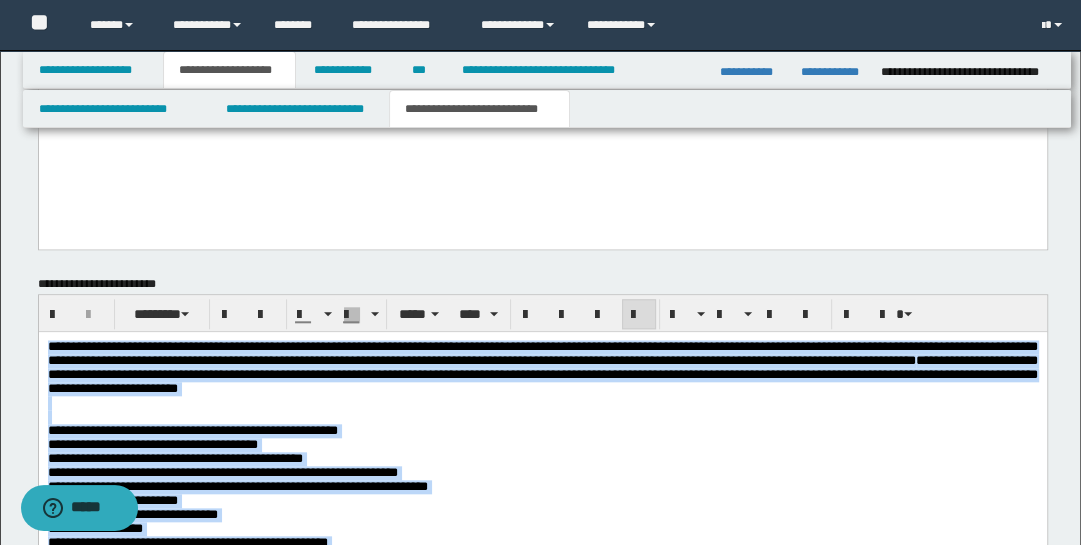 click on "**********" at bounding box center [542, 458] 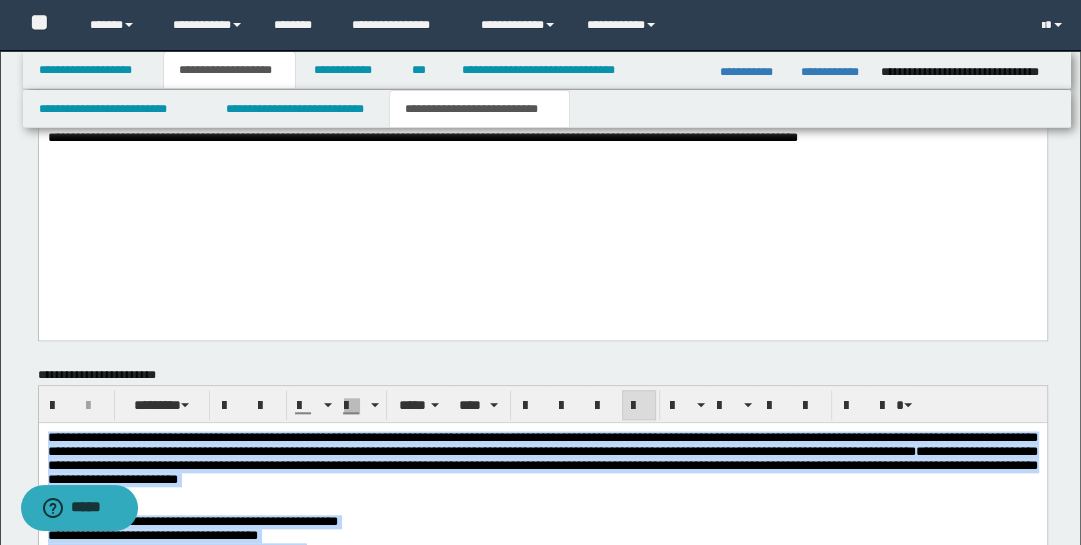 scroll, scrollTop: 1195, scrollLeft: 0, axis: vertical 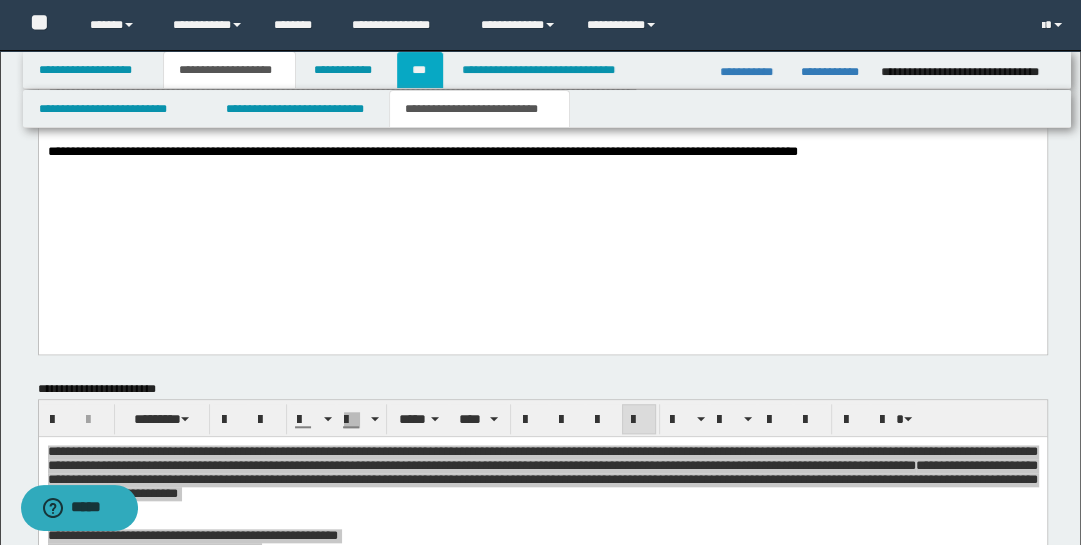 click on "***" at bounding box center (420, 70) 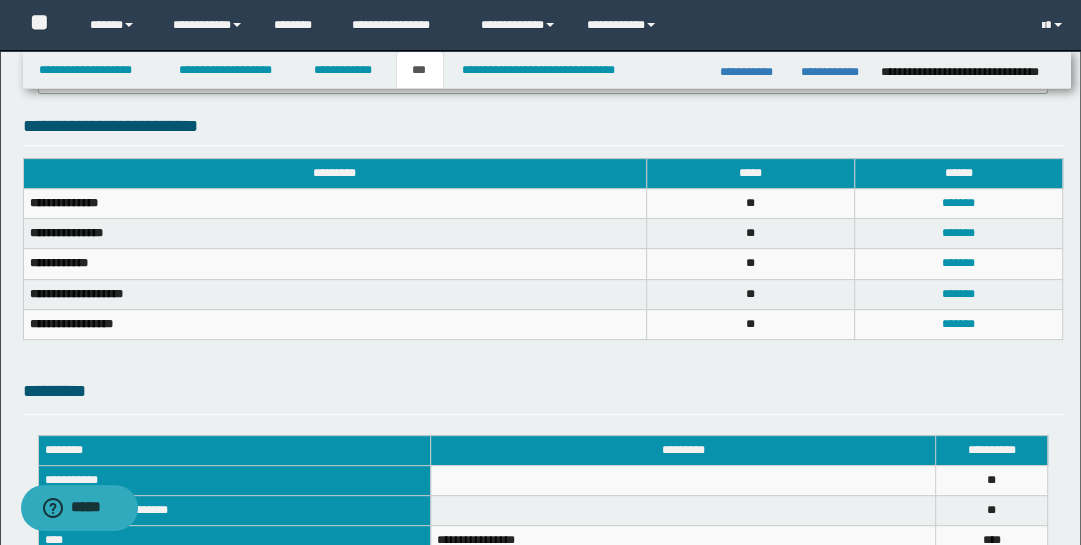 scroll, scrollTop: 361, scrollLeft: 0, axis: vertical 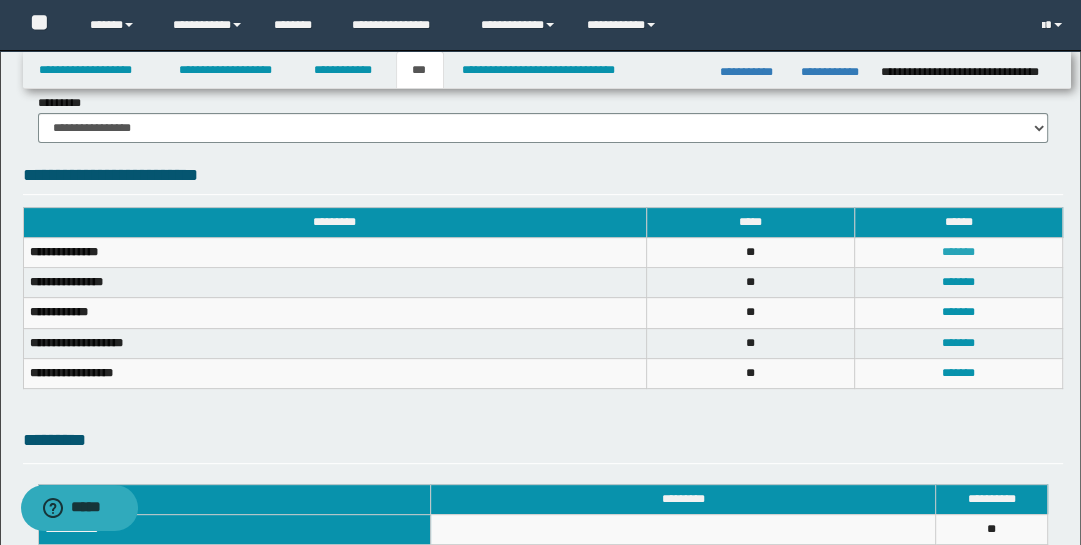 click on "*******" at bounding box center (958, 252) 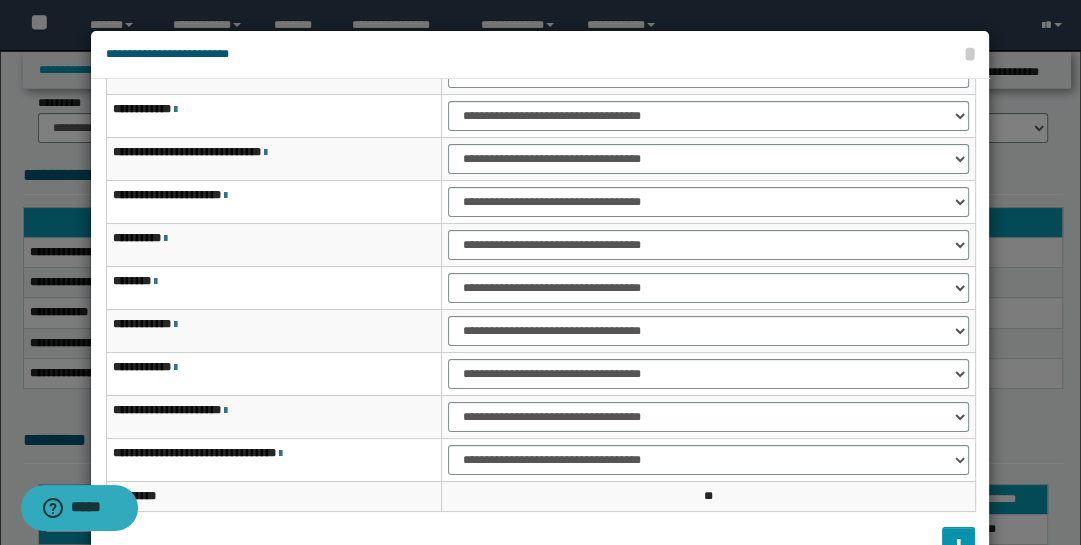 scroll, scrollTop: 115, scrollLeft: 0, axis: vertical 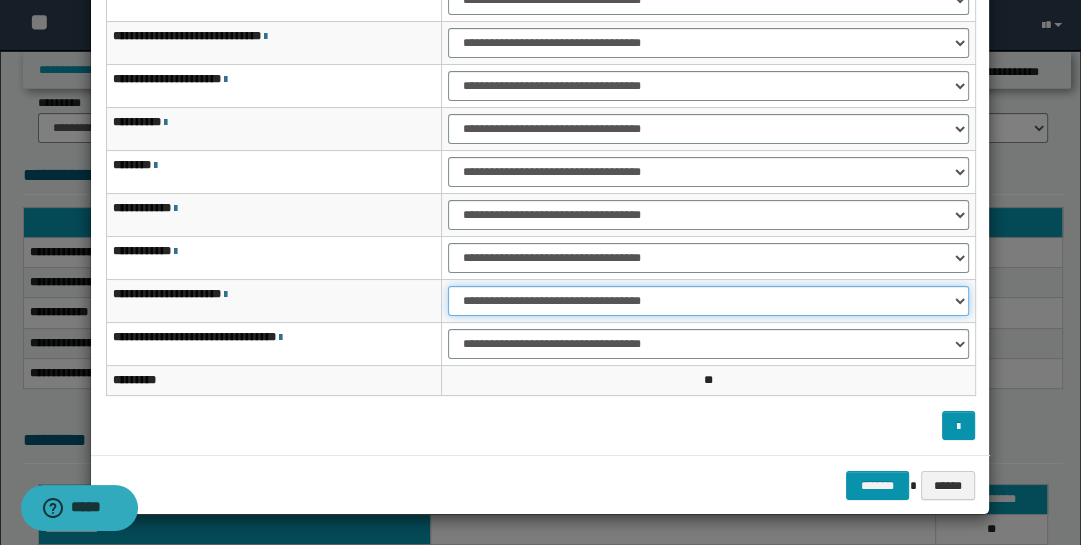 click on "**********" at bounding box center [708, 301] 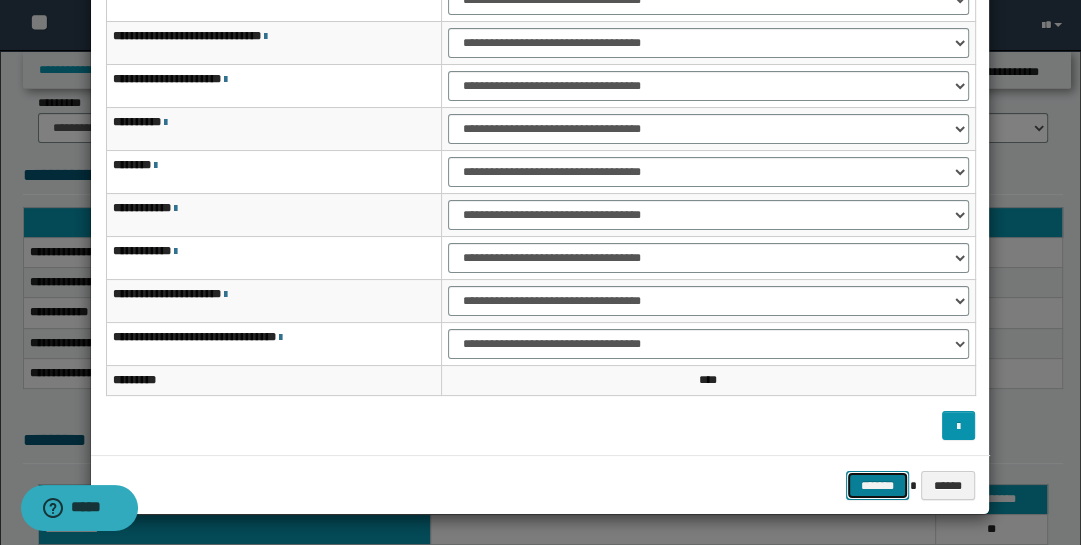 click on "*******" at bounding box center (878, 485) 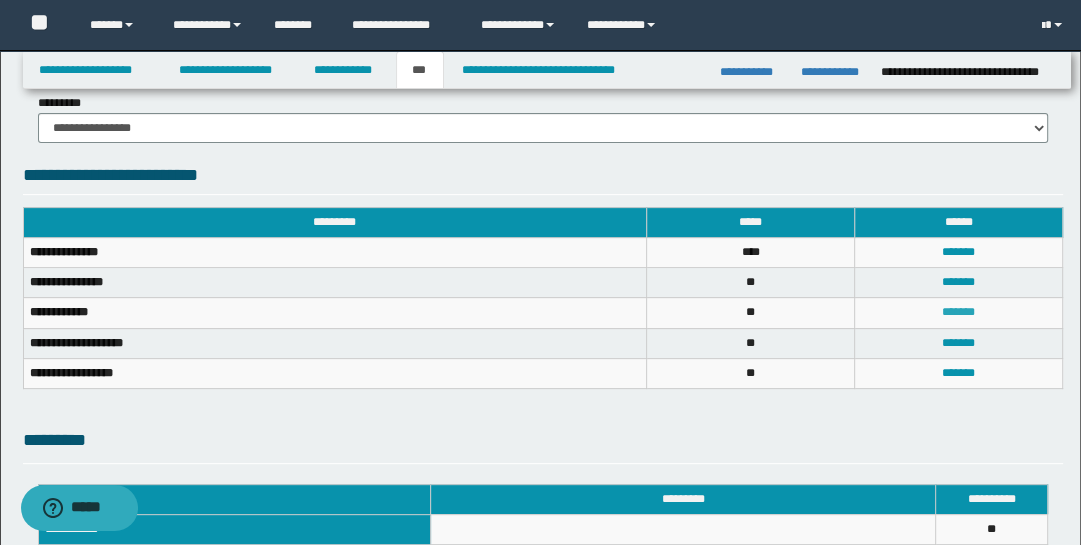 click on "*******" at bounding box center (958, 312) 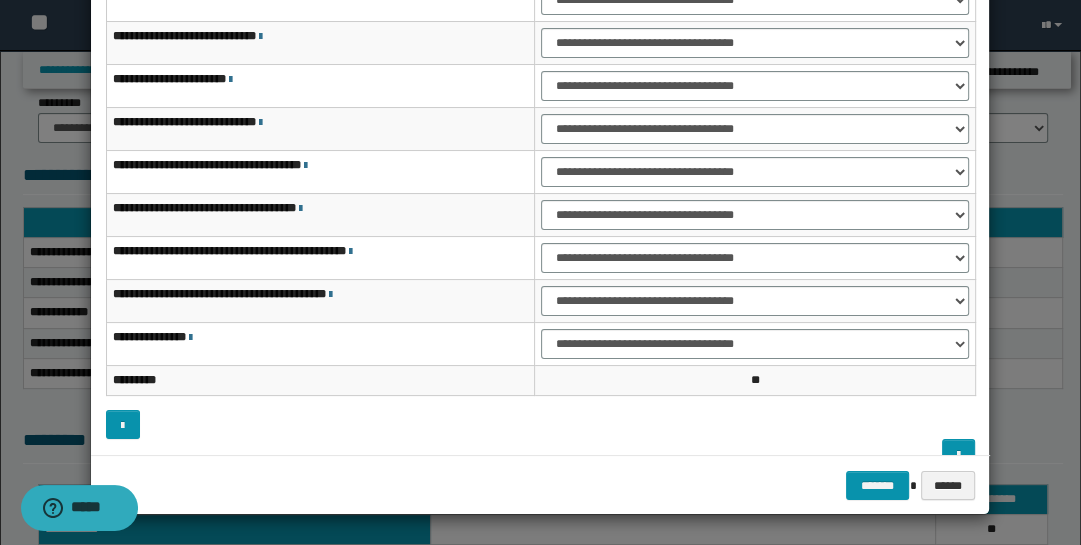 scroll, scrollTop: 0, scrollLeft: 0, axis: both 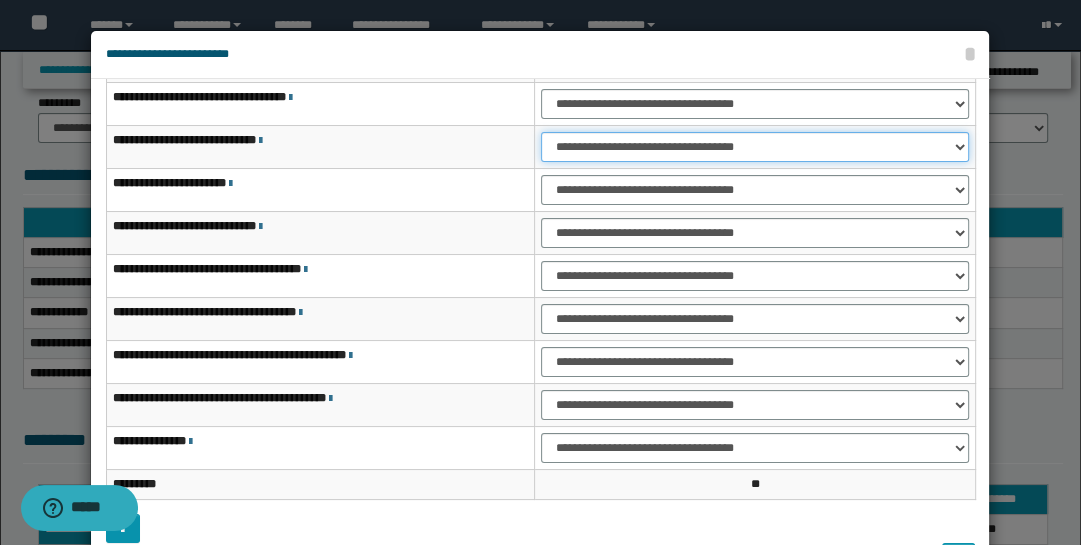 click on "**********" at bounding box center [755, 147] 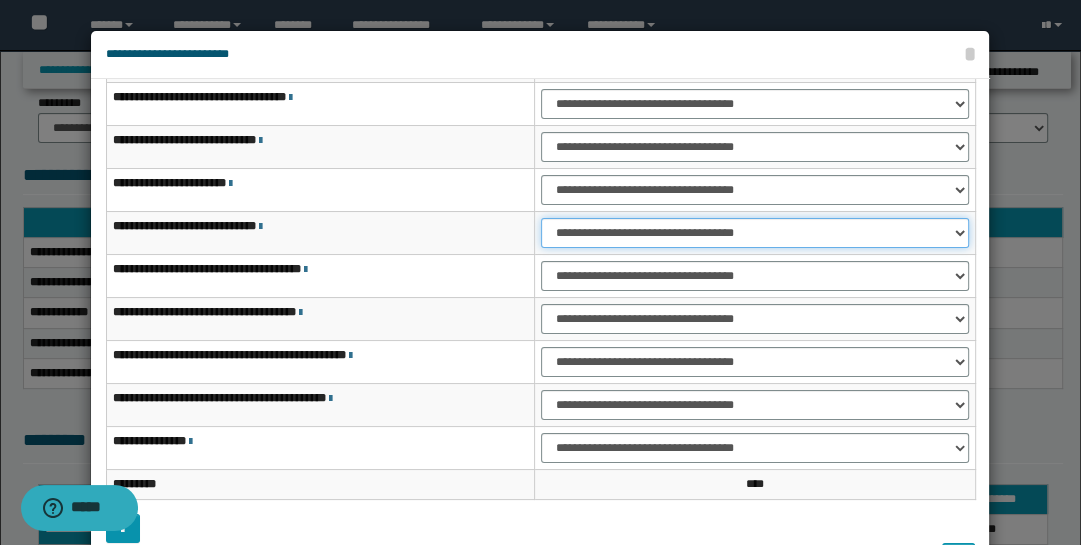 click on "**********" at bounding box center [755, 233] 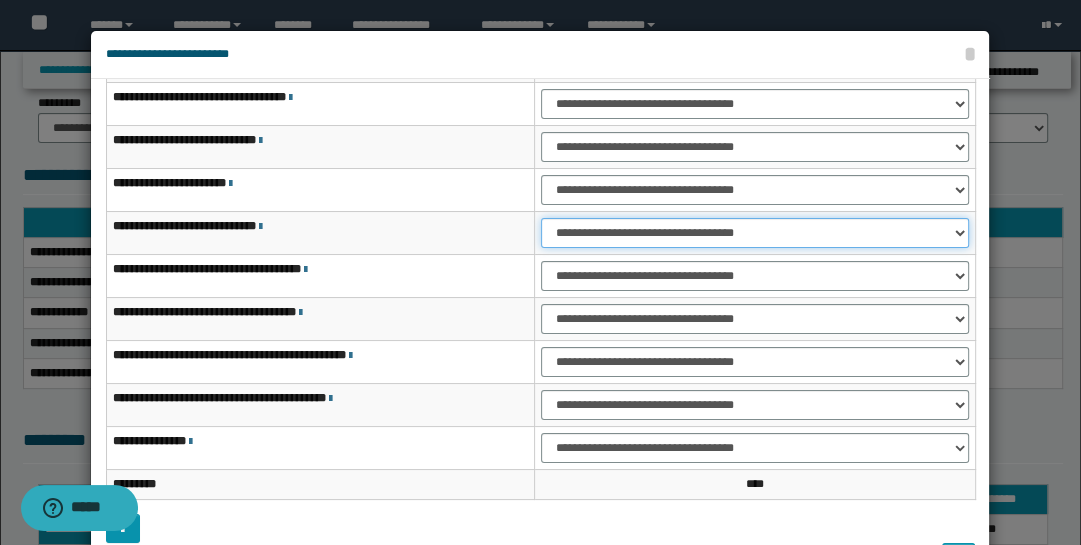 select on "***" 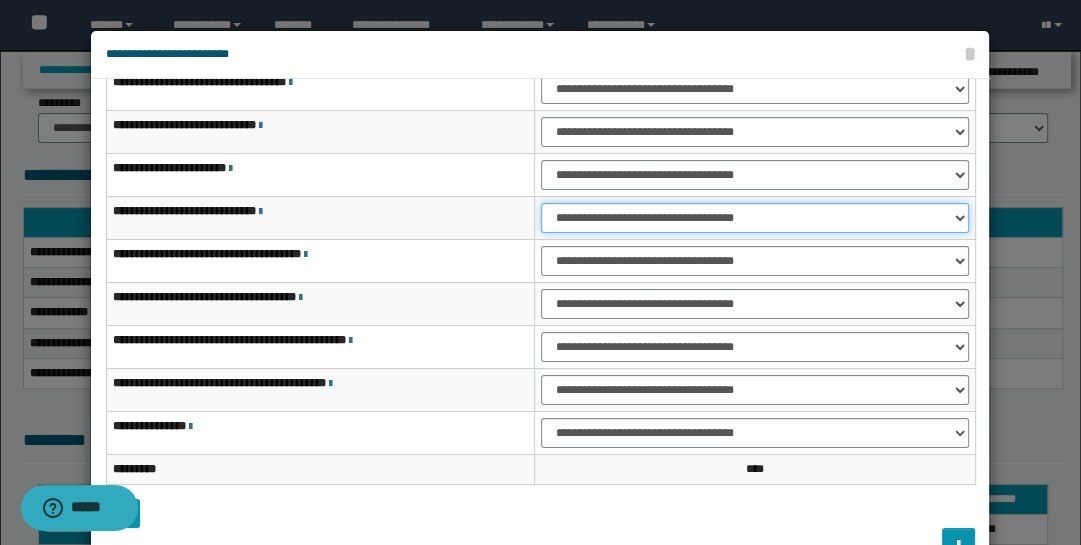 scroll, scrollTop: 143, scrollLeft: 0, axis: vertical 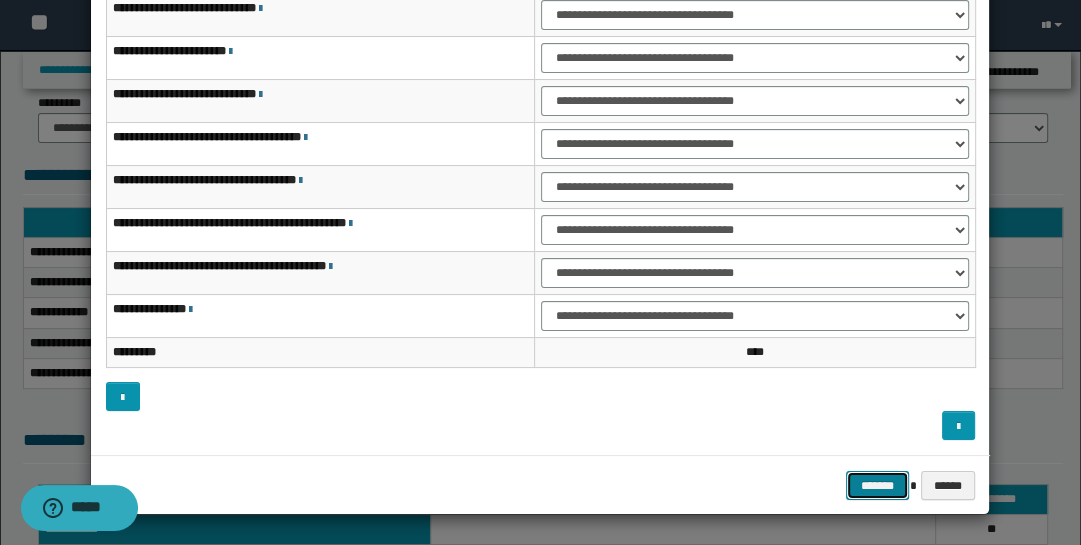 click on "*******" at bounding box center [878, 485] 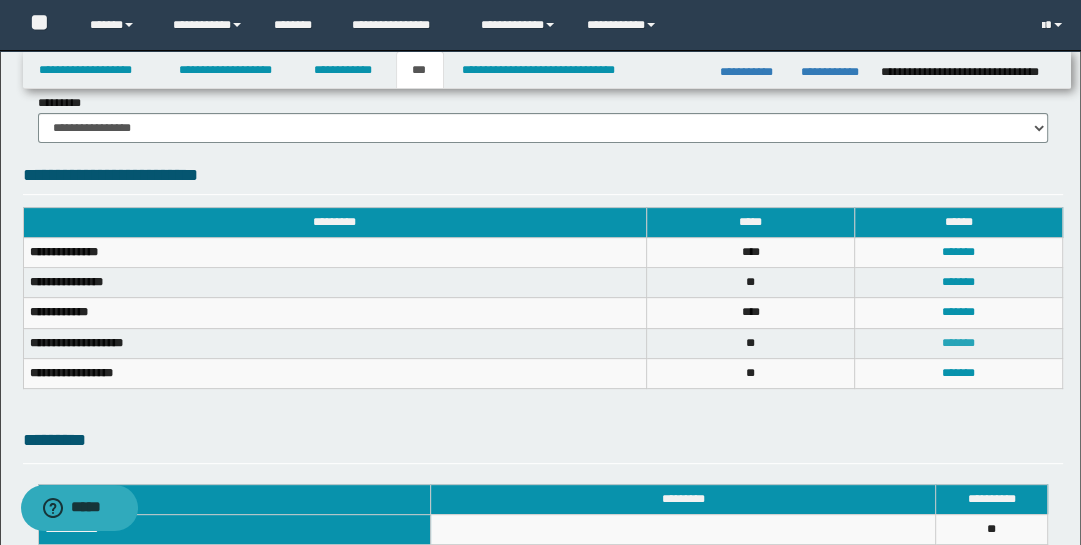 click on "*******" at bounding box center (958, 343) 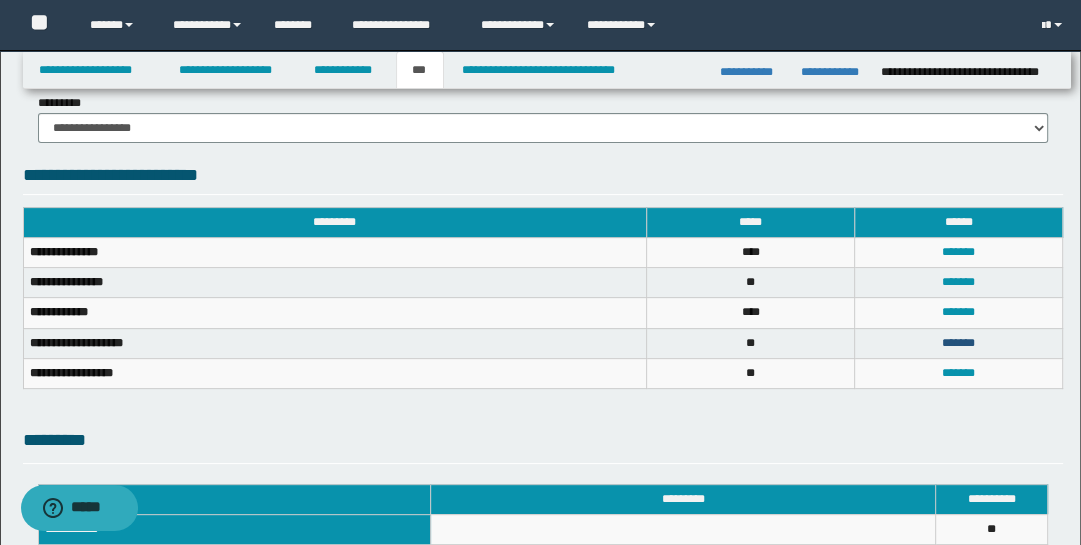 scroll, scrollTop: 0, scrollLeft: 0, axis: both 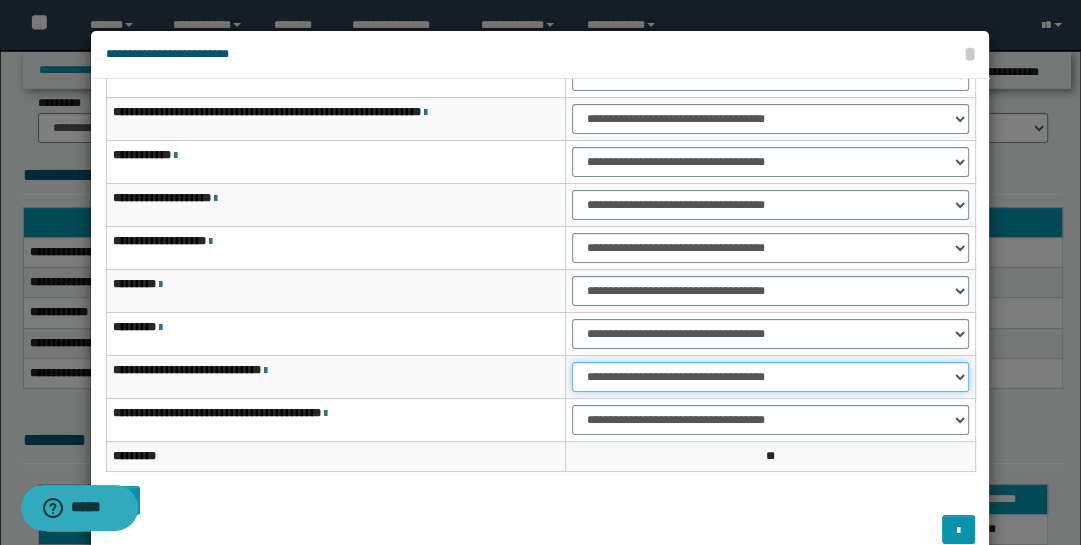 click on "**********" at bounding box center (771, 377) 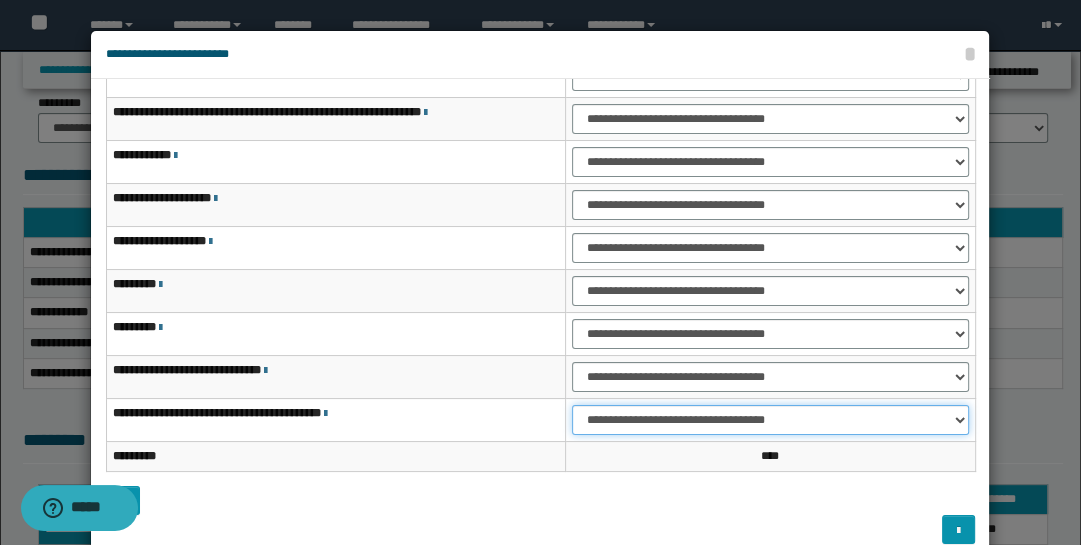 click on "**********" at bounding box center [771, 420] 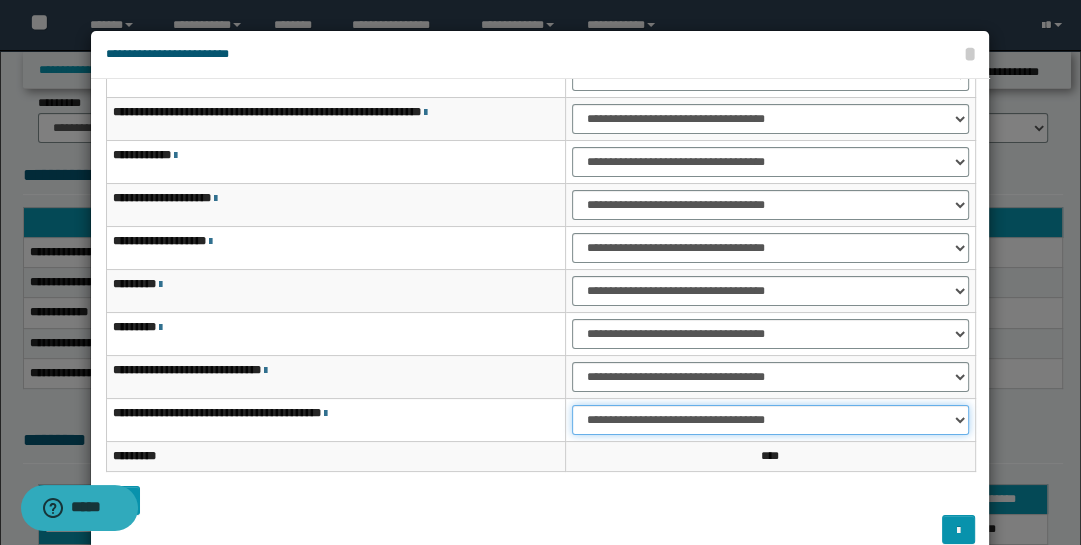 select on "***" 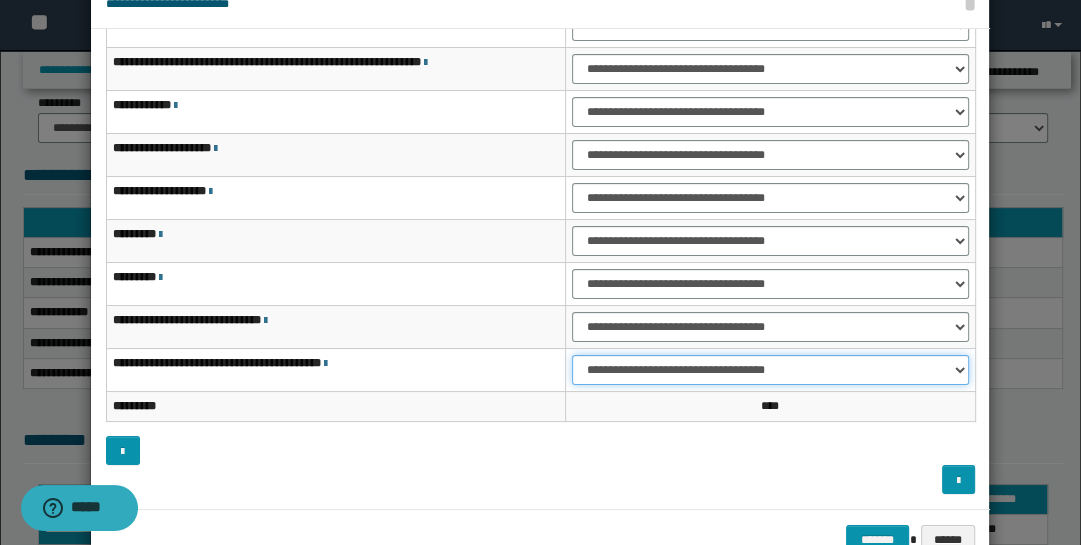 scroll, scrollTop: 104, scrollLeft: 0, axis: vertical 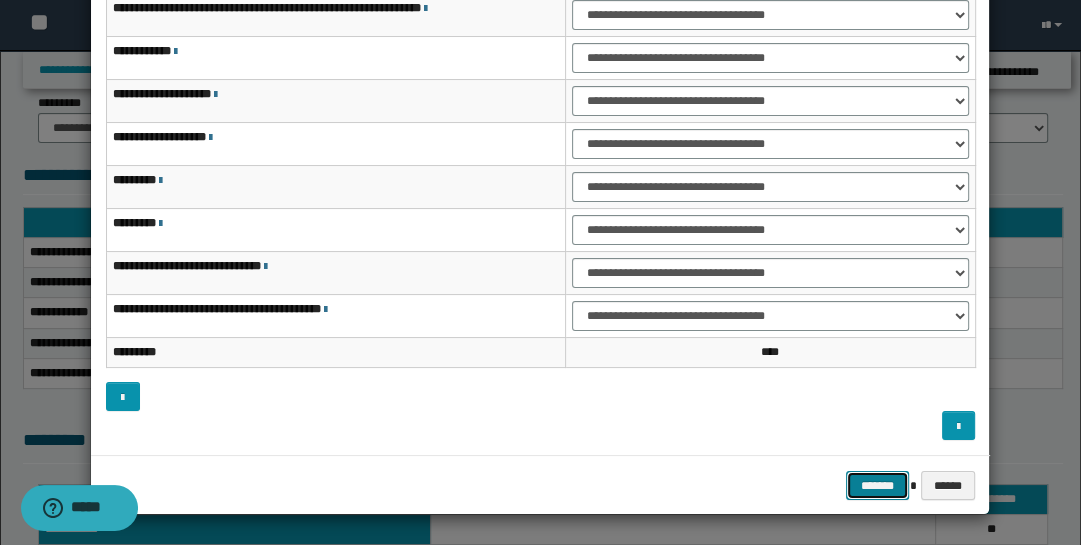click on "*******" at bounding box center [878, 485] 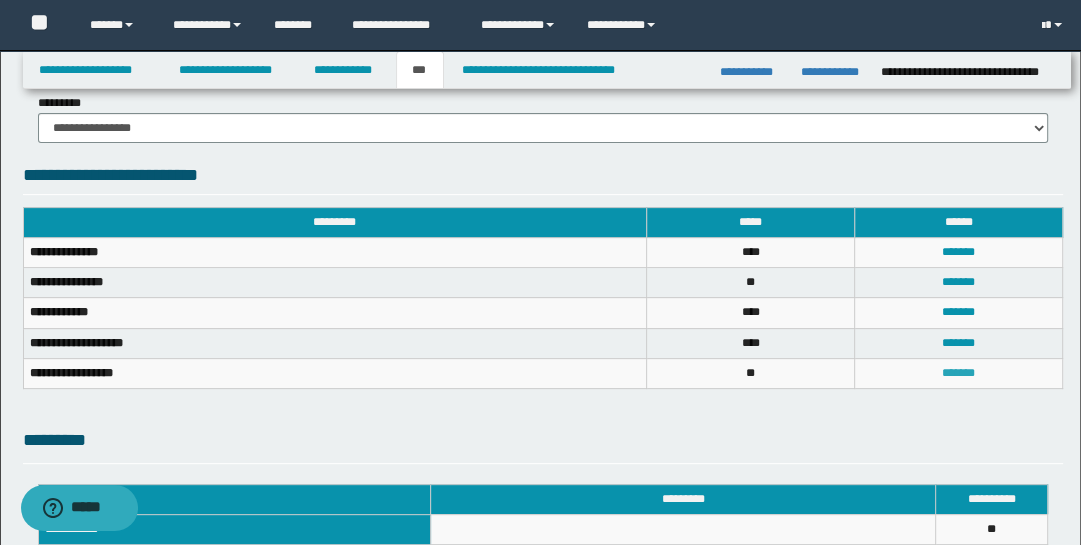click on "*******" at bounding box center [958, 373] 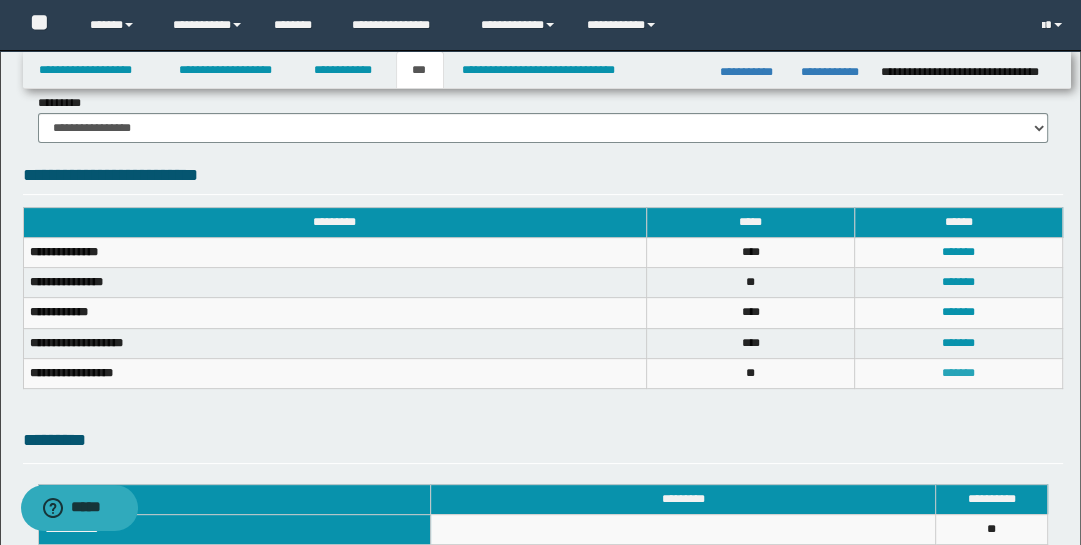 scroll, scrollTop: 0, scrollLeft: 0, axis: both 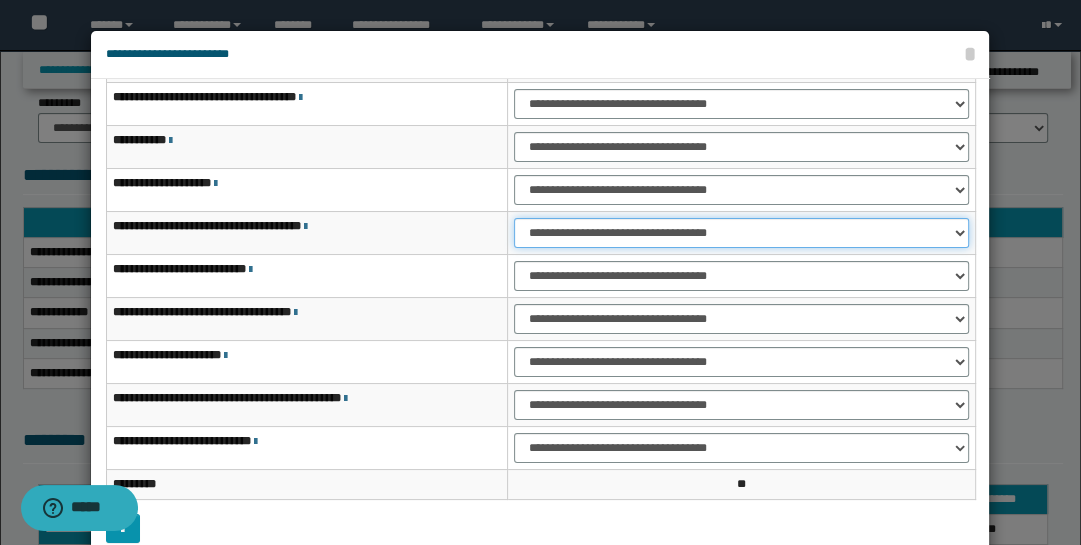 drag, startPoint x: 959, startPoint y: 232, endPoint x: 958, endPoint y: 242, distance: 10.049875 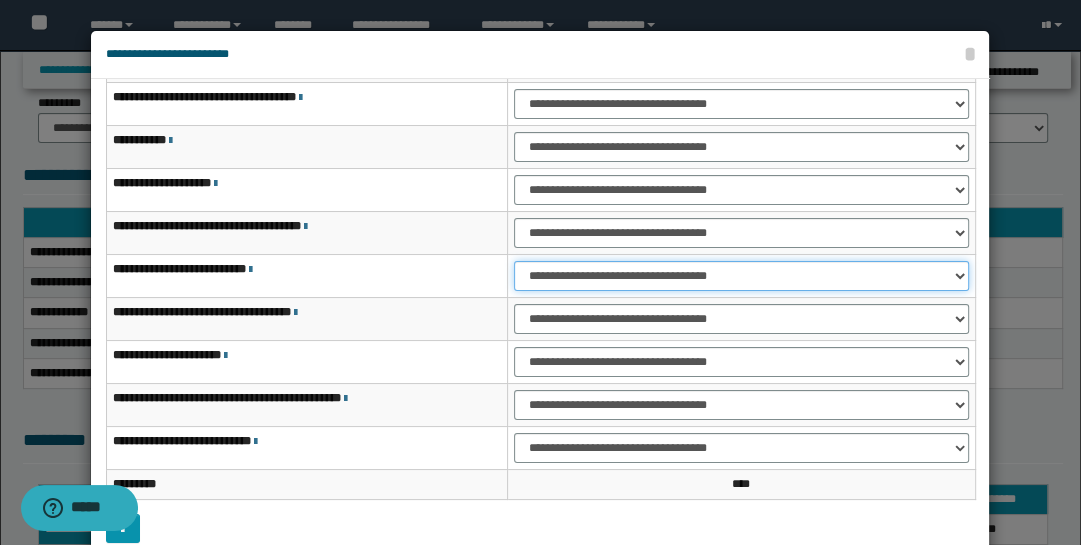 click on "**********" at bounding box center [741, 276] 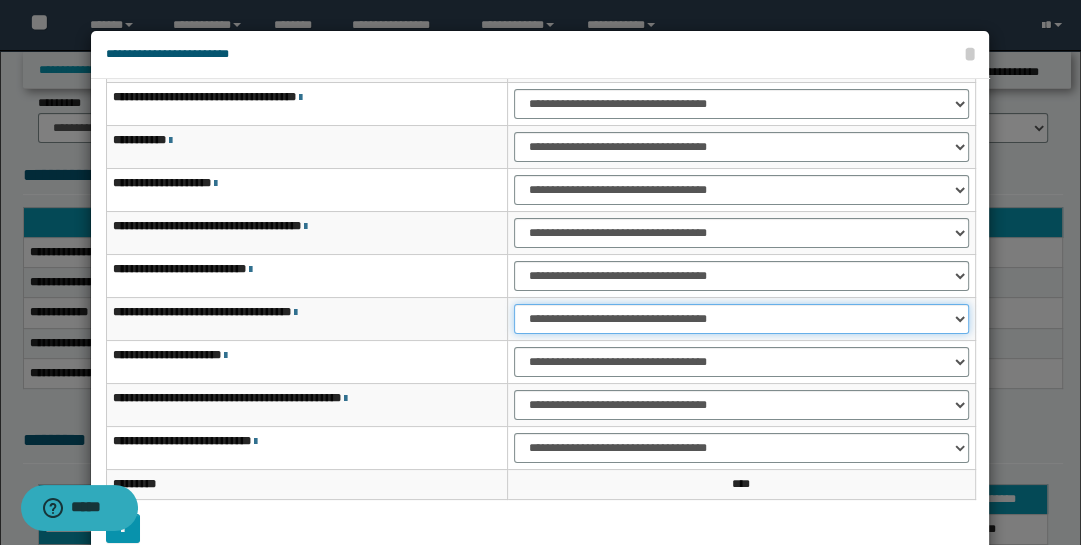click on "**********" at bounding box center (741, 319) 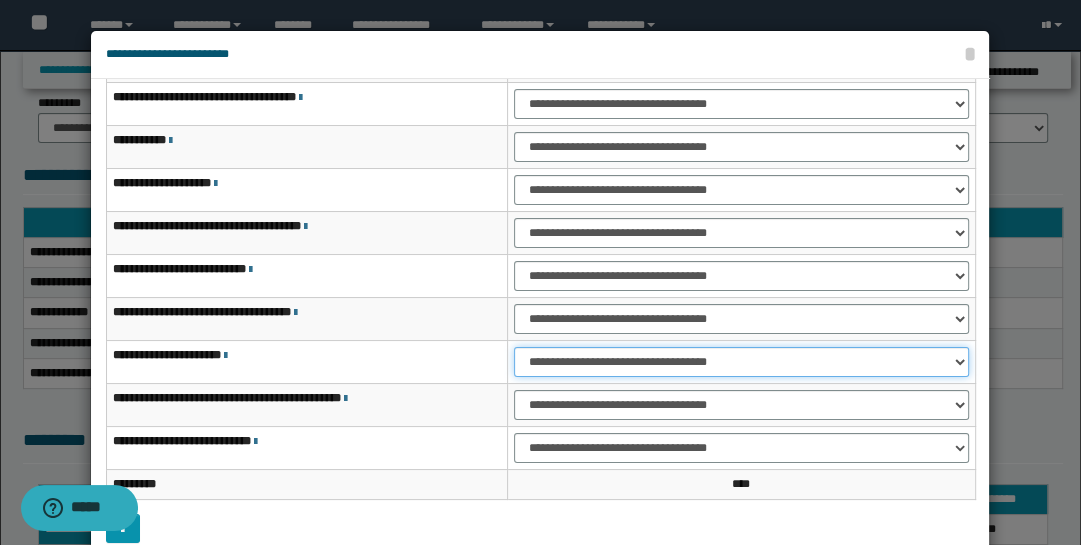 click on "**********" at bounding box center (741, 362) 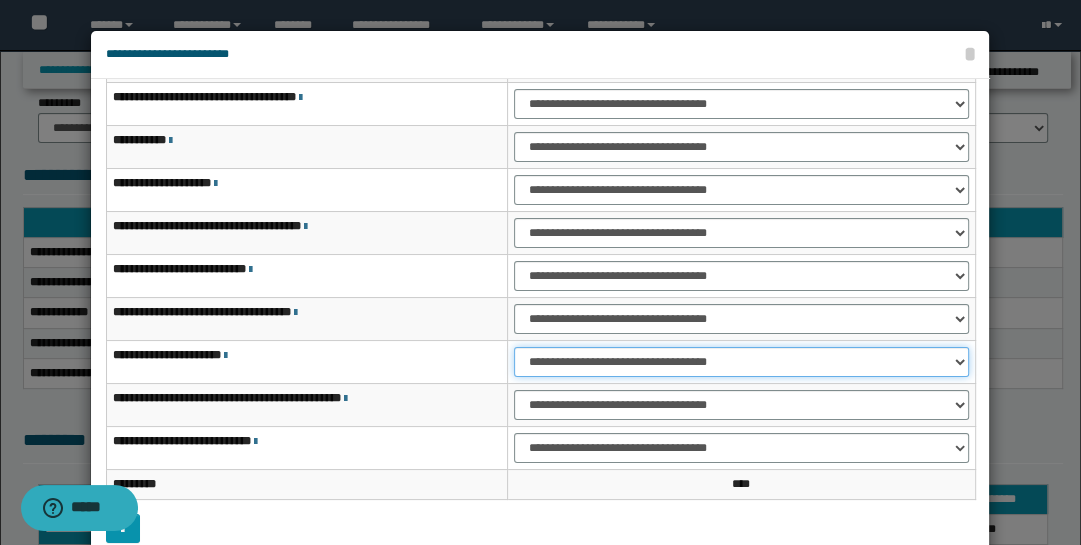 select on "***" 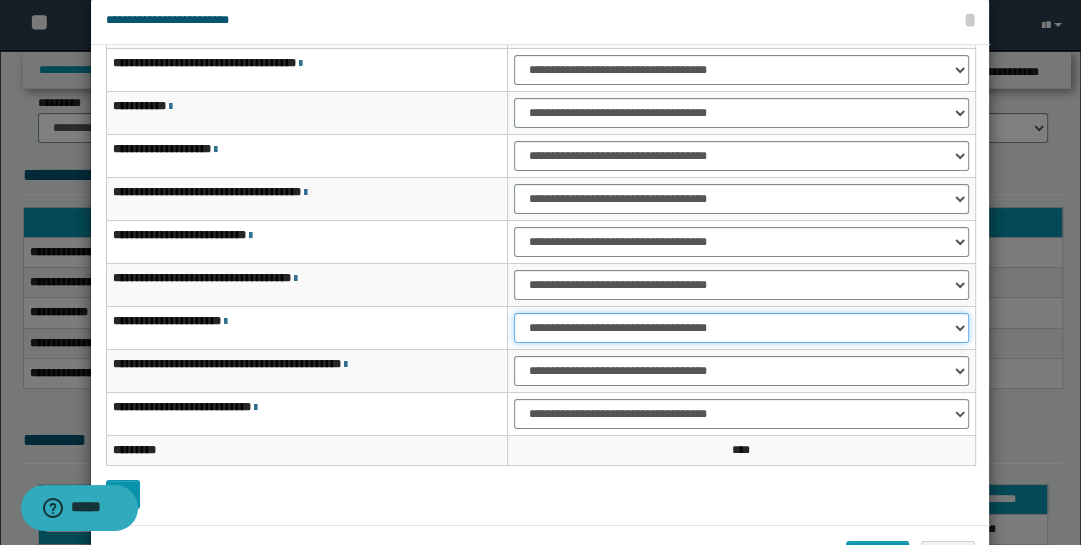 scroll, scrollTop: 104, scrollLeft: 0, axis: vertical 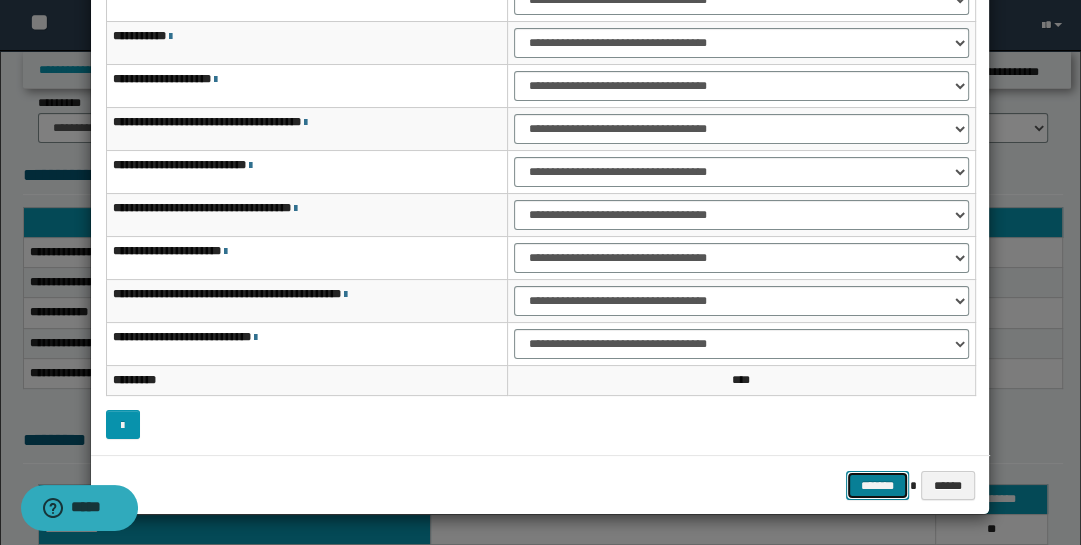click on "*******" at bounding box center [878, 485] 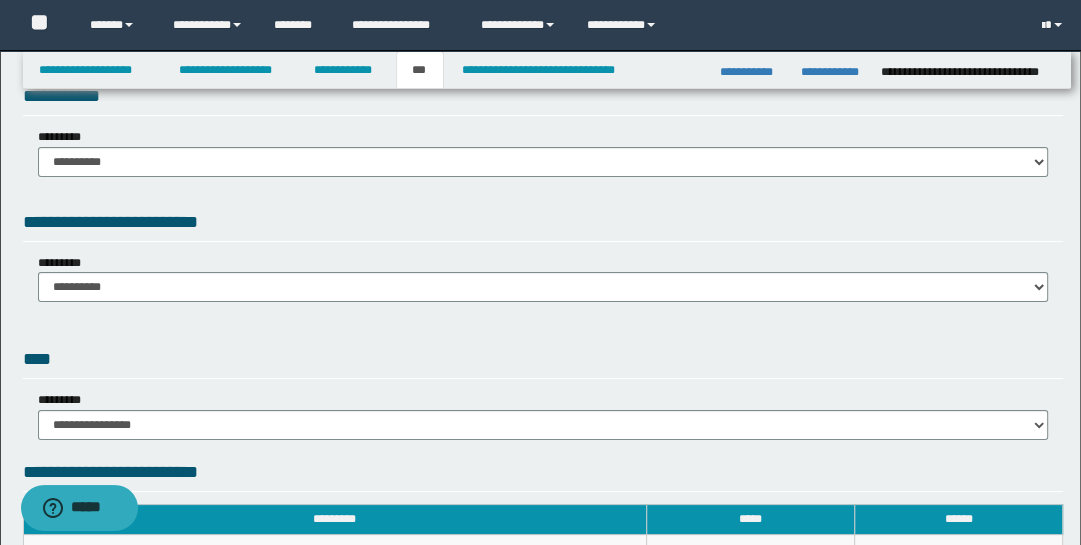 scroll, scrollTop: 0, scrollLeft: 0, axis: both 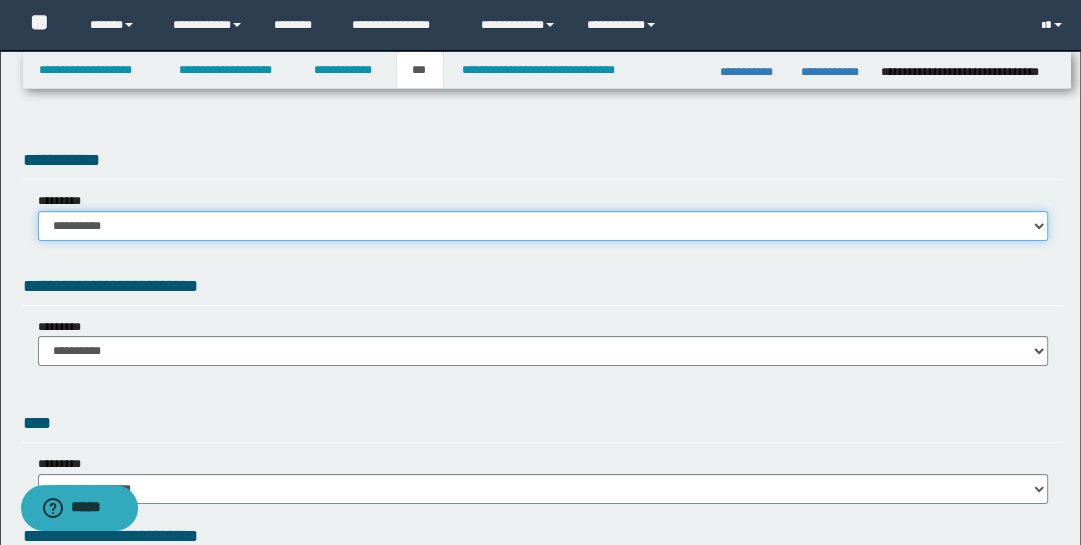 click on "**********" at bounding box center [543, 226] 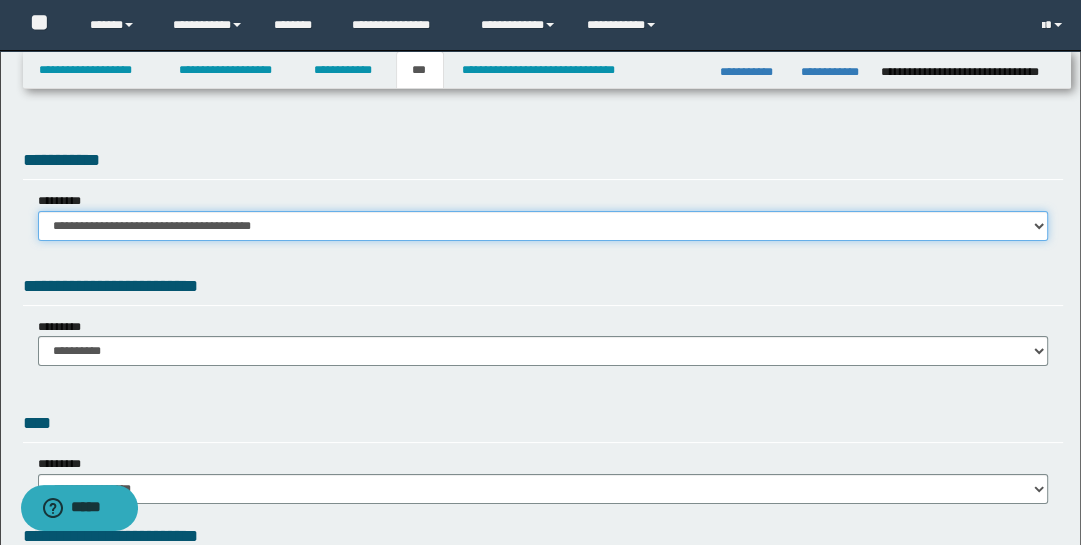 click on "**********" at bounding box center [543, 226] 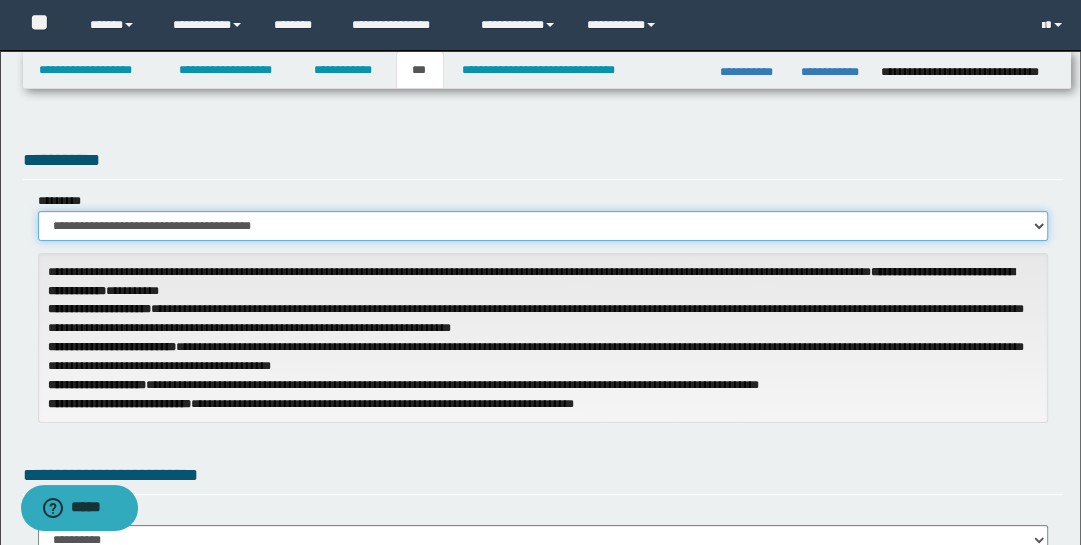 scroll, scrollTop: 394, scrollLeft: 0, axis: vertical 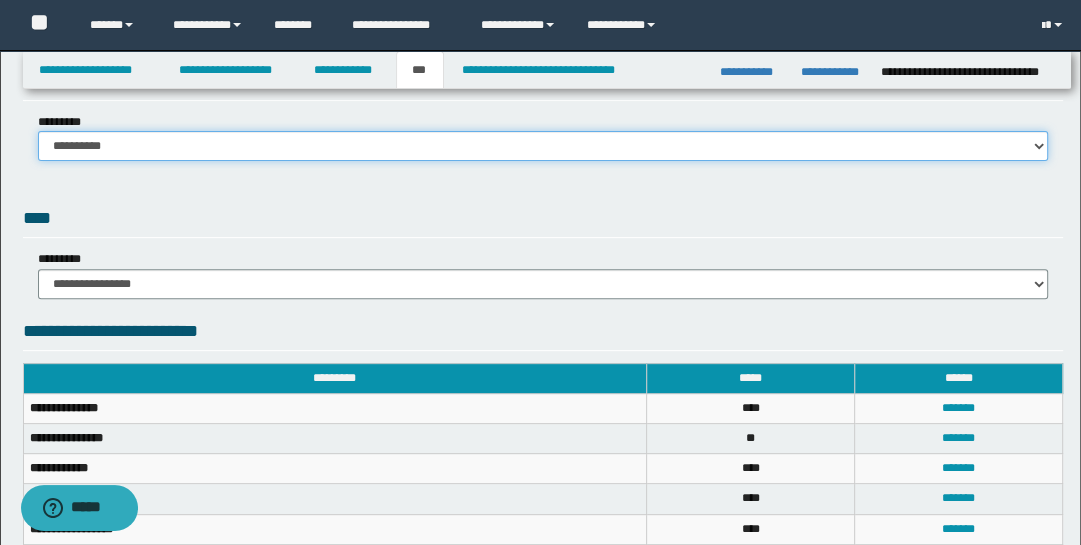click on "**********" at bounding box center [543, 146] 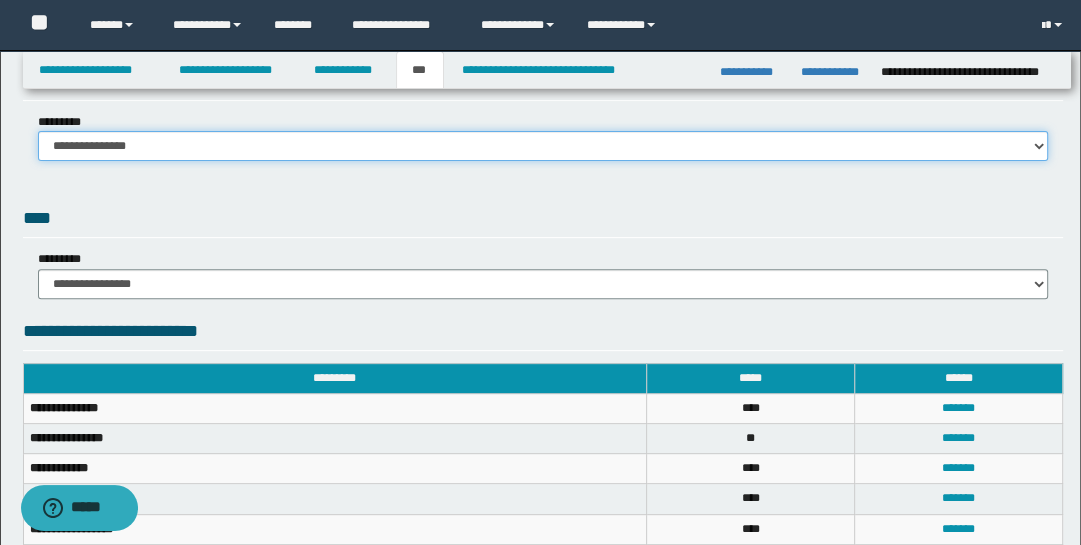 click on "**********" at bounding box center (543, 146) 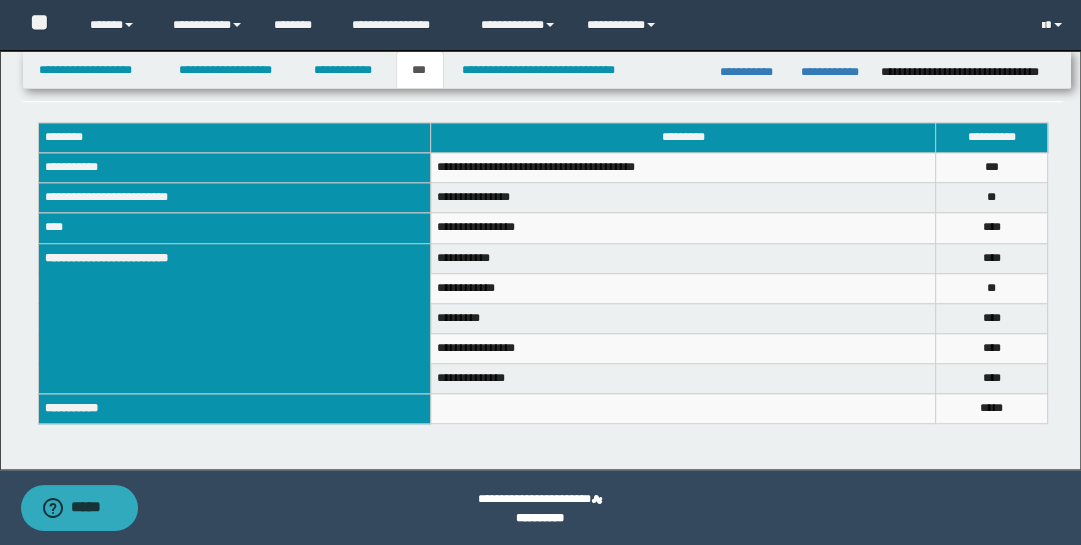 scroll, scrollTop: 1027, scrollLeft: 0, axis: vertical 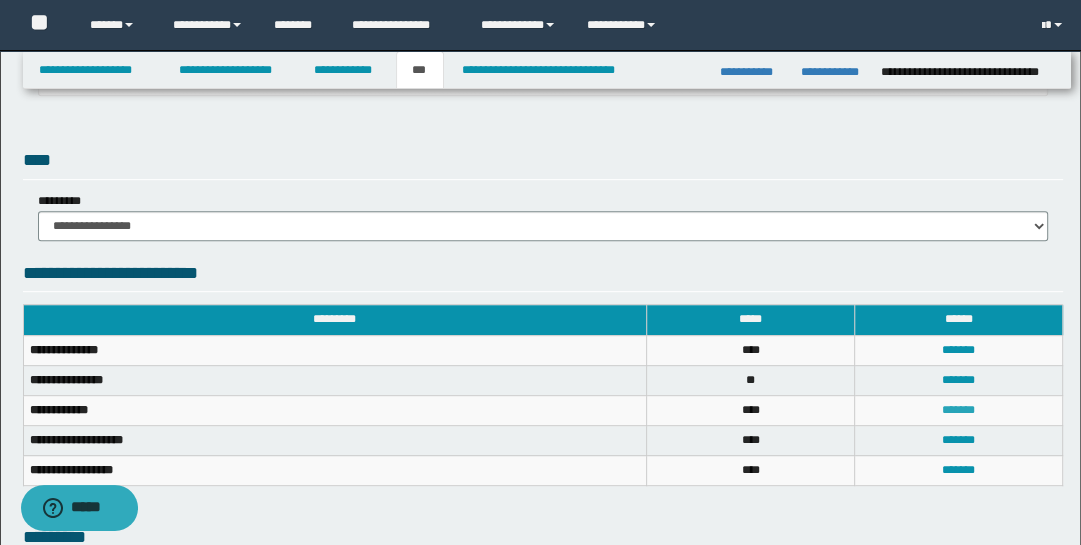 click on "*******" at bounding box center [958, 410] 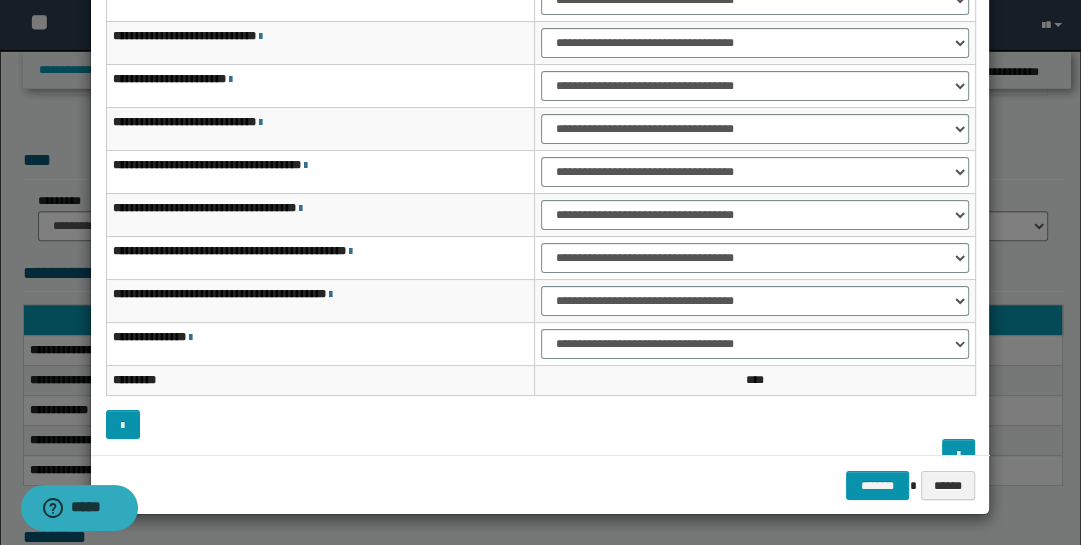 scroll, scrollTop: 0, scrollLeft: 0, axis: both 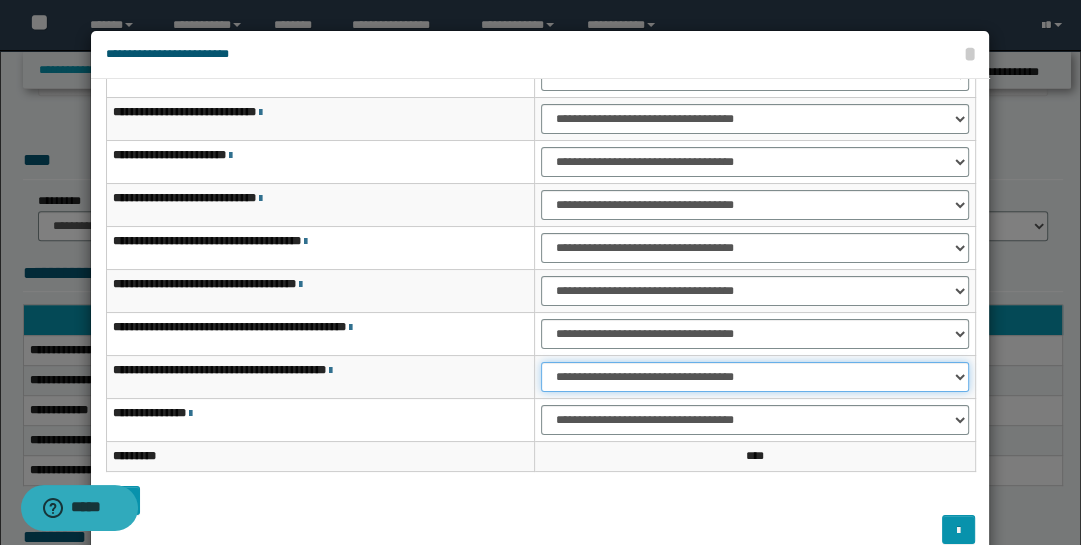 click on "**********" at bounding box center [755, 377] 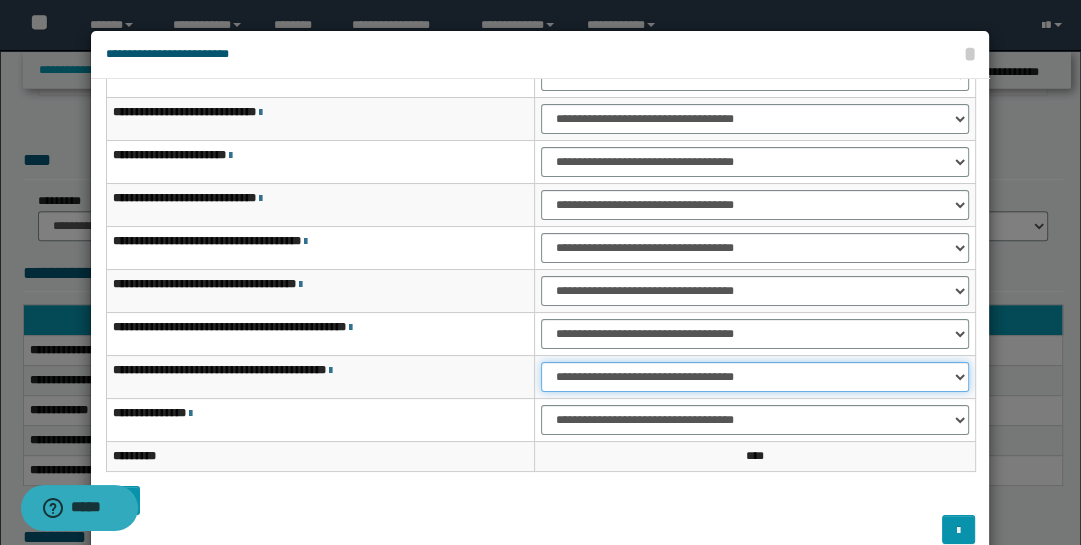 select on "***" 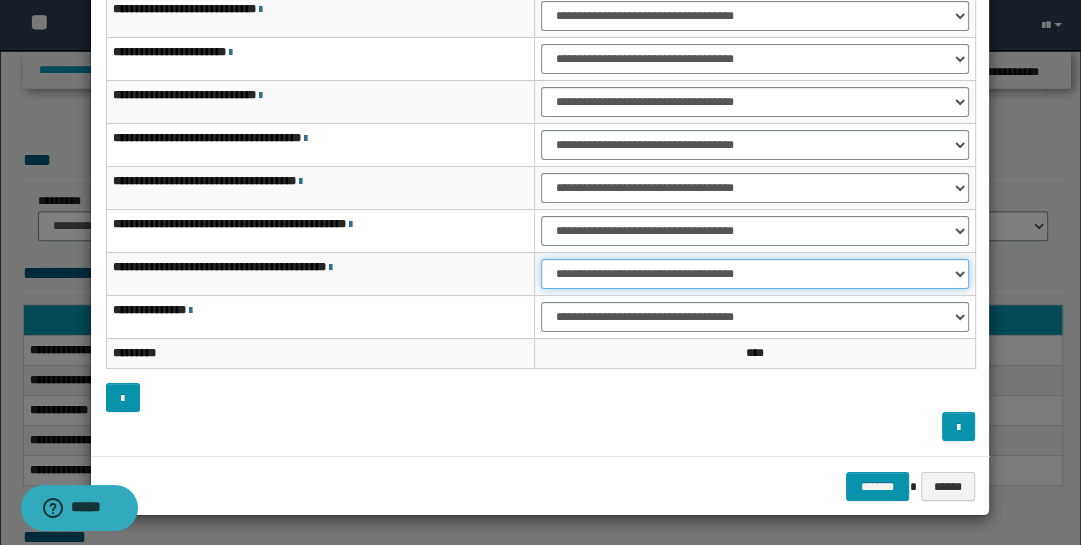 scroll, scrollTop: 104, scrollLeft: 0, axis: vertical 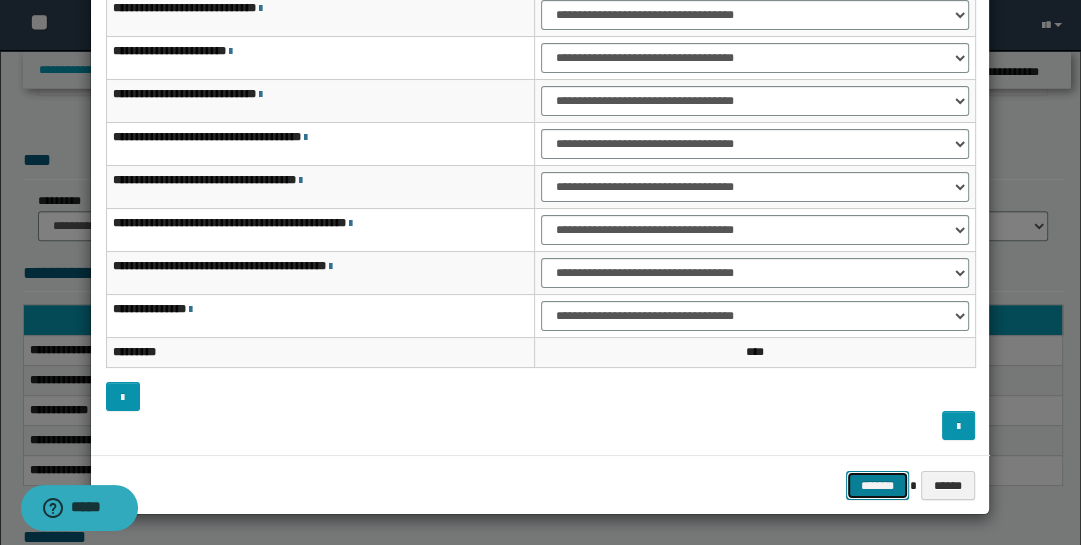 click on "*******" at bounding box center [878, 485] 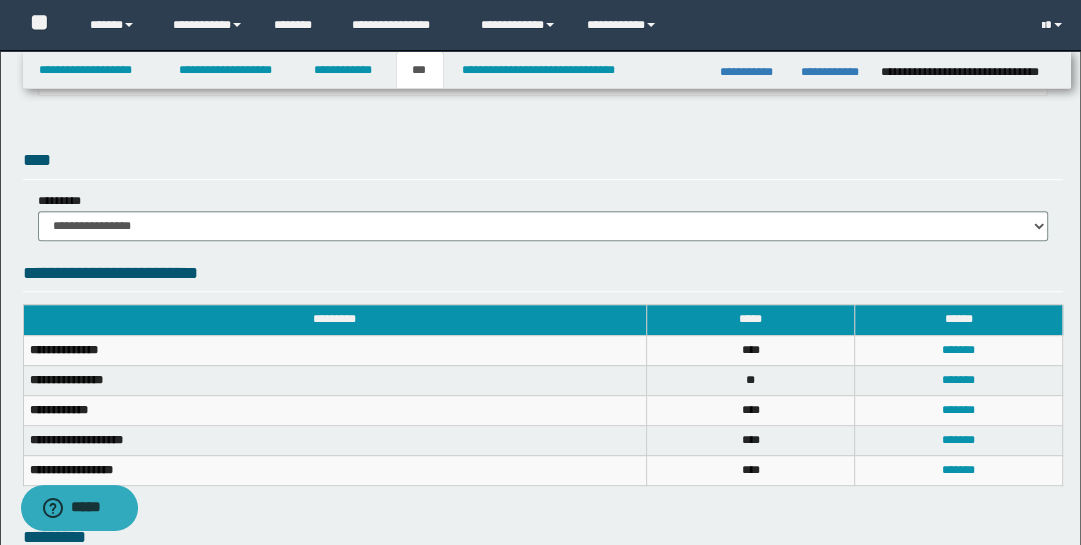 scroll, scrollTop: 1027, scrollLeft: 0, axis: vertical 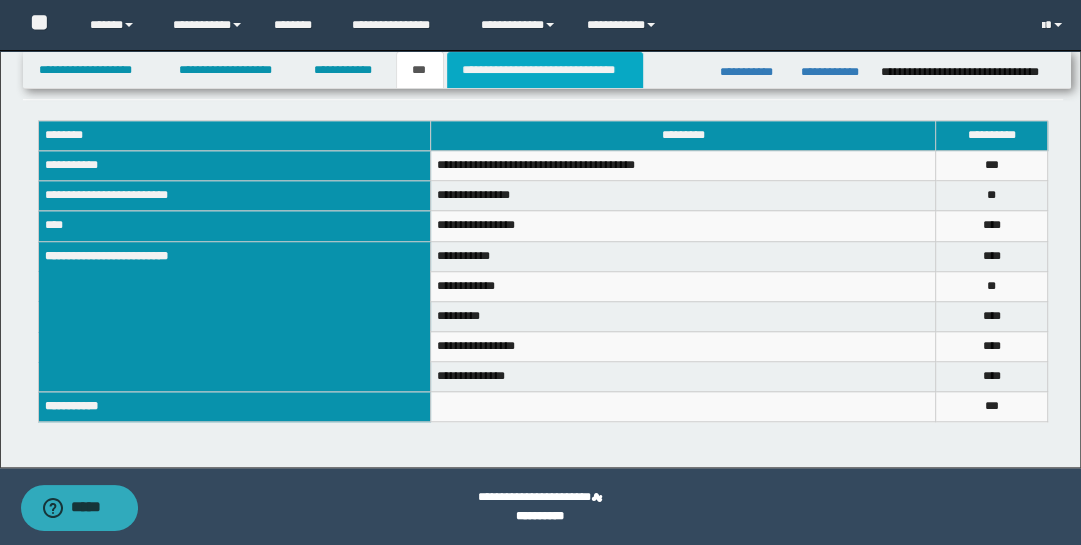 click on "**********" at bounding box center [545, 70] 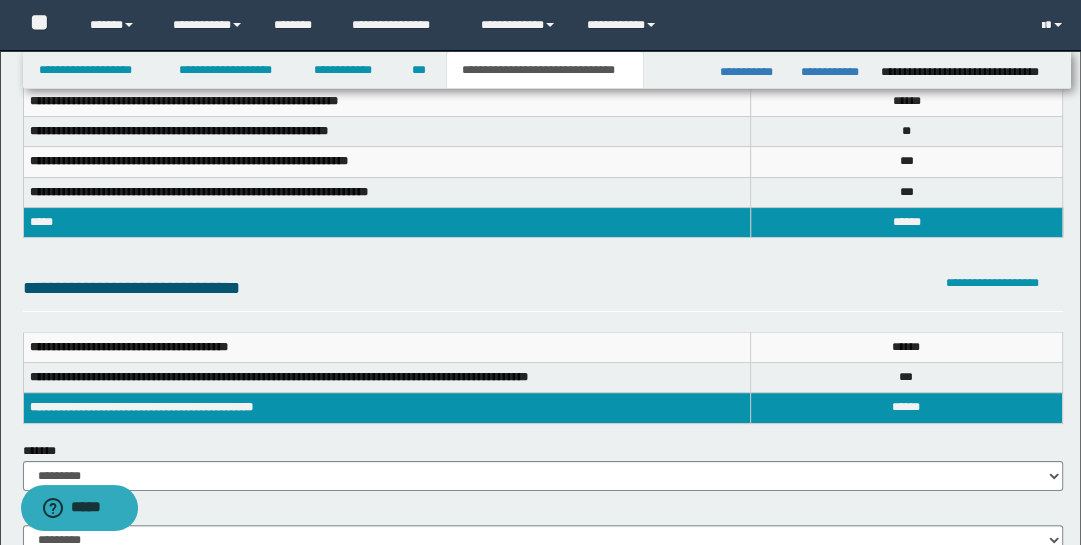 scroll, scrollTop: 0, scrollLeft: 0, axis: both 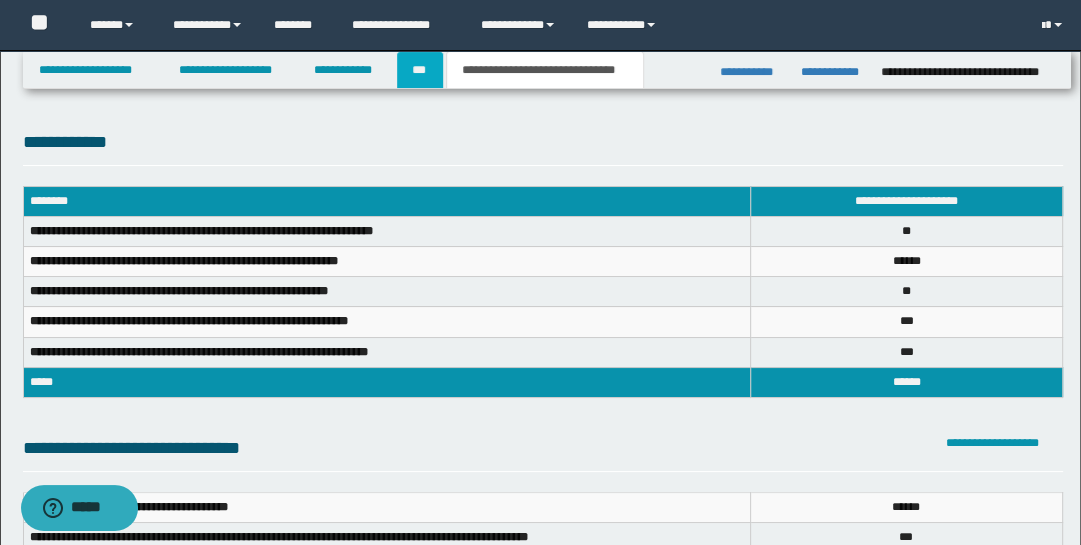 click on "***" at bounding box center [420, 70] 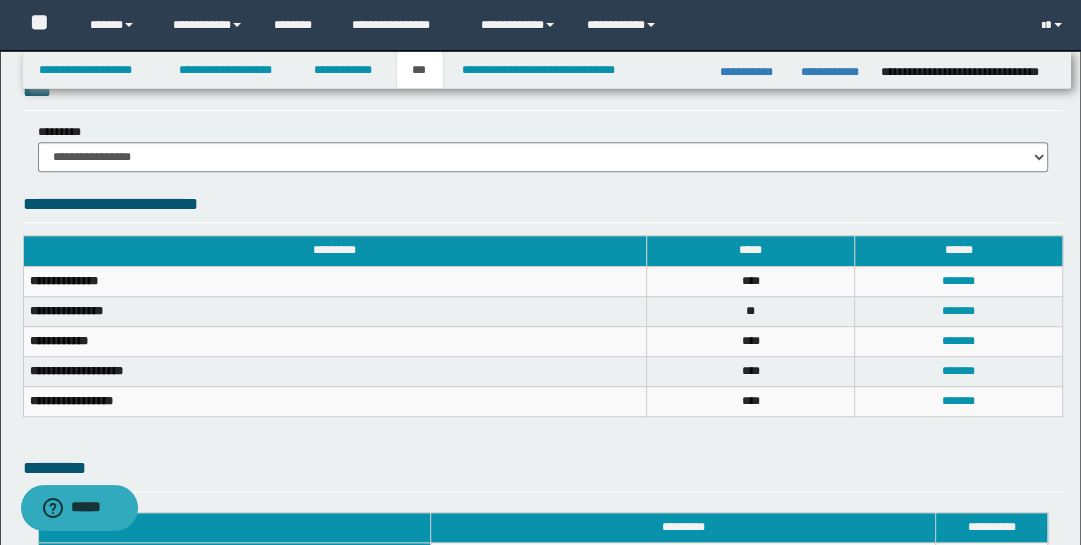 scroll, scrollTop: 639, scrollLeft: 0, axis: vertical 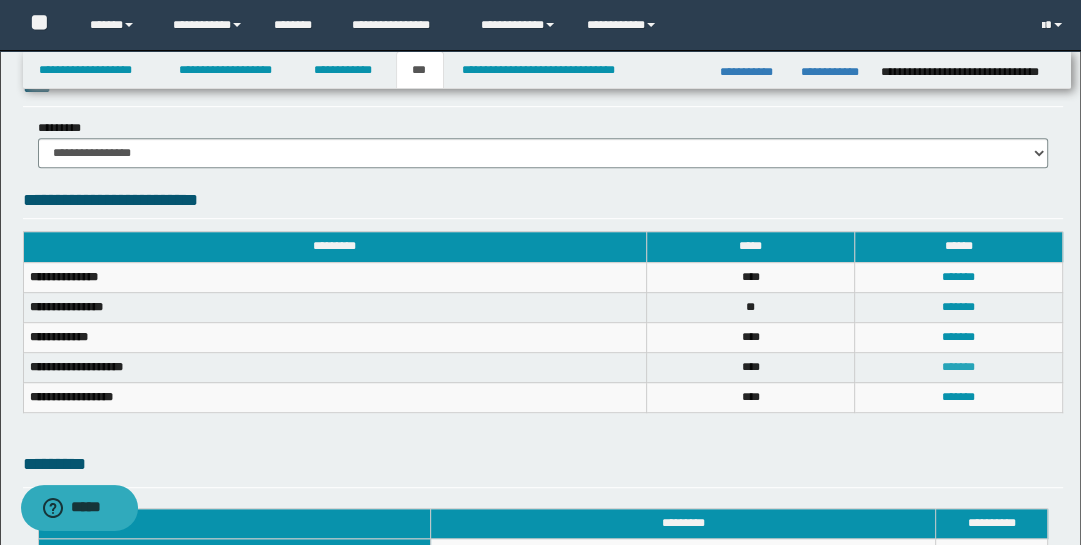 click on "*******" at bounding box center (958, 367) 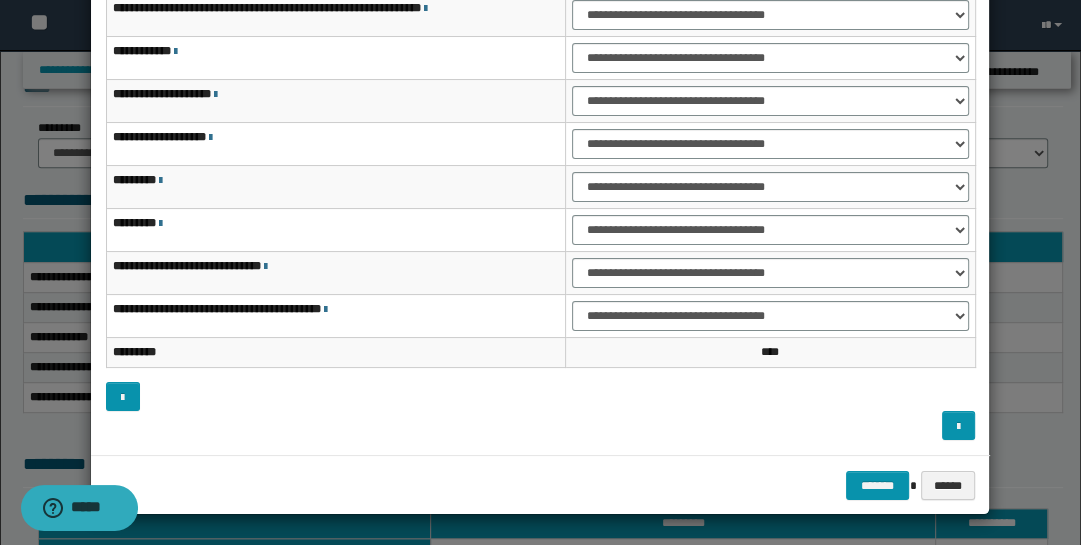 scroll, scrollTop: 0, scrollLeft: 0, axis: both 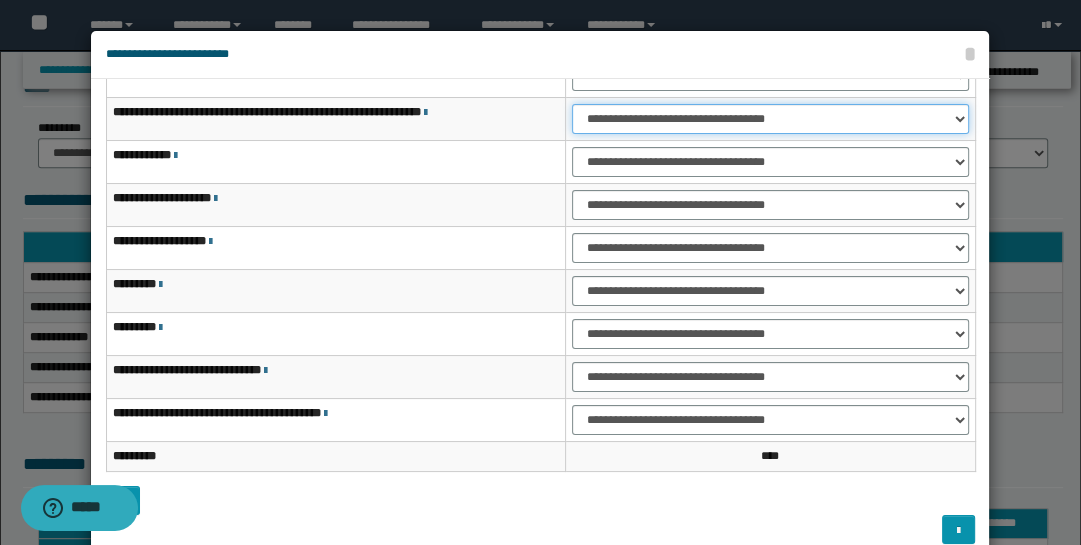 click on "**********" at bounding box center (770, 118) 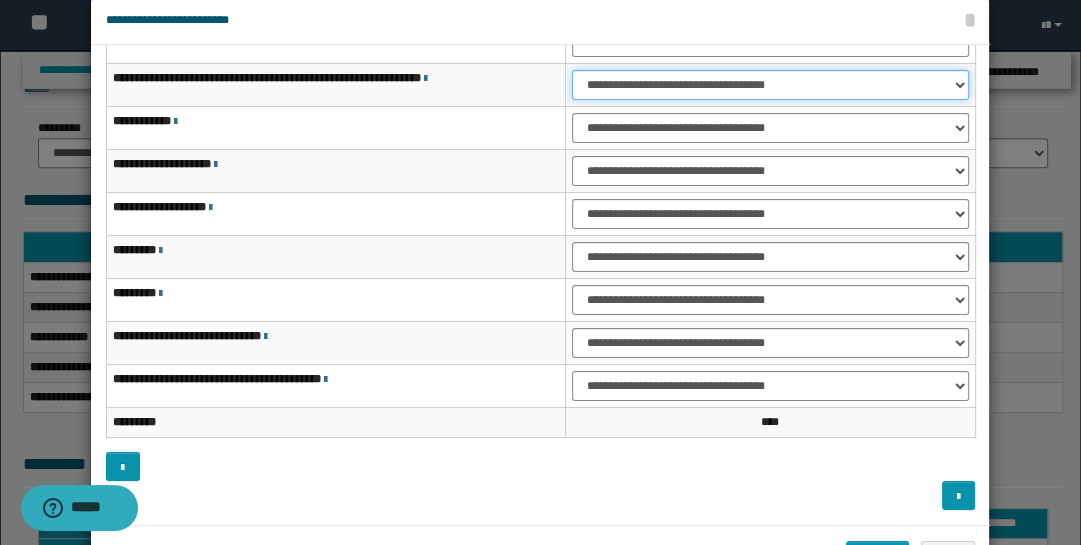 scroll, scrollTop: 104, scrollLeft: 0, axis: vertical 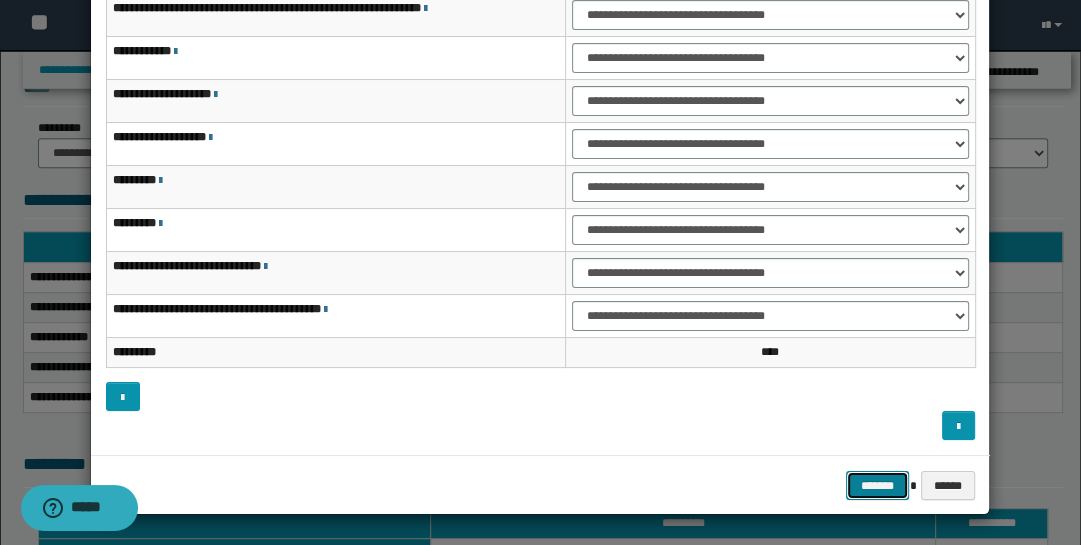 click on "*******" at bounding box center [878, 485] 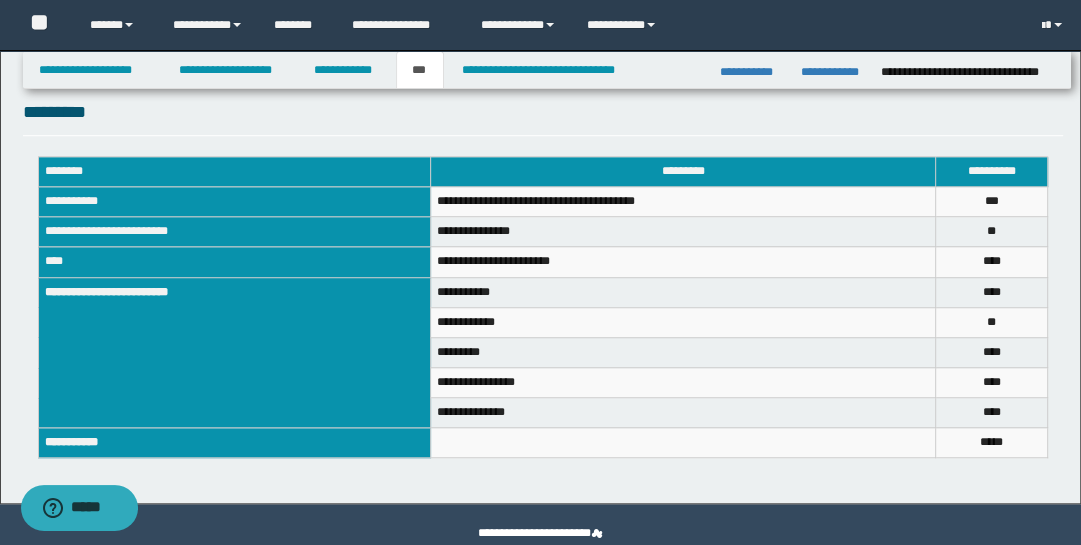 scroll, scrollTop: 1027, scrollLeft: 0, axis: vertical 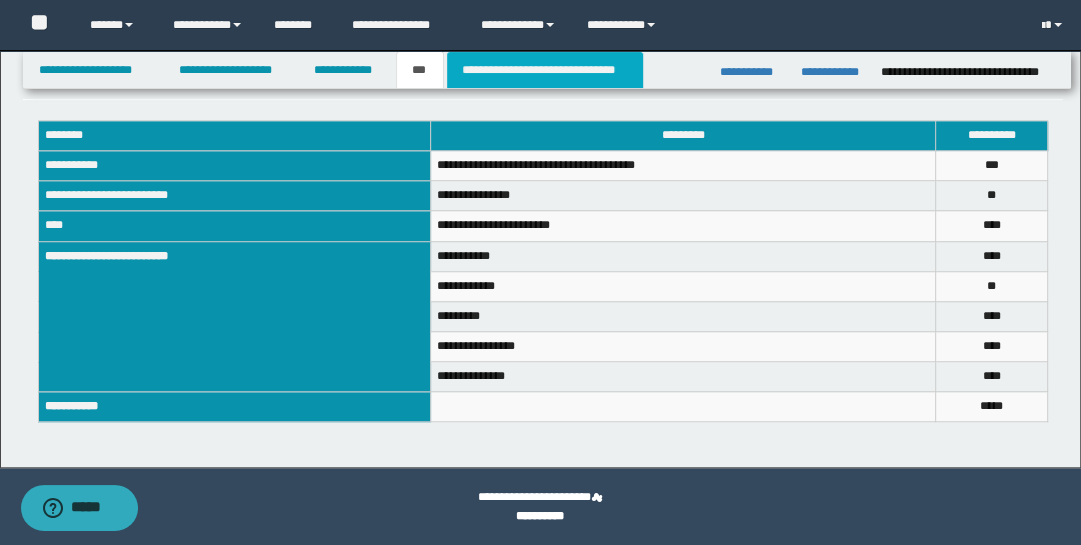 click on "**********" at bounding box center [545, 70] 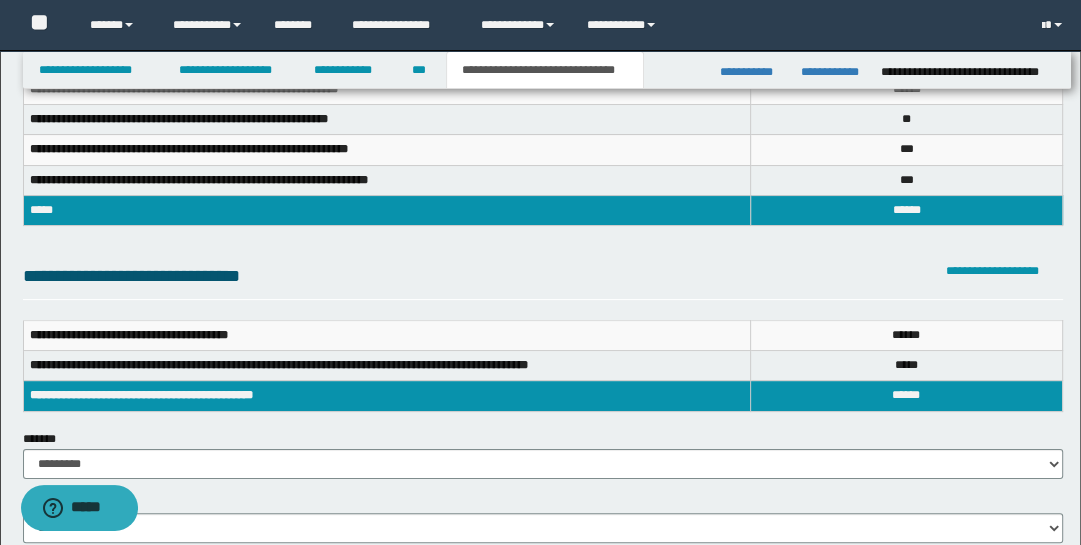 scroll, scrollTop: 0, scrollLeft: 0, axis: both 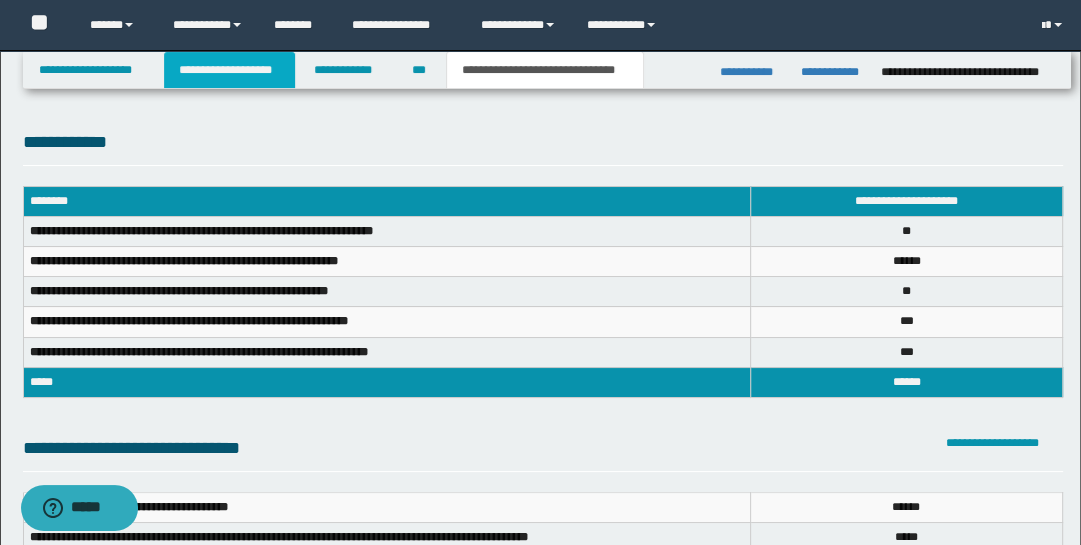click on "**********" at bounding box center (229, 70) 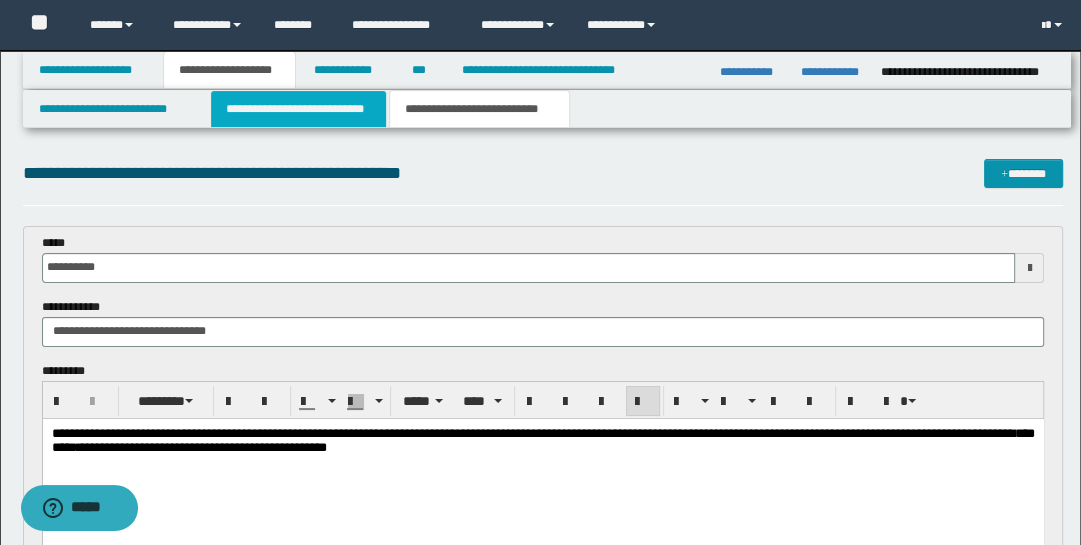 click on "**********" at bounding box center [299, 109] 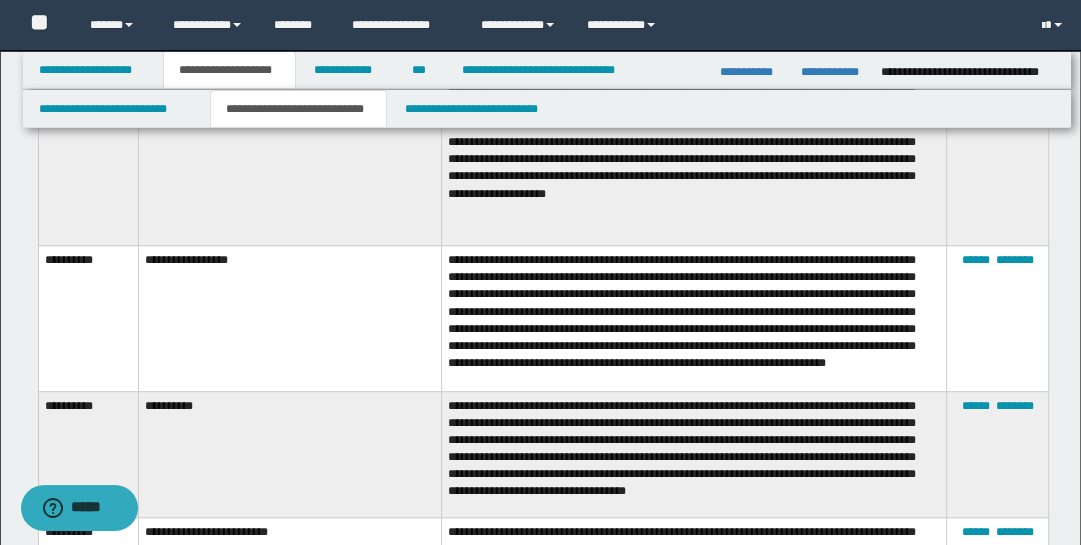 scroll, scrollTop: 1329, scrollLeft: 0, axis: vertical 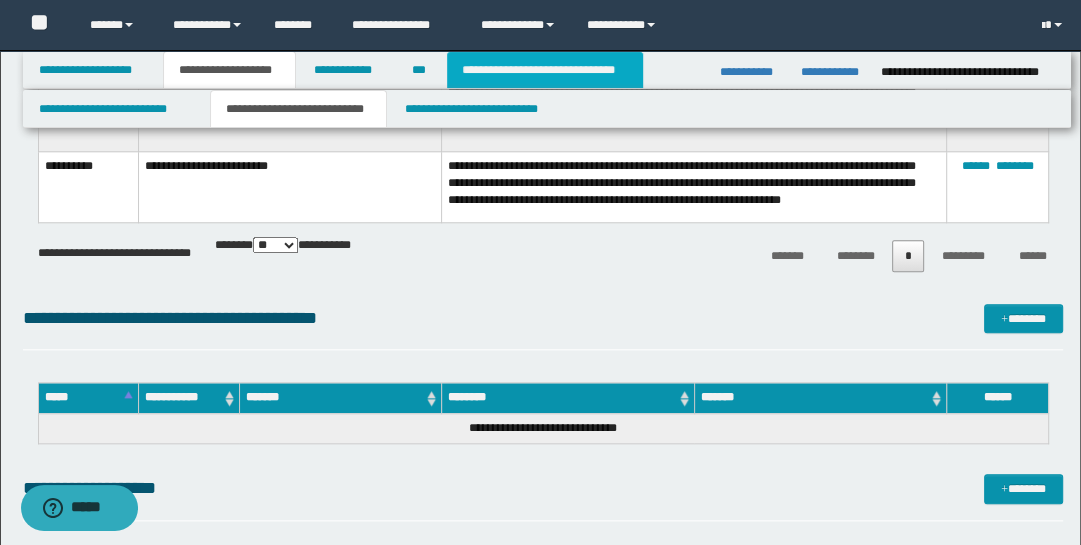 click on "**********" at bounding box center [545, 70] 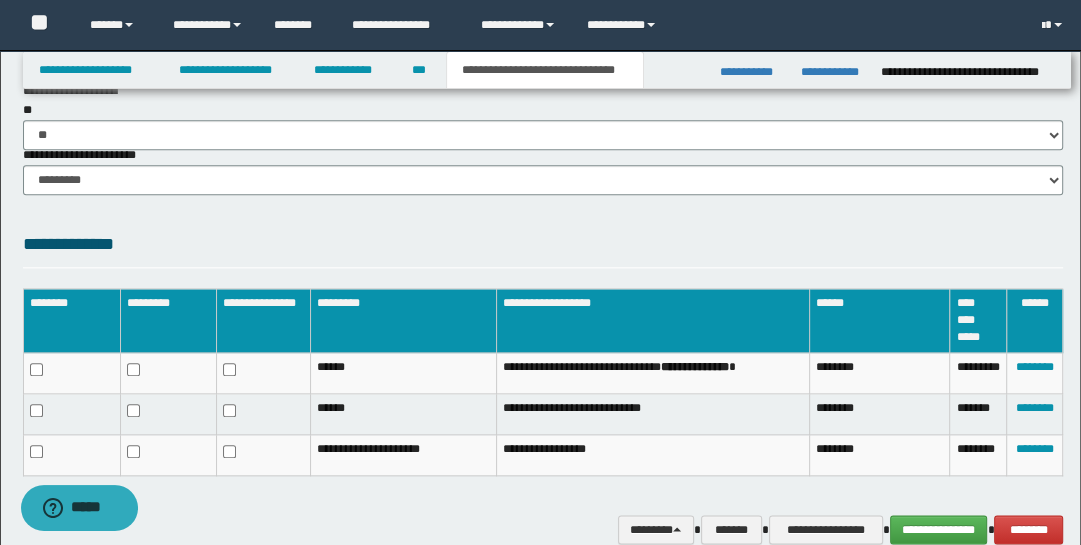 scroll, scrollTop: 1543, scrollLeft: 0, axis: vertical 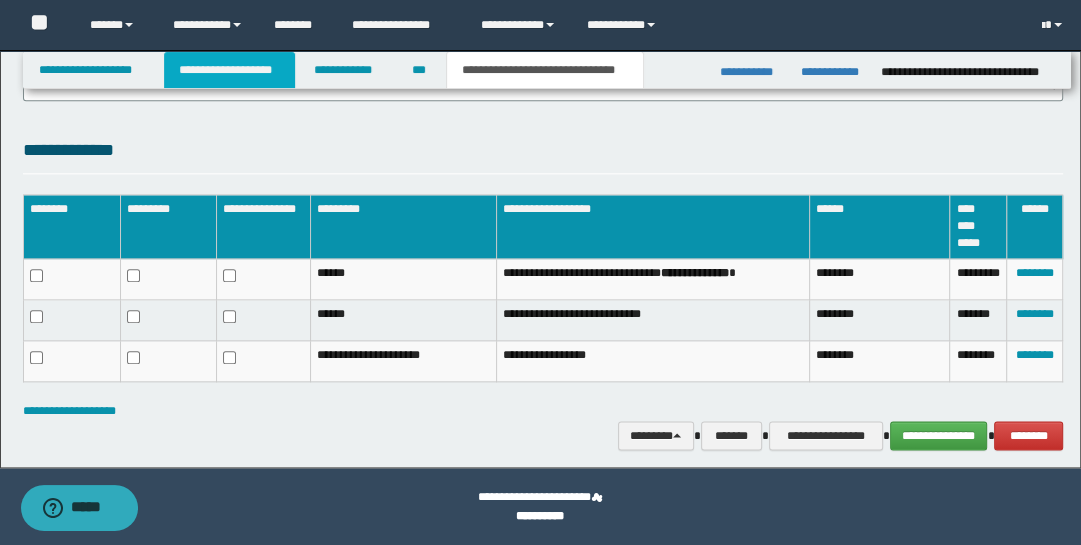 click on "**********" at bounding box center (229, 70) 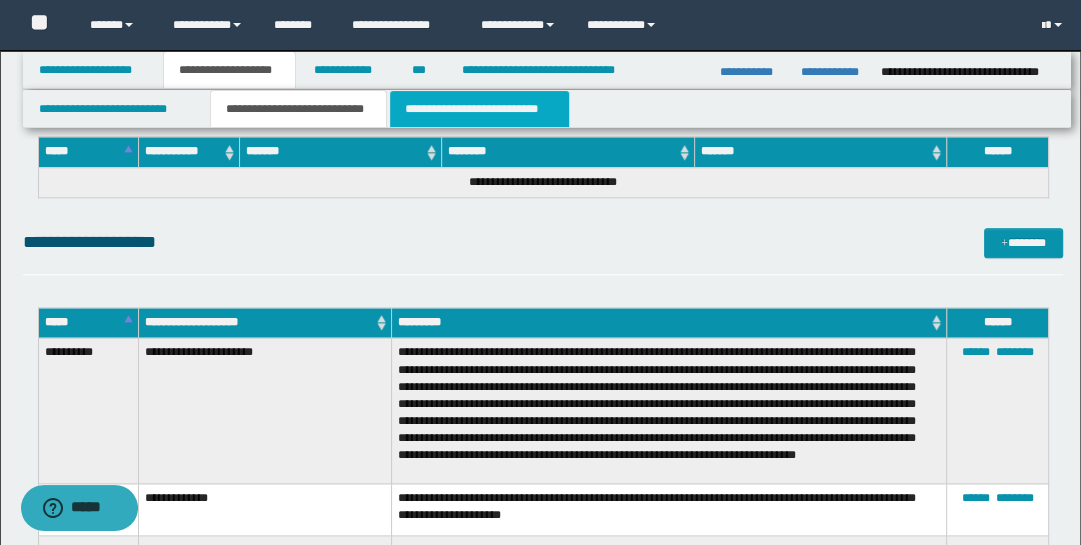 click on "**********" at bounding box center (479, 109) 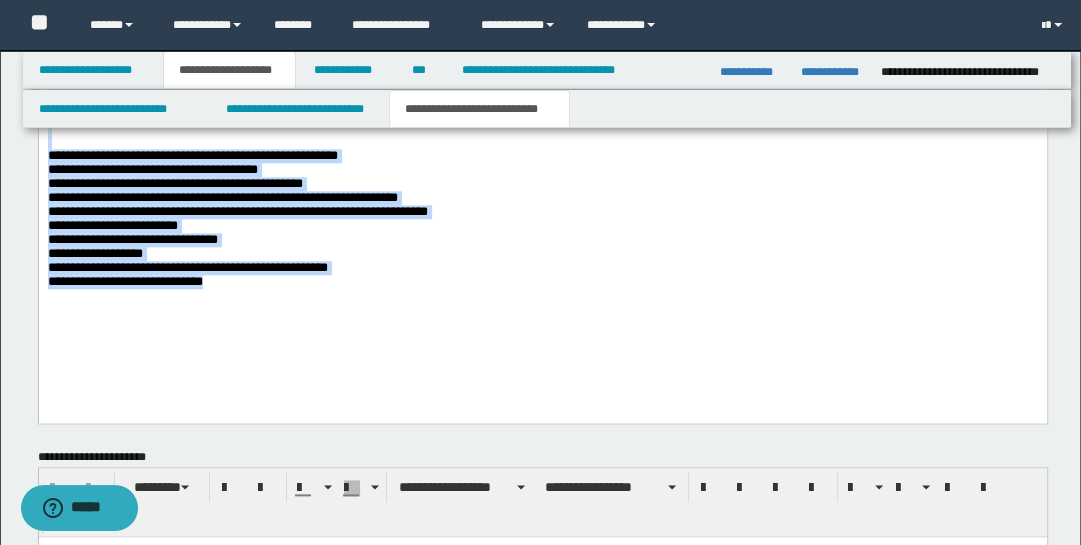 click on "**********" at bounding box center [542, 201] 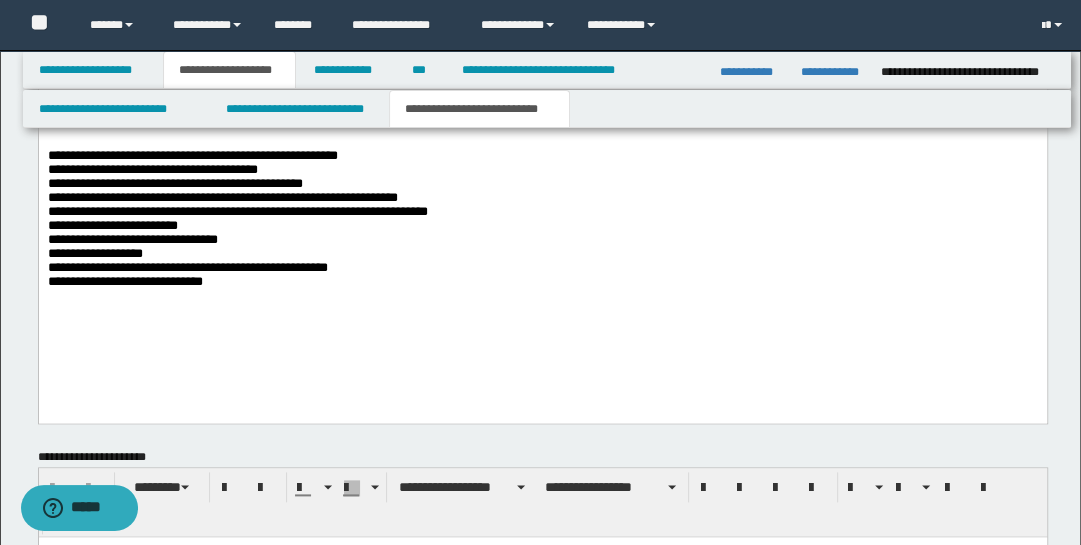 click on "**********" at bounding box center [542, 201] 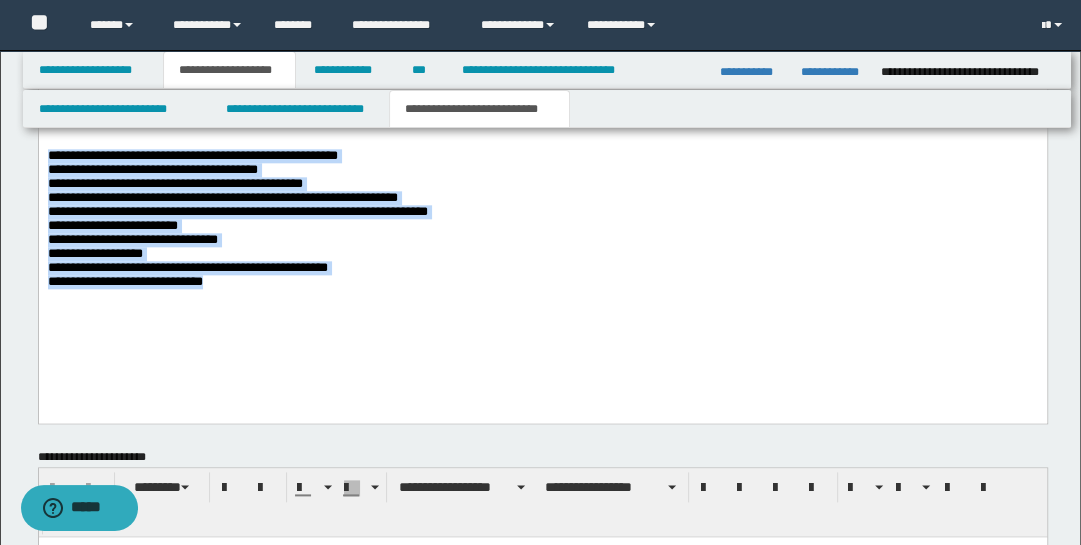 drag, startPoint x: 252, startPoint y: 305, endPoint x: 28, endPoint y: 164, distance: 264.68283 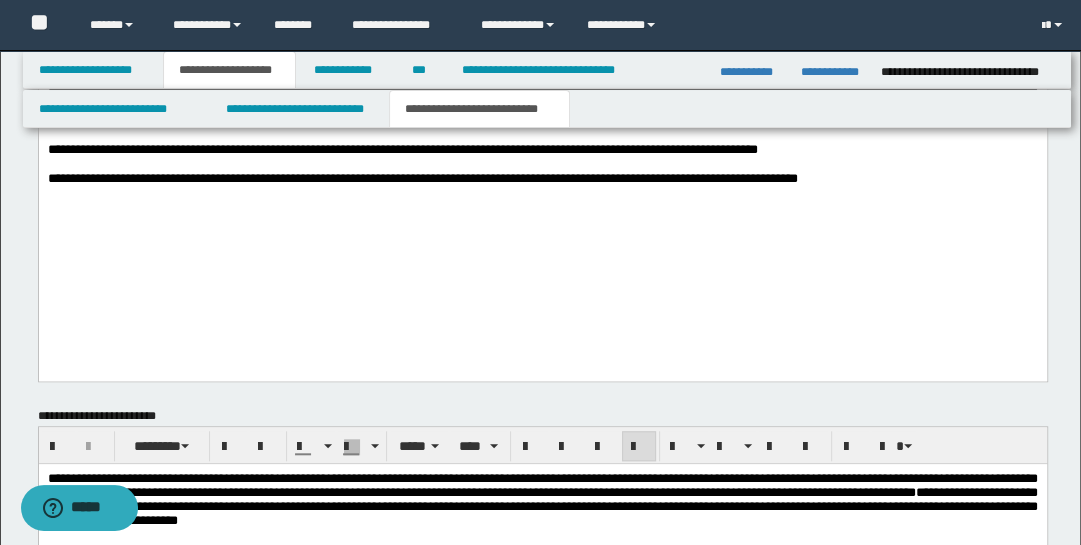 scroll, scrollTop: 1502, scrollLeft: 0, axis: vertical 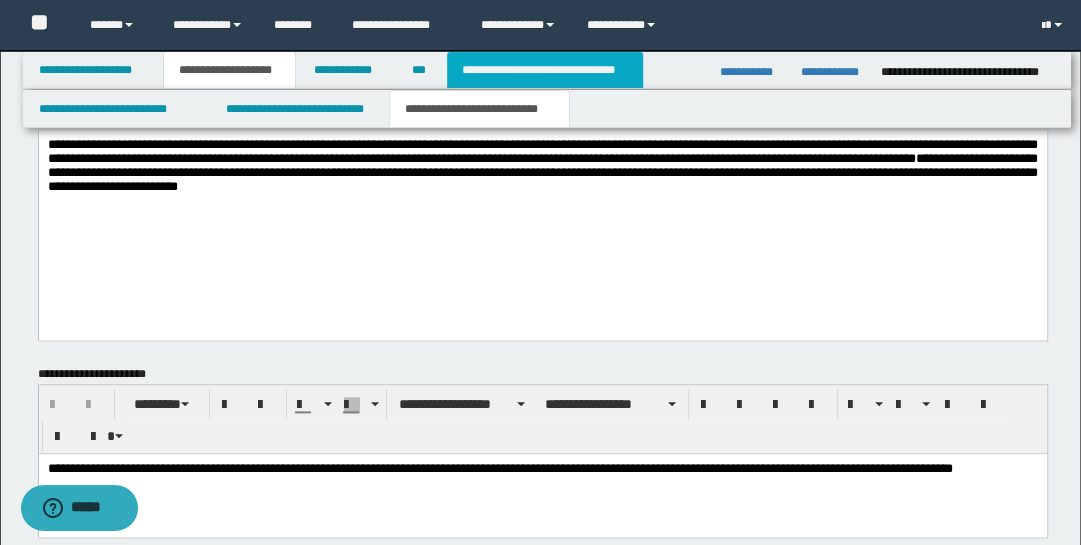 click on "**********" at bounding box center [545, 70] 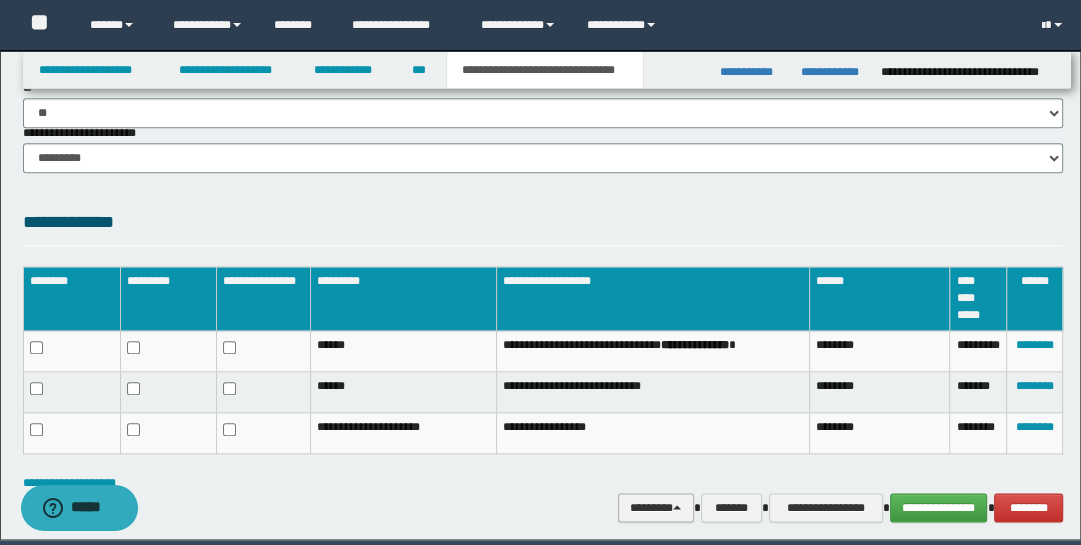 click on "********" at bounding box center [656, 507] 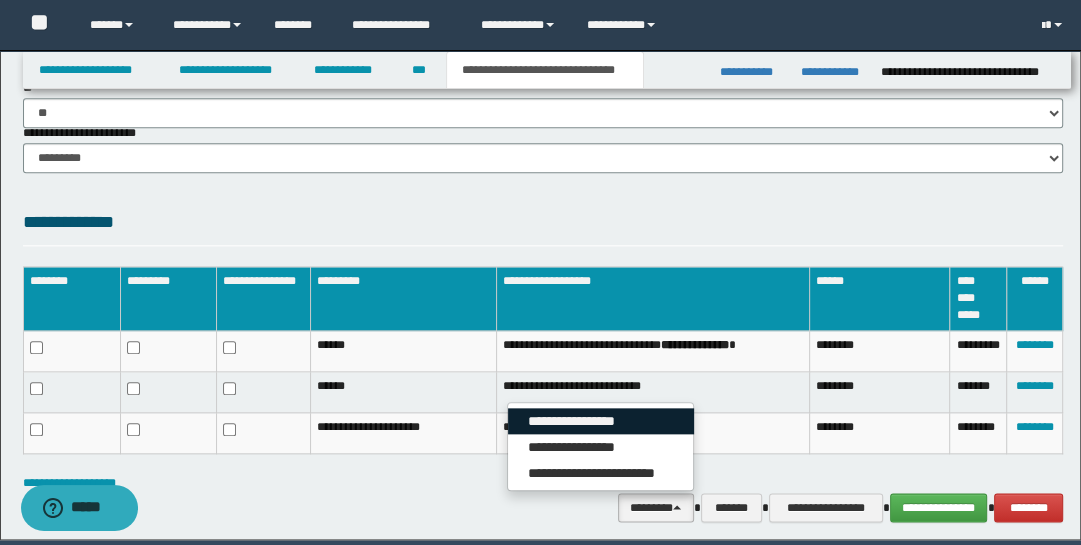 click on "**********" at bounding box center (601, 421) 